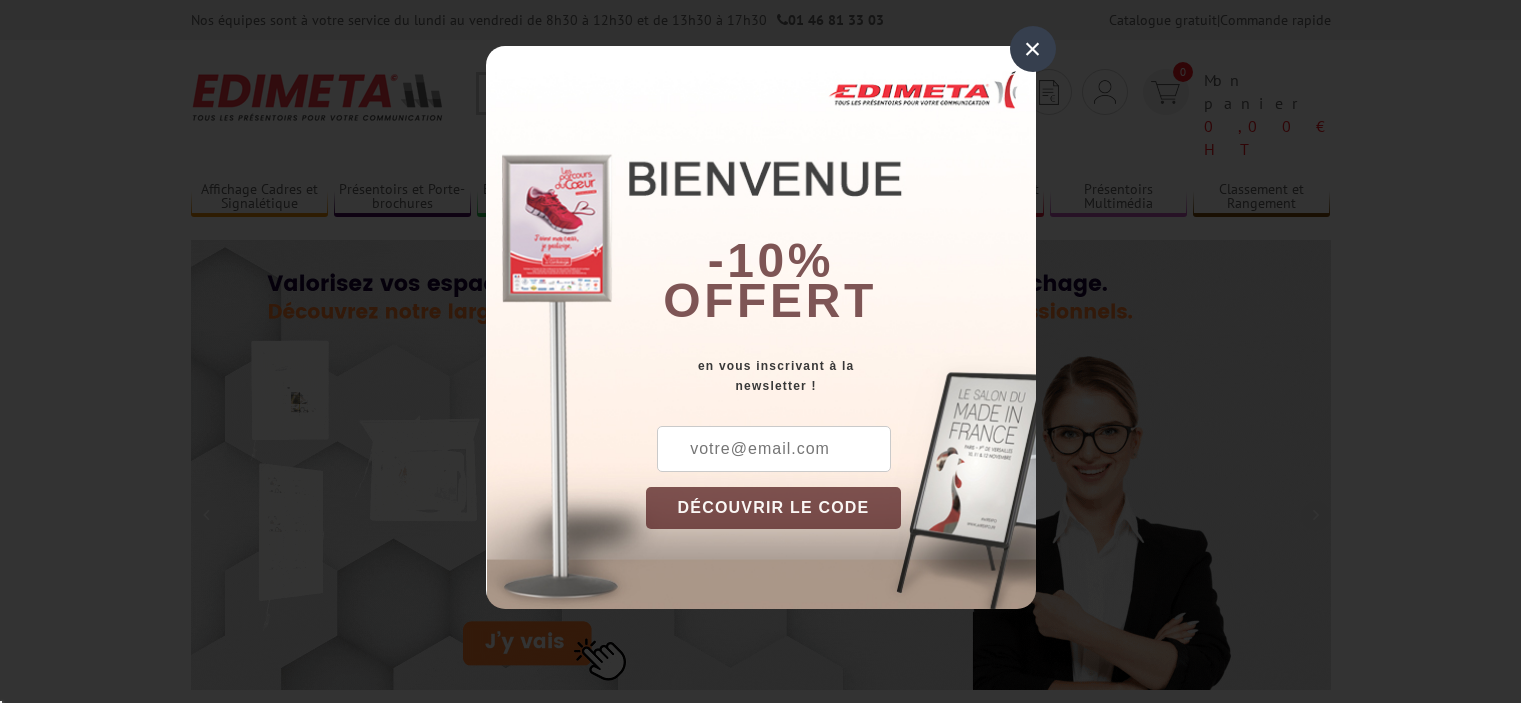 scroll, scrollTop: 0, scrollLeft: 0, axis: both 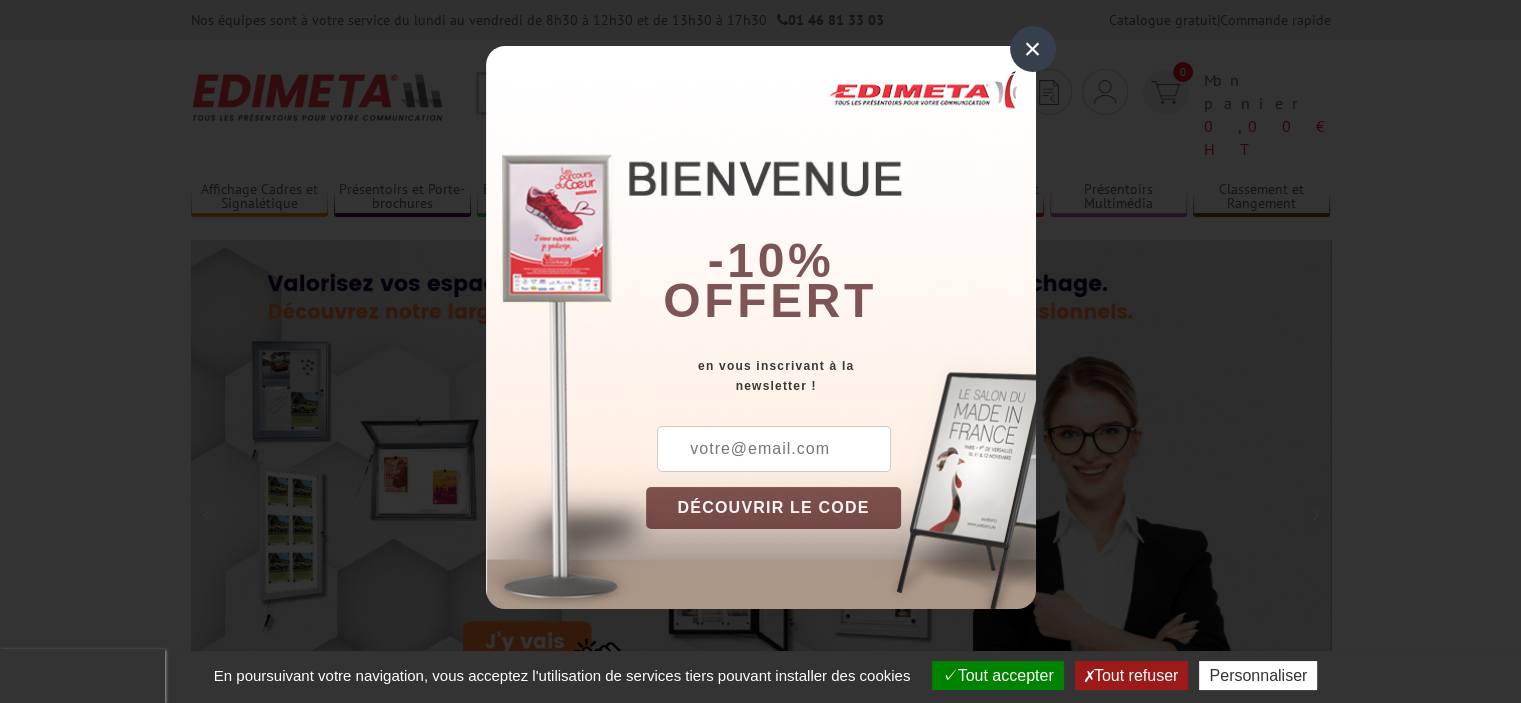 click on "×" at bounding box center (1033, 49) 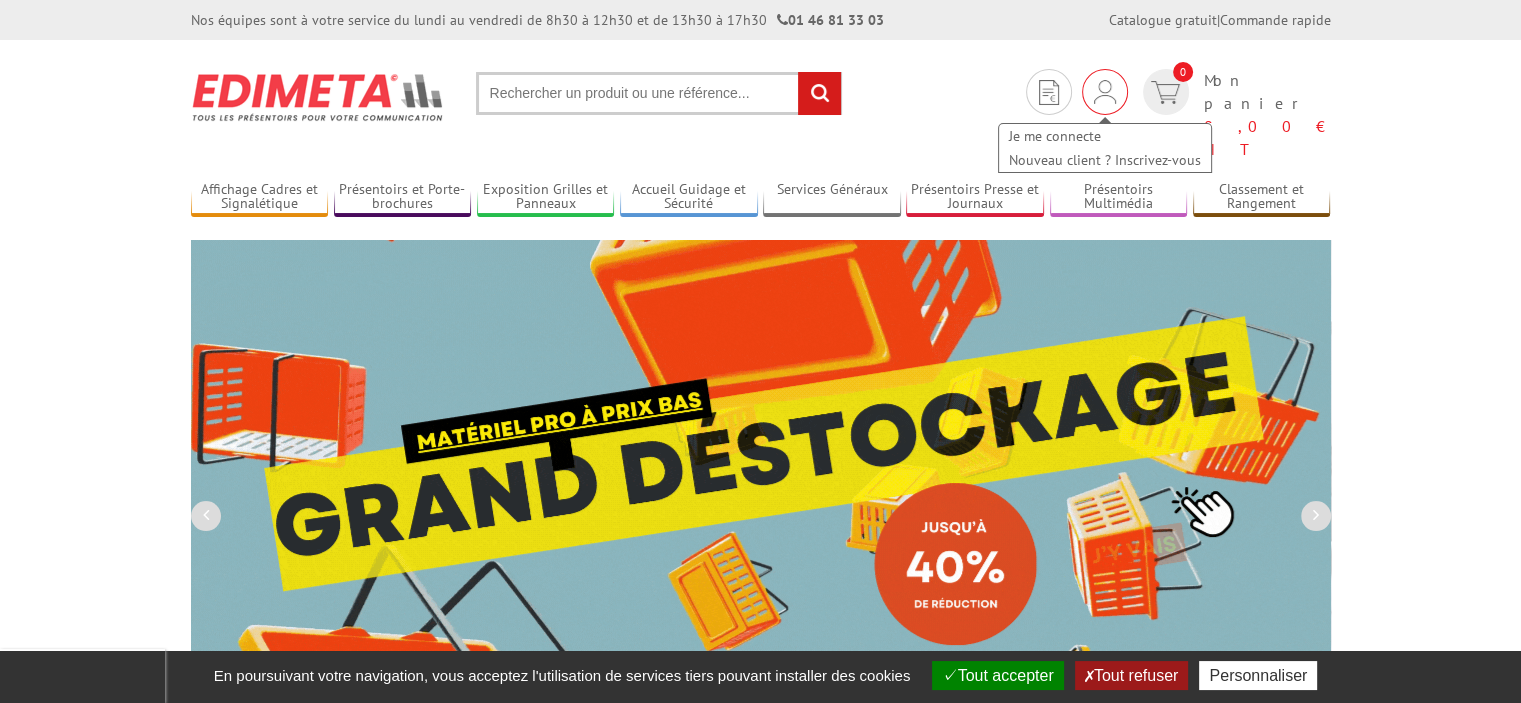 click at bounding box center [1105, 92] 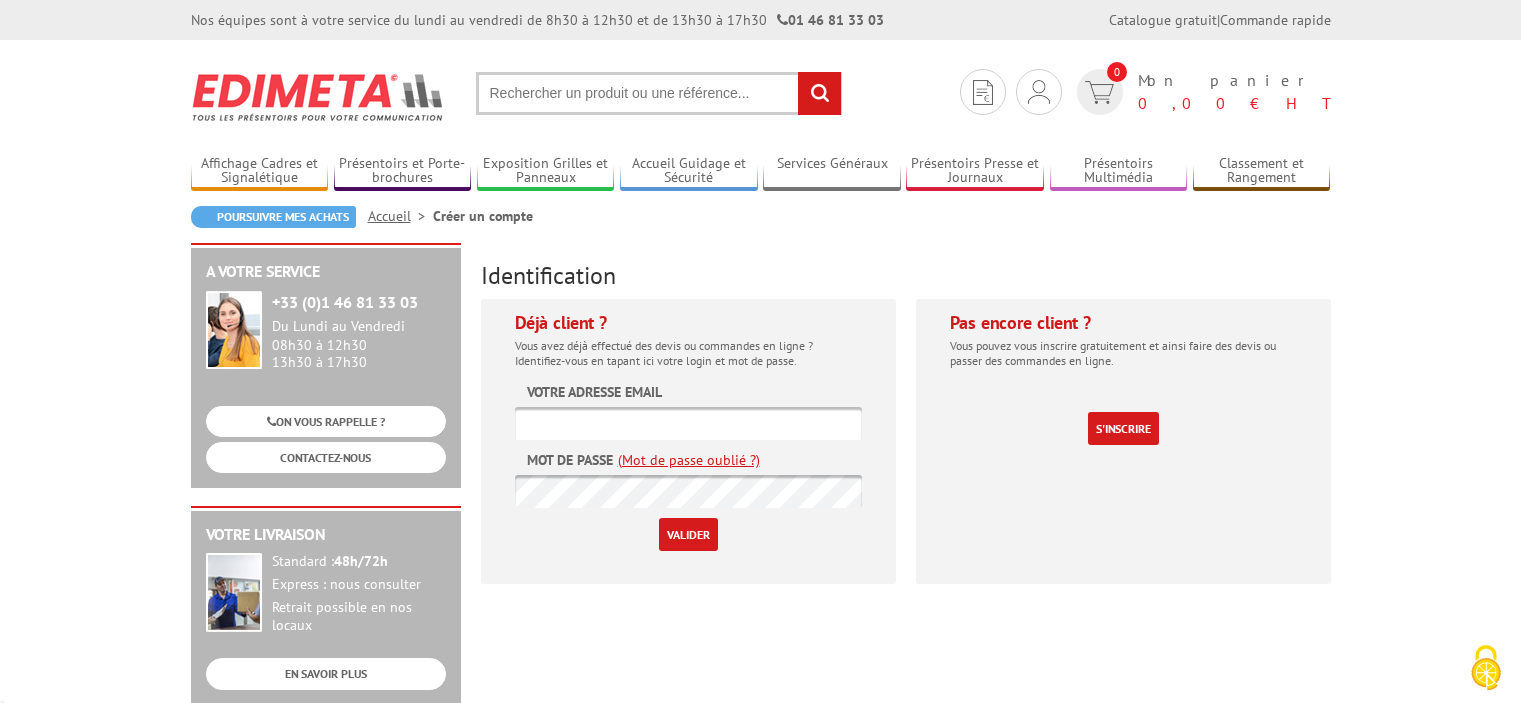scroll, scrollTop: 0, scrollLeft: 0, axis: both 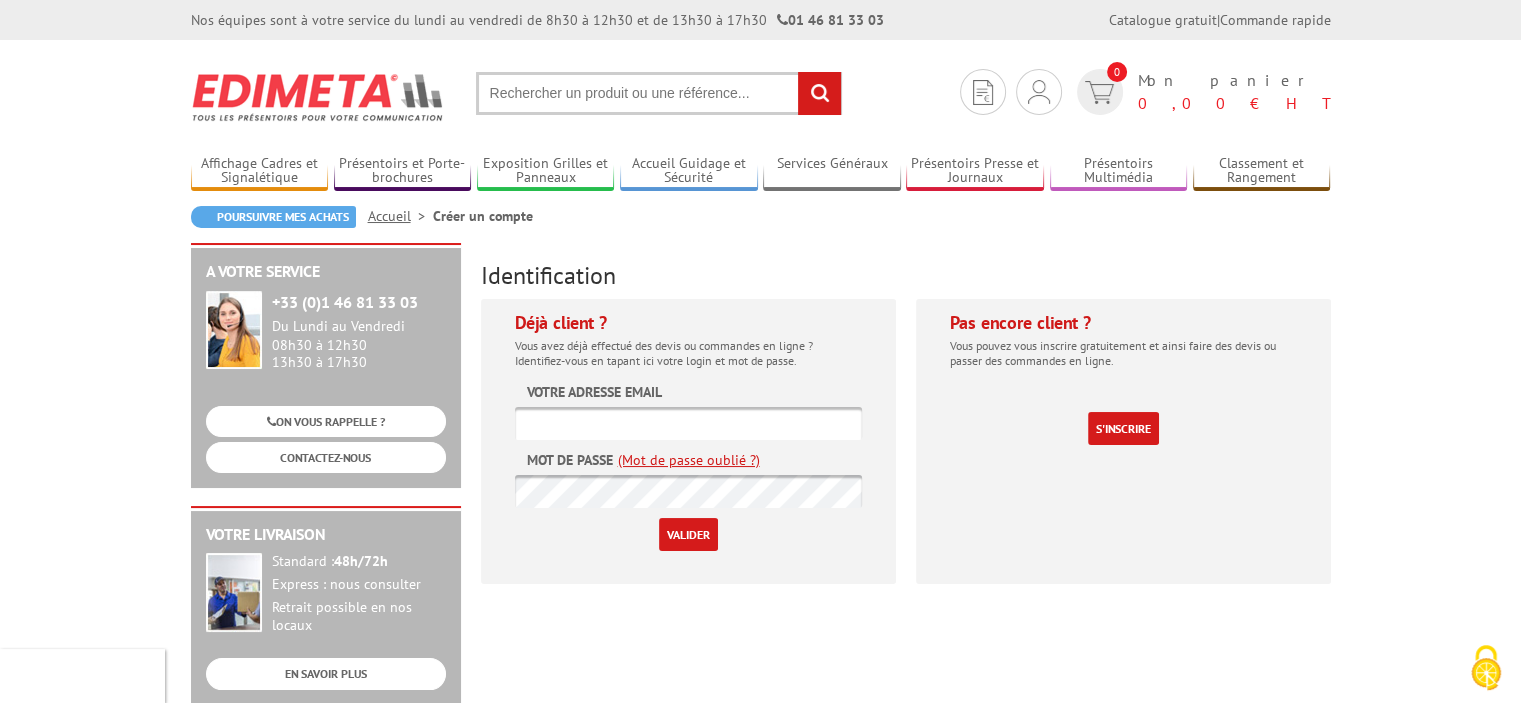 click at bounding box center [688, 423] 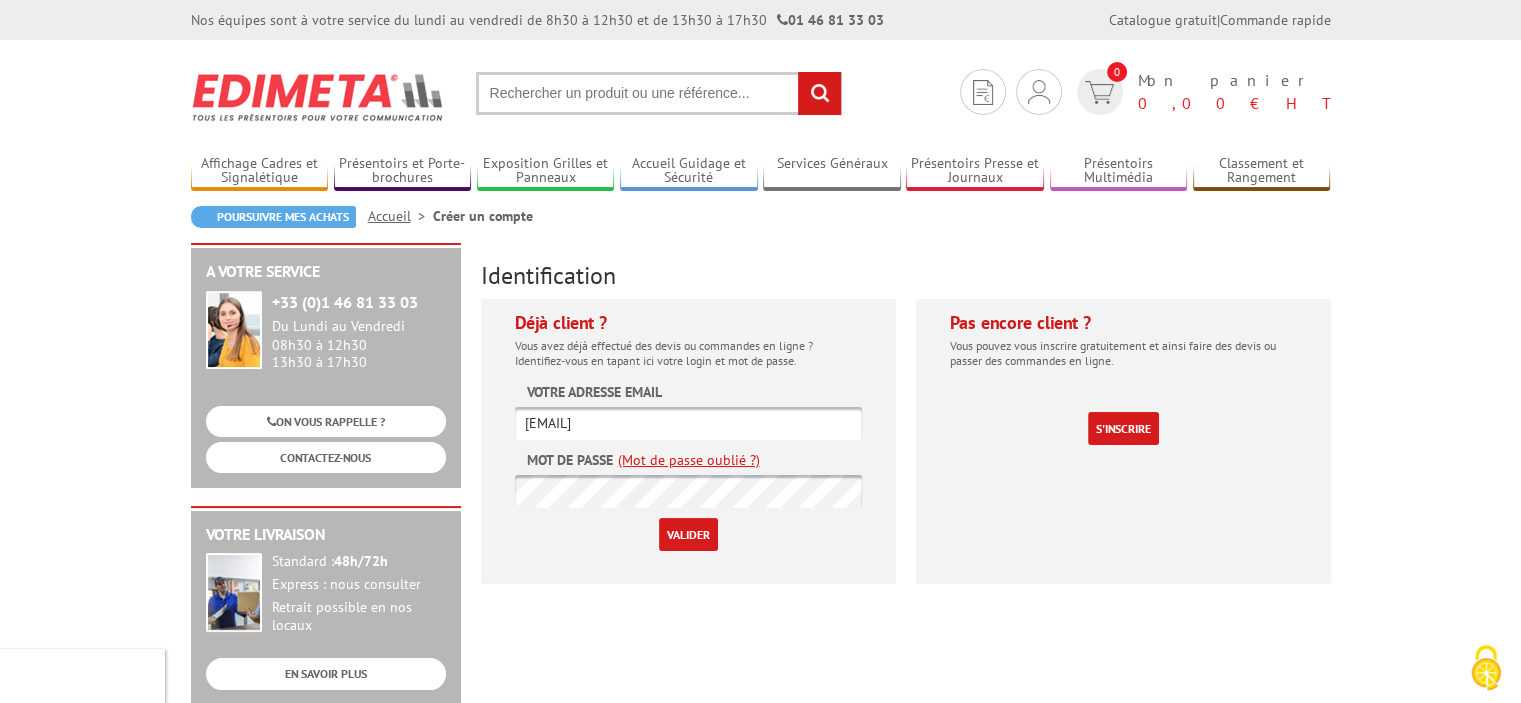 type on "direction@[EXAMPLE.COM]" 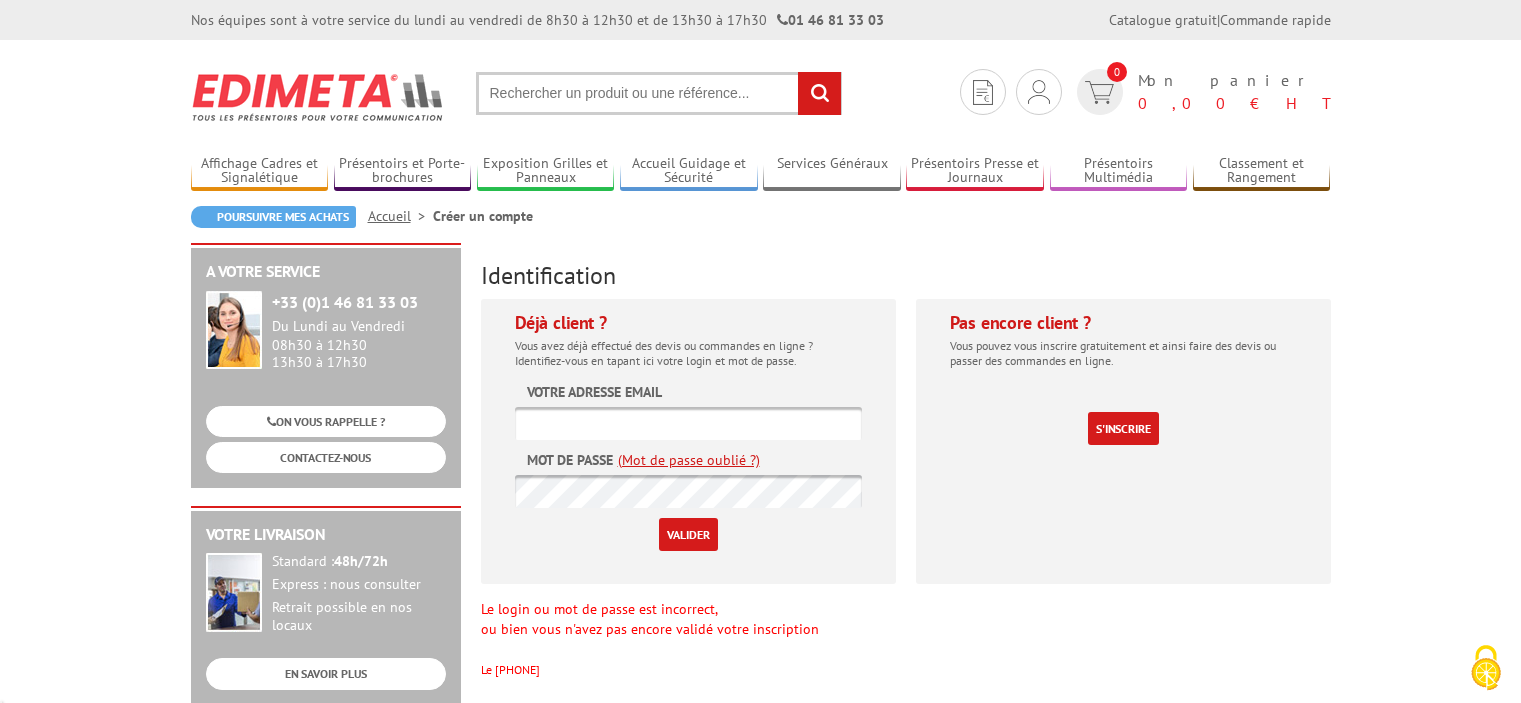 scroll, scrollTop: 0, scrollLeft: 0, axis: both 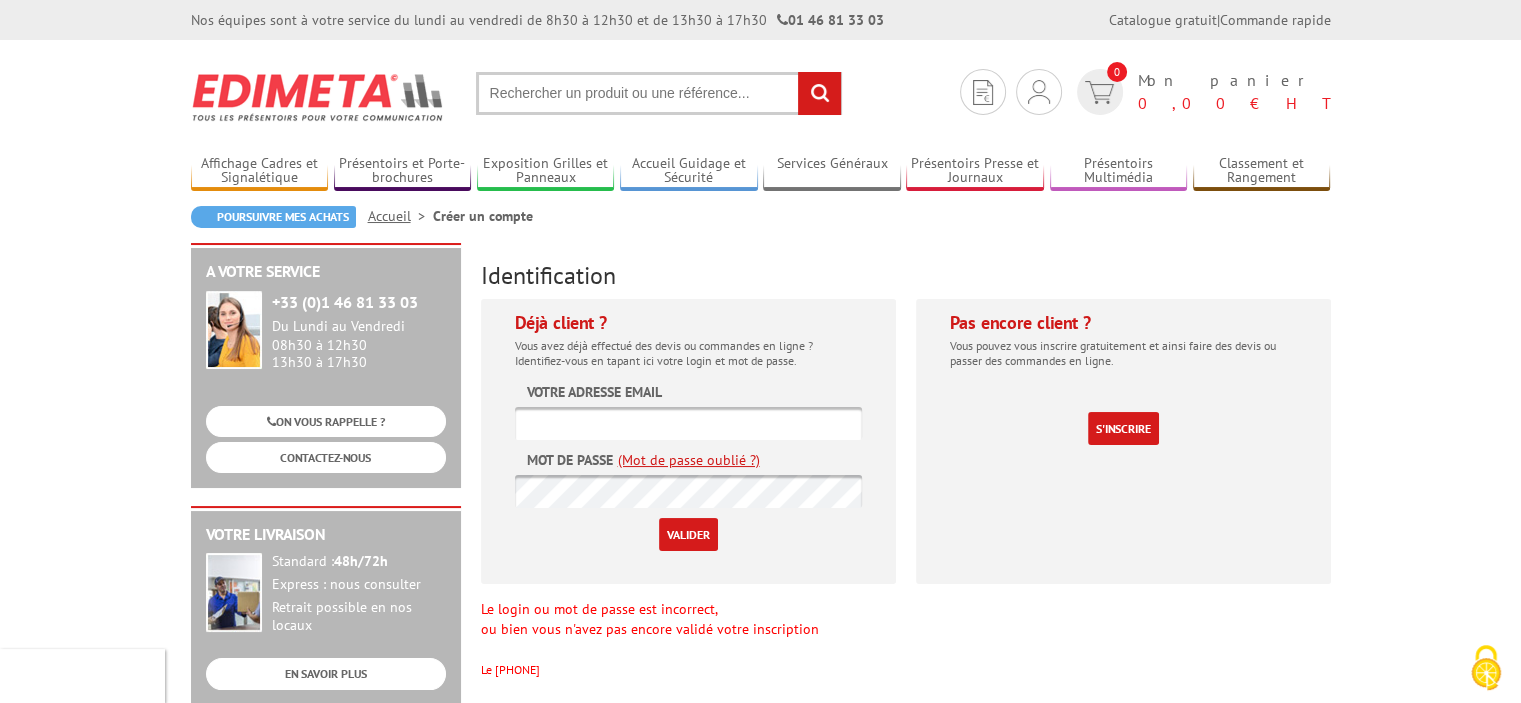 click at bounding box center [688, 423] 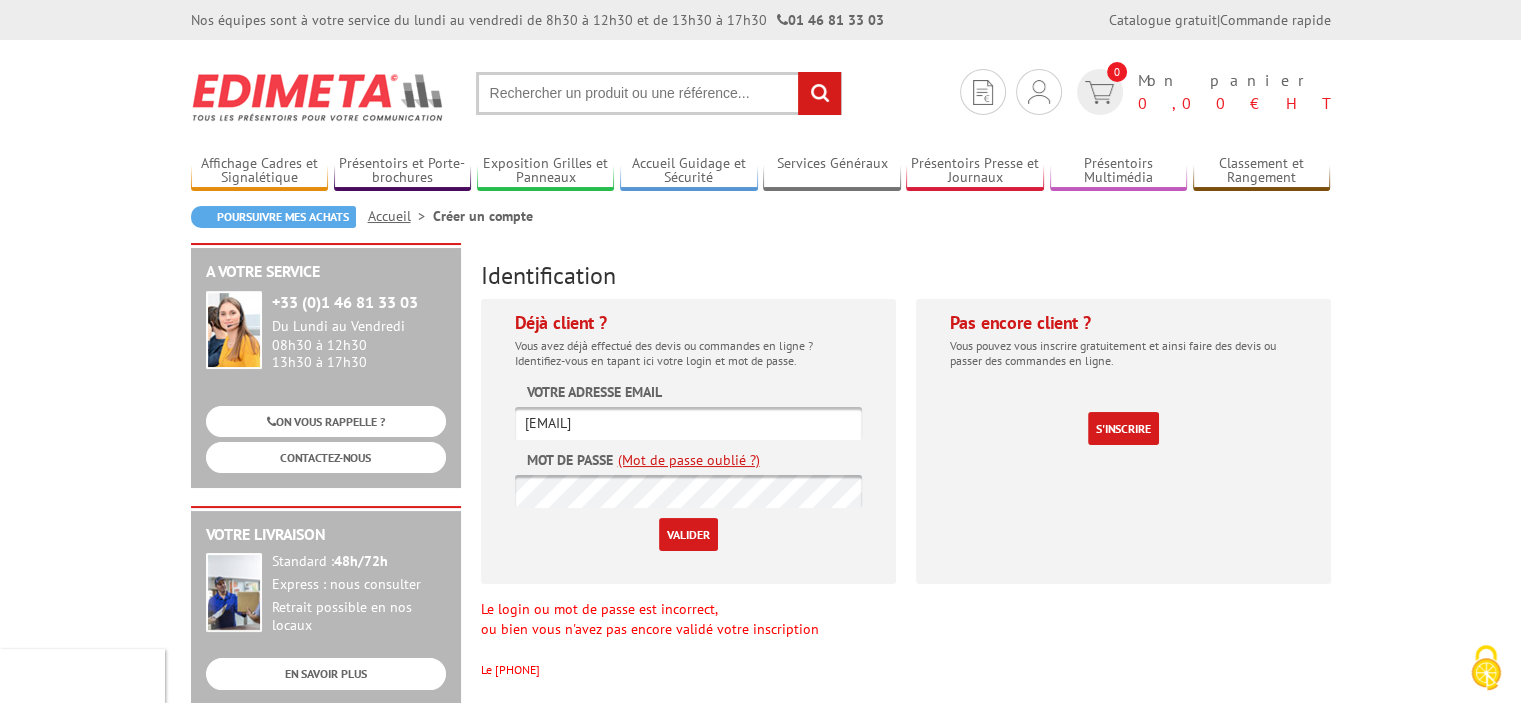 click on "Valider" at bounding box center [688, 534] 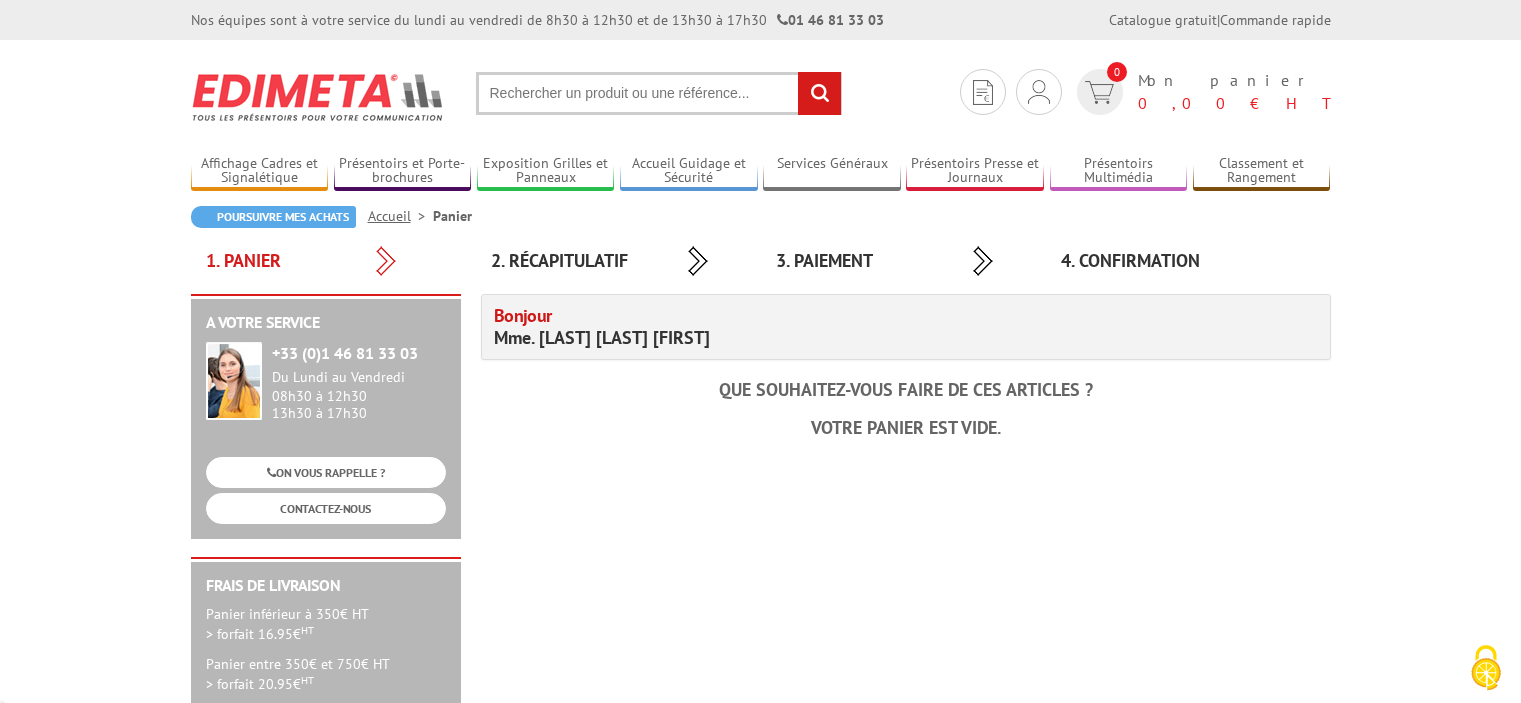 scroll, scrollTop: 0, scrollLeft: 0, axis: both 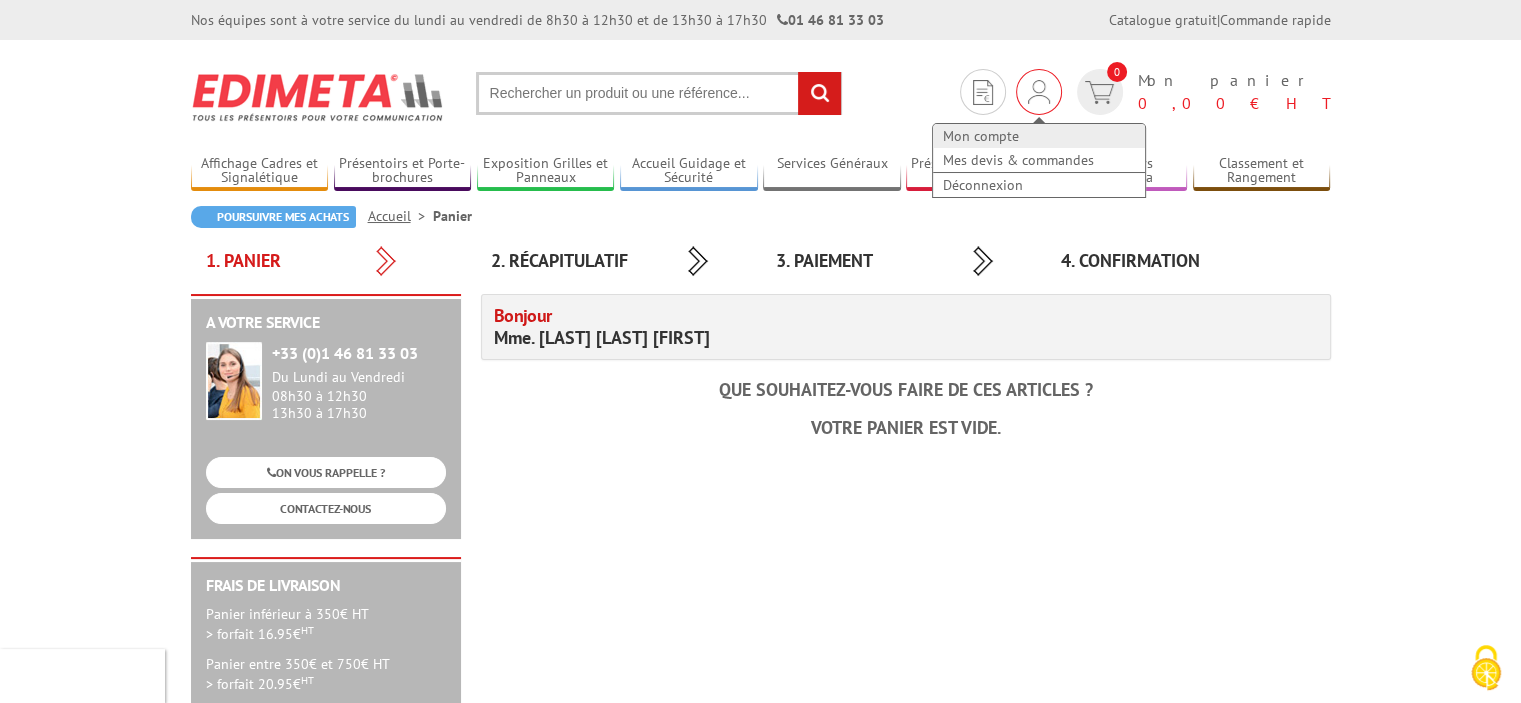 click on "Mon compte" at bounding box center (1039, 136) 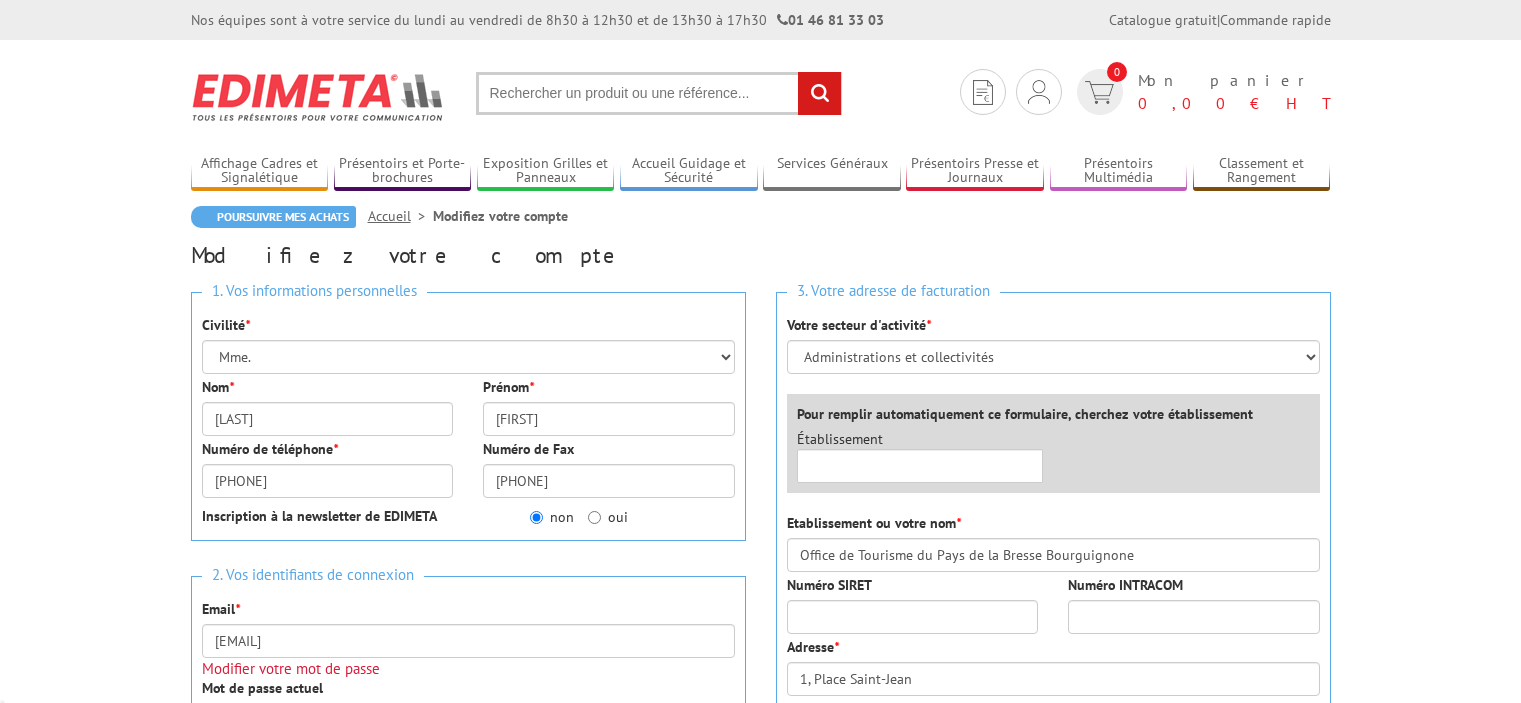 scroll, scrollTop: 0, scrollLeft: 0, axis: both 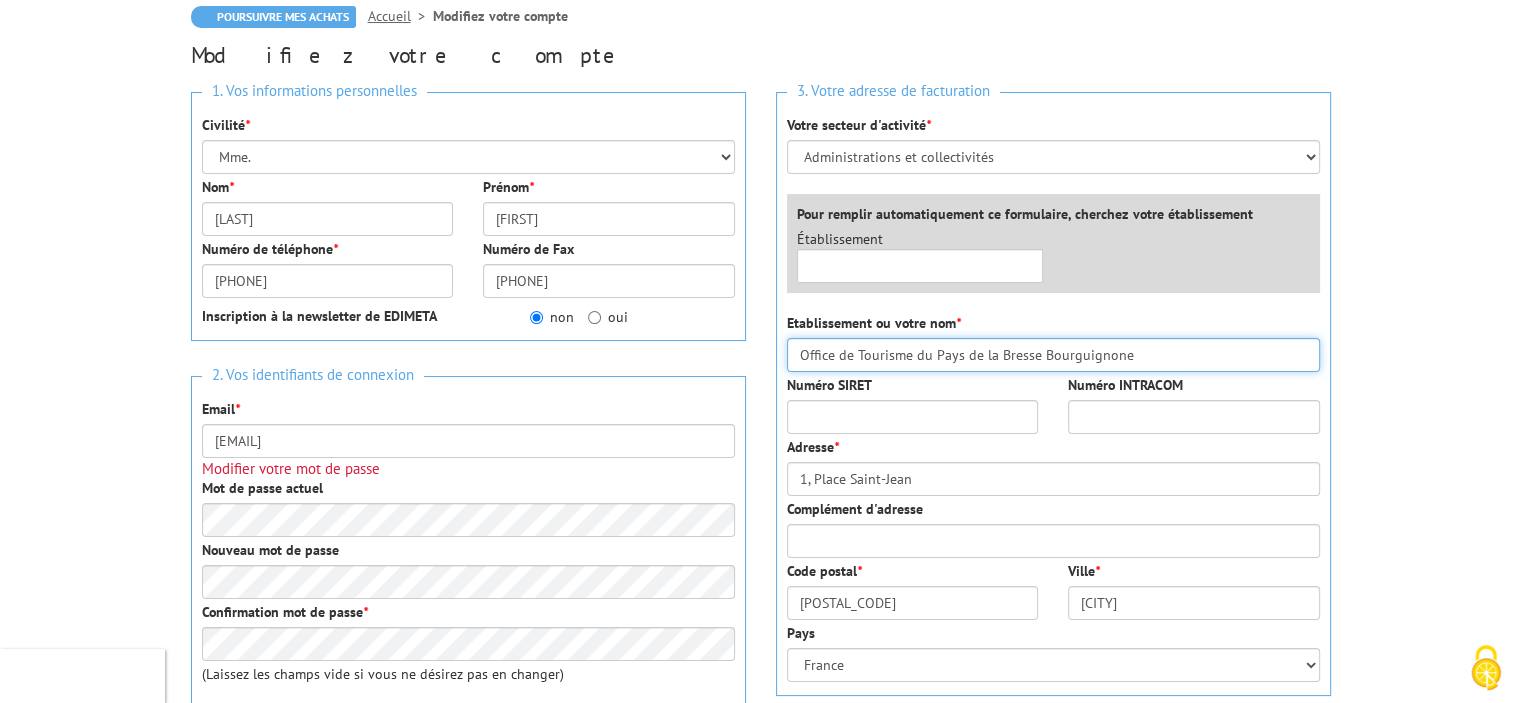 drag, startPoint x: 1160, startPoint y: 361, endPoint x: 648, endPoint y: 355, distance: 512.03516 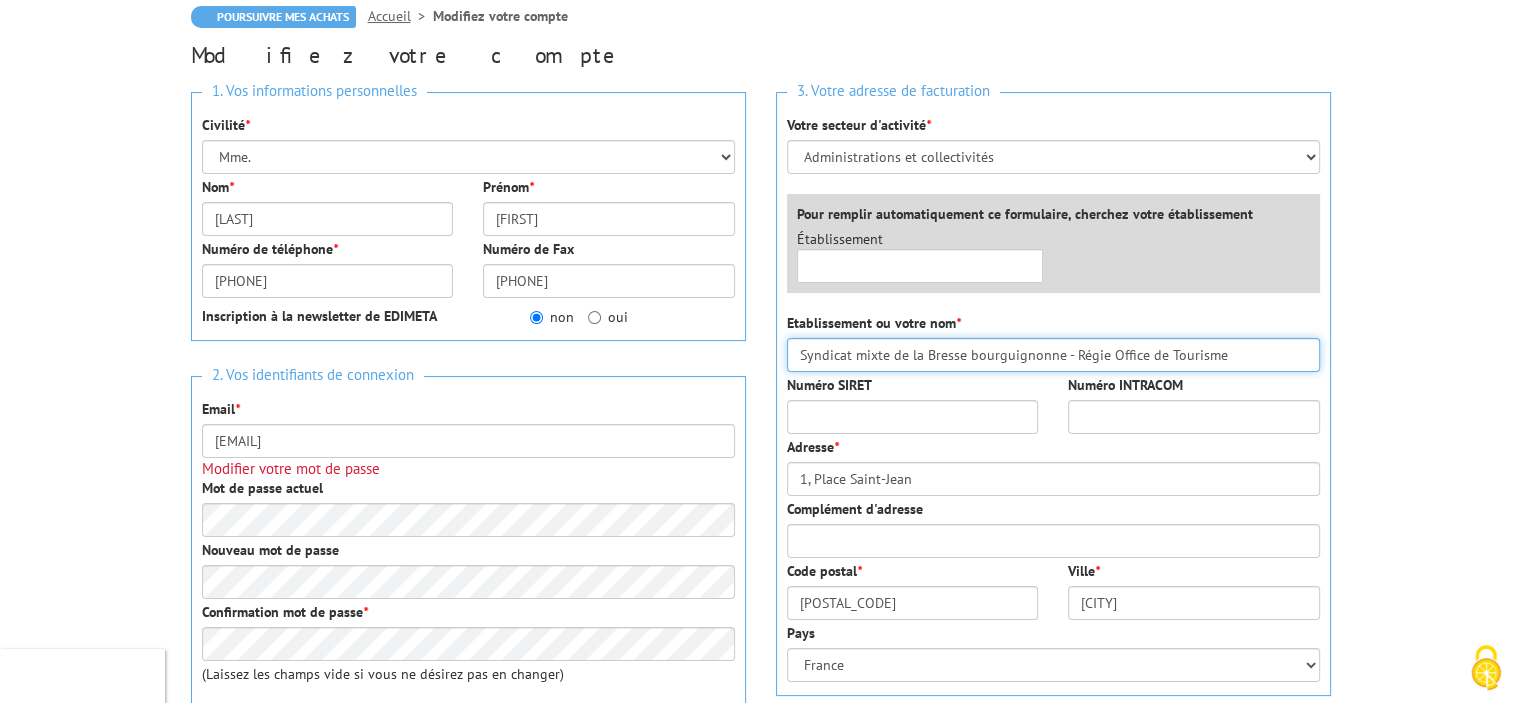 type on "Syndicat mixte de la Bresse bourguignonne - Régie Office de Tourisme" 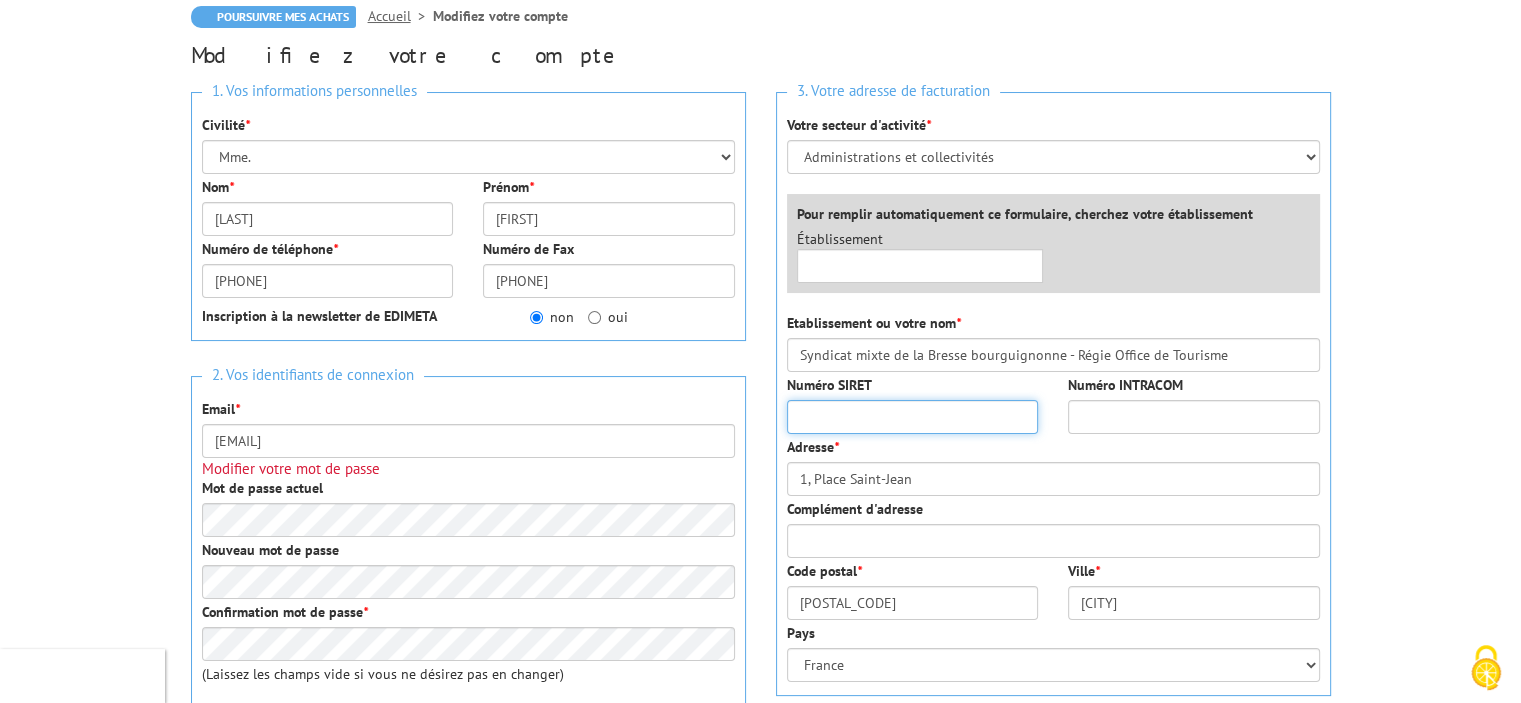 click on "Numéro SIRET" at bounding box center (913, 417) 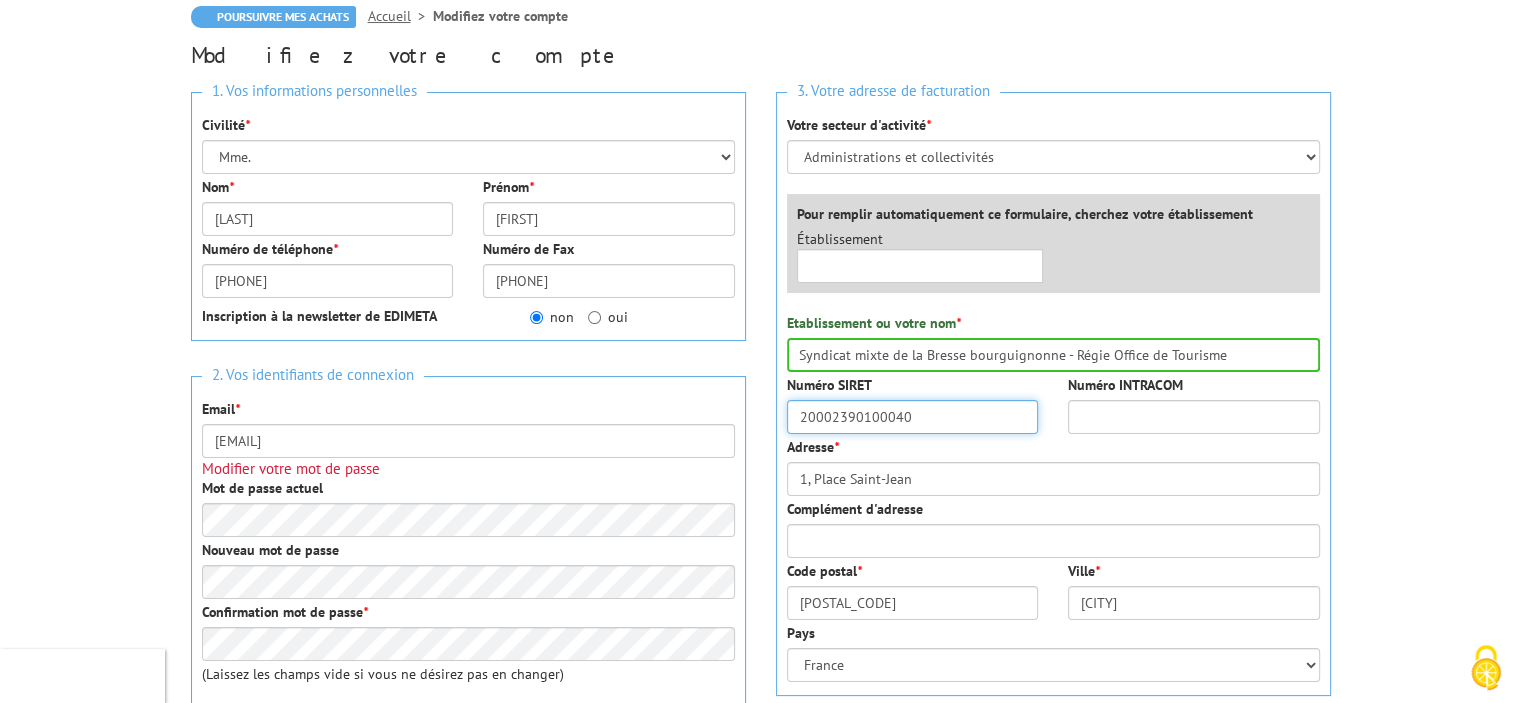 type on "20002390100040" 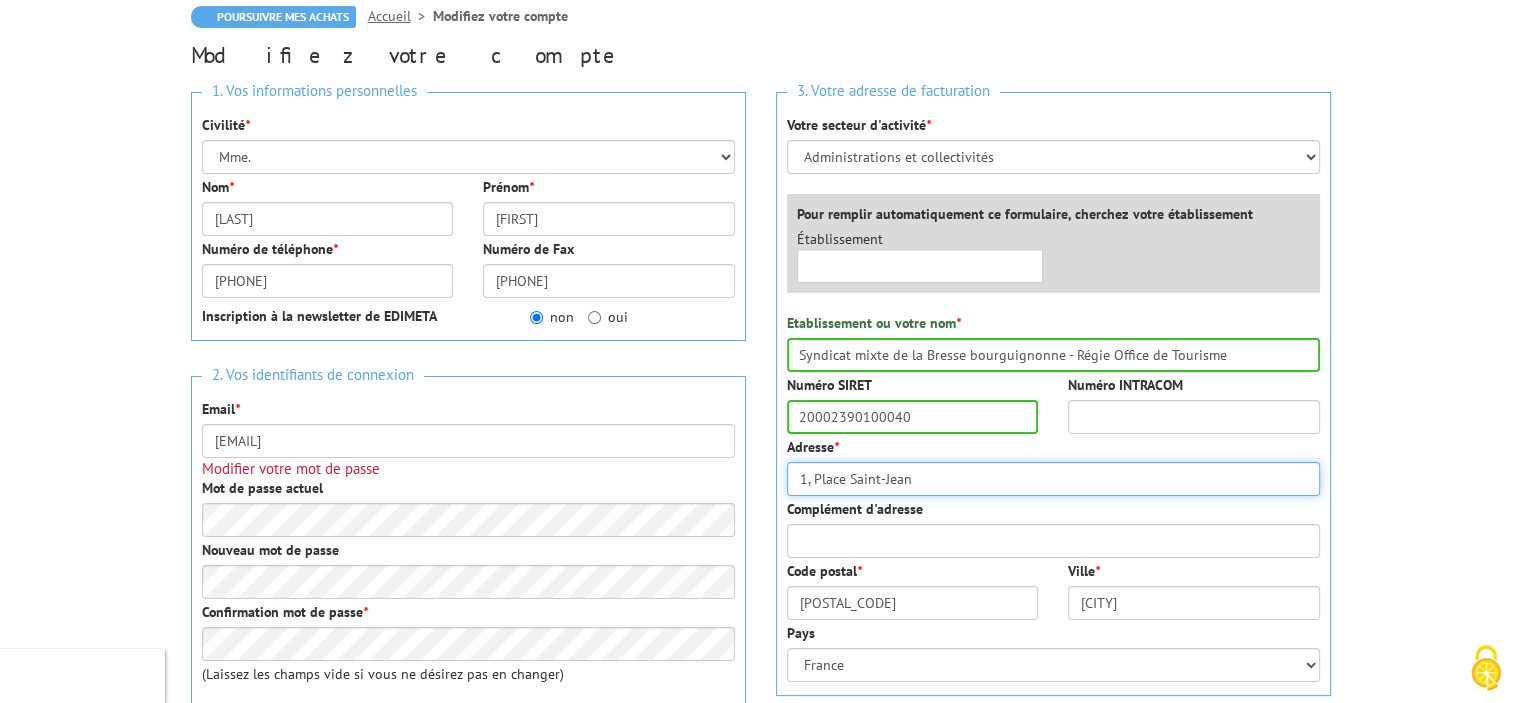 drag, startPoint x: 934, startPoint y: 483, endPoint x: 724, endPoint y: 485, distance: 210.00952 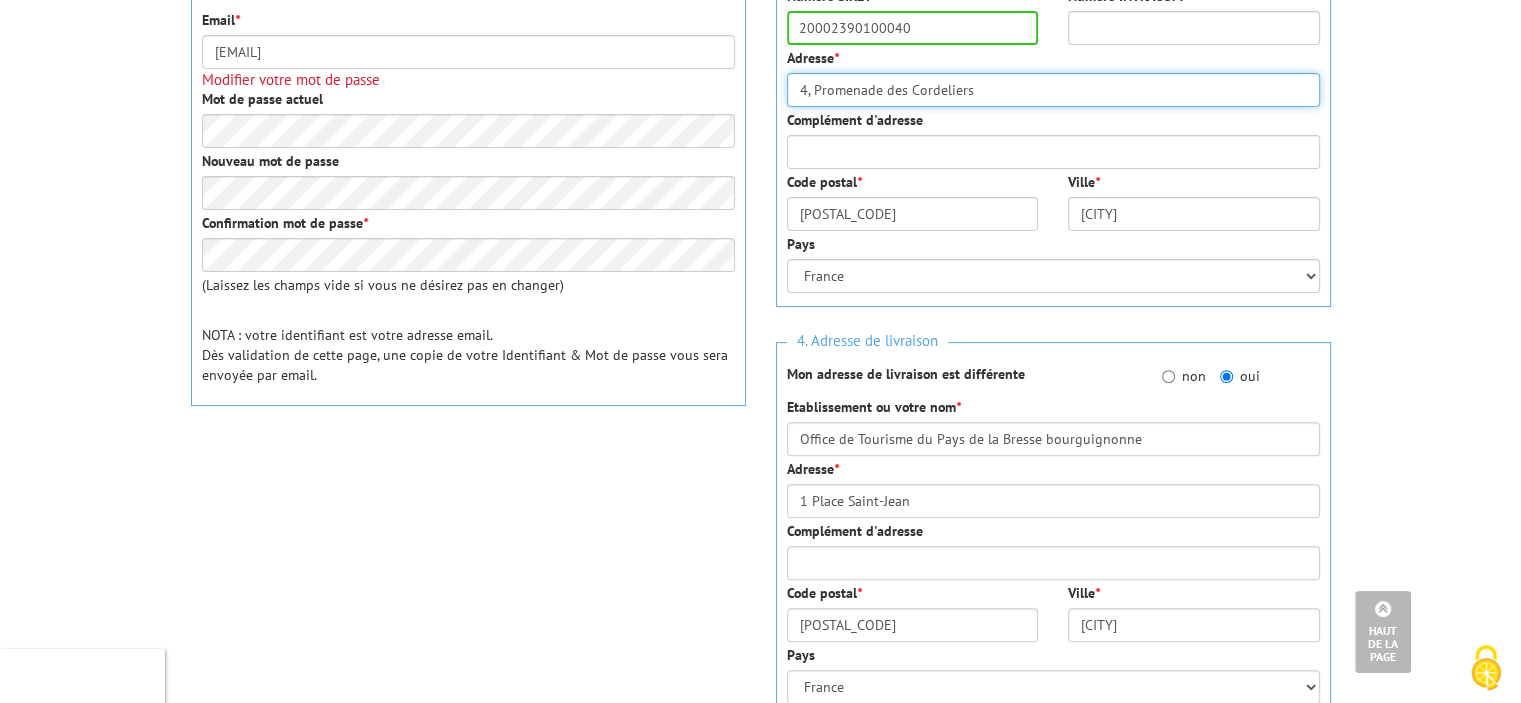 scroll, scrollTop: 600, scrollLeft: 0, axis: vertical 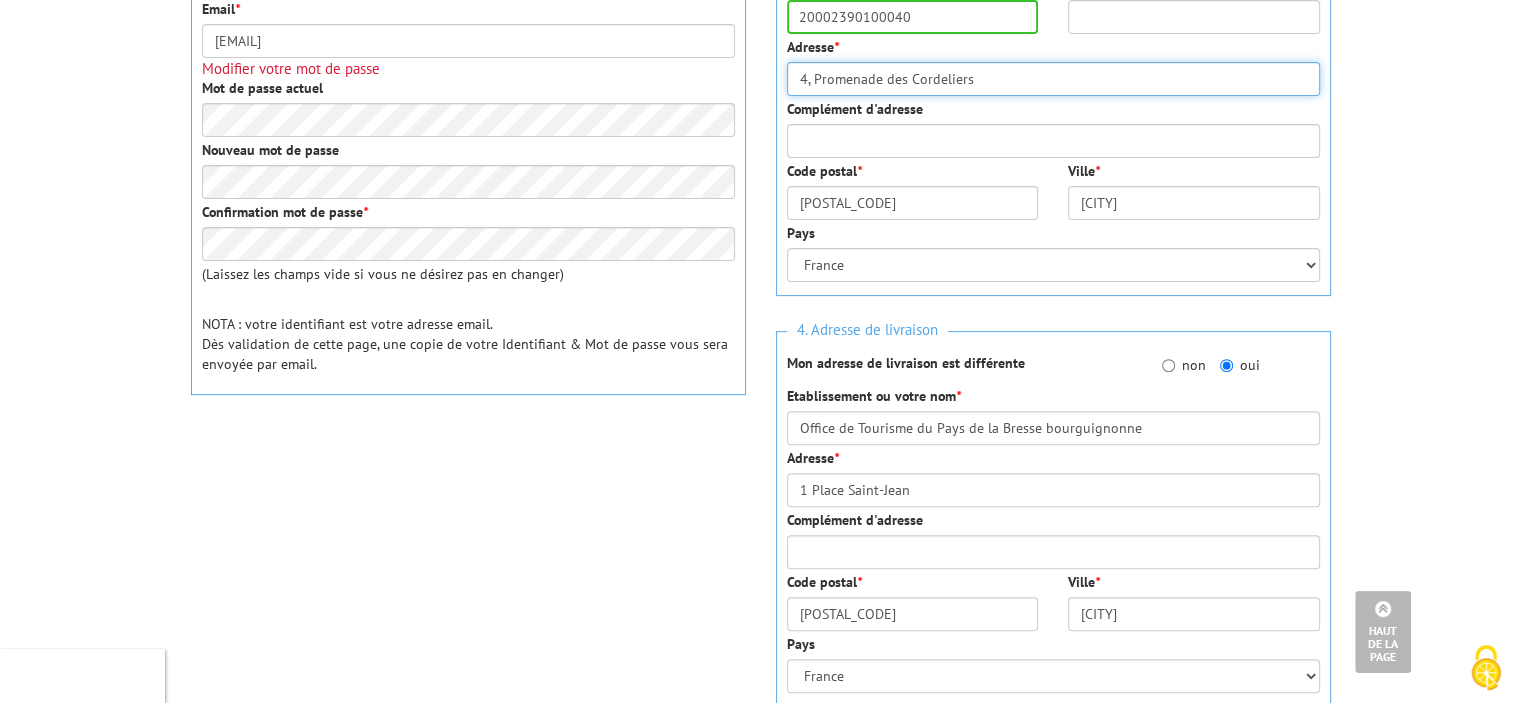 type on "4, Promenade des Cordeliers" 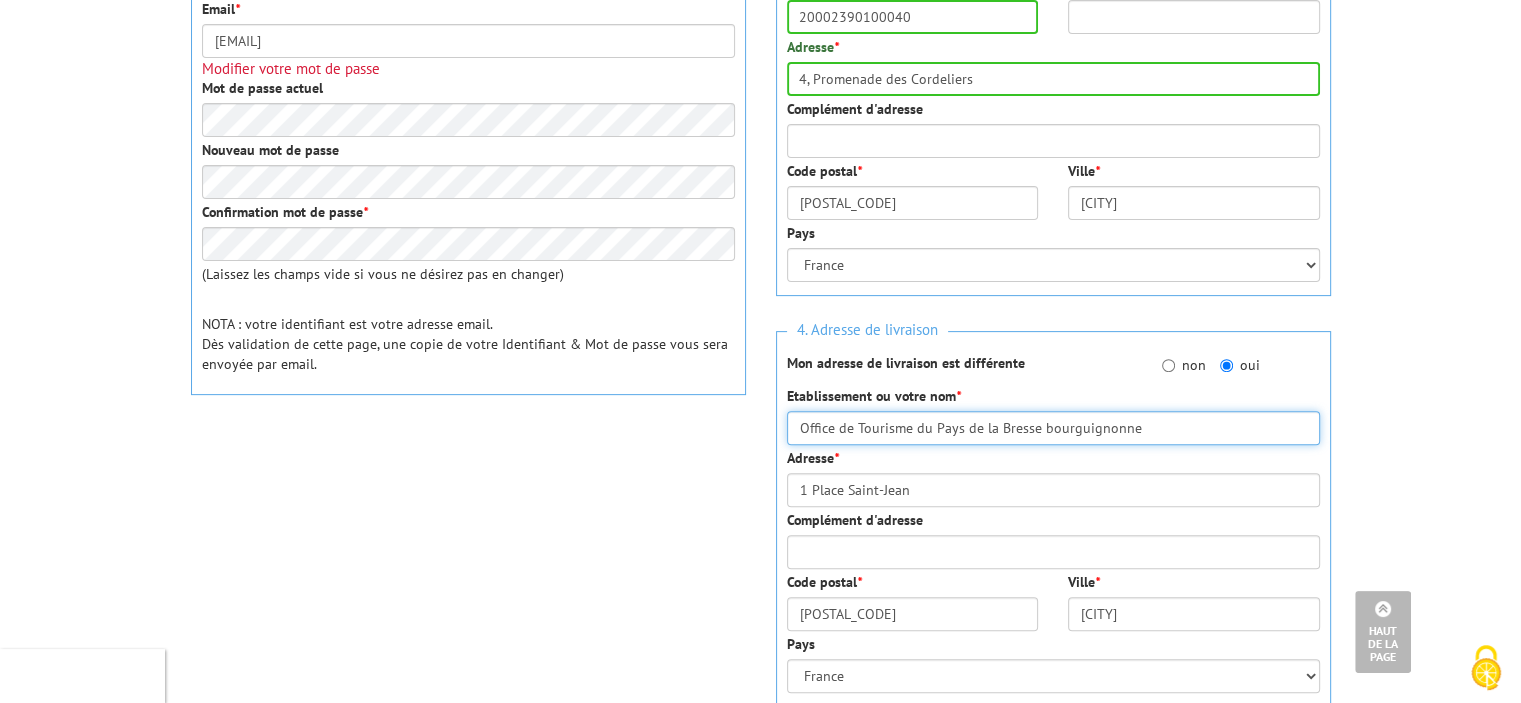 drag, startPoint x: 963, startPoint y: 426, endPoint x: 922, endPoint y: 423, distance: 41.109608 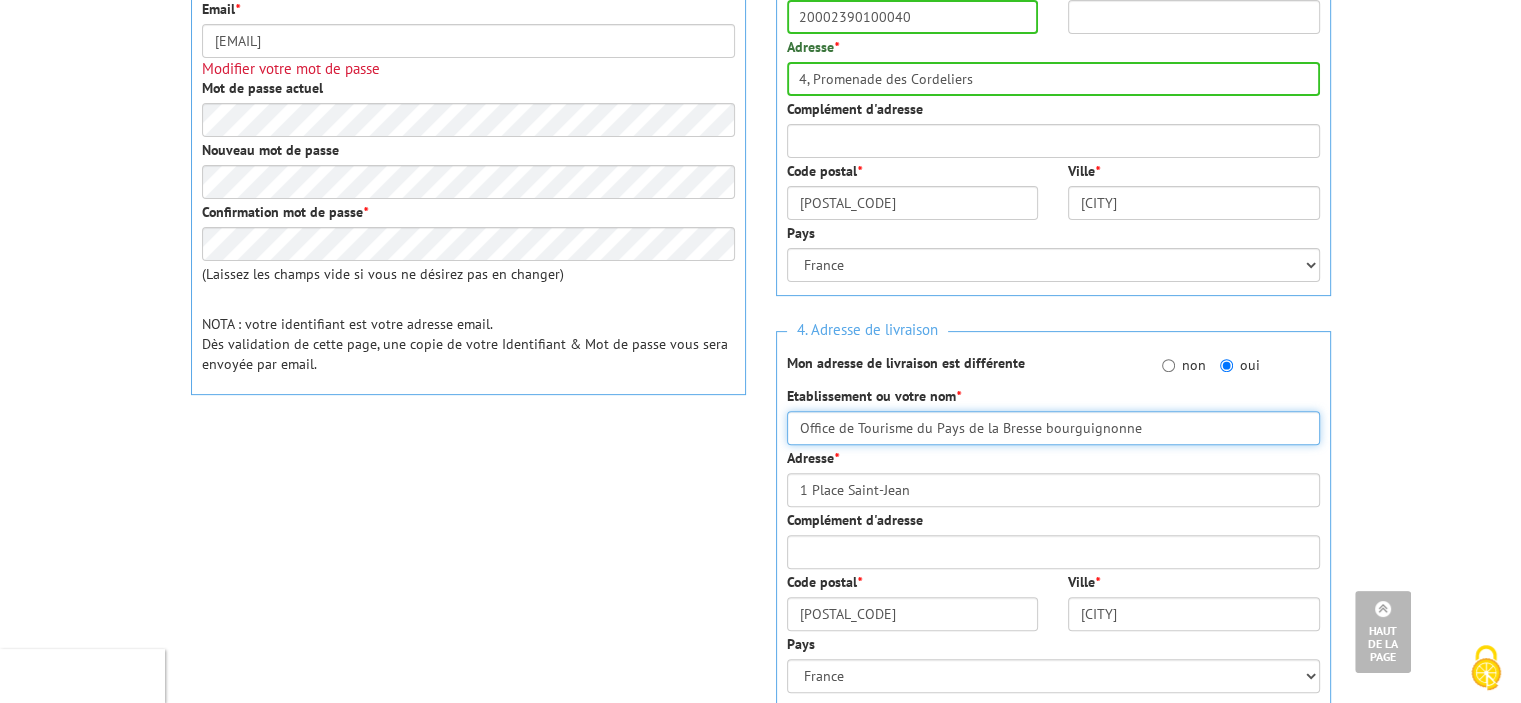 click on "Office de Tourisme du Pays de la Bresse bourguignonne" at bounding box center [1053, 428] 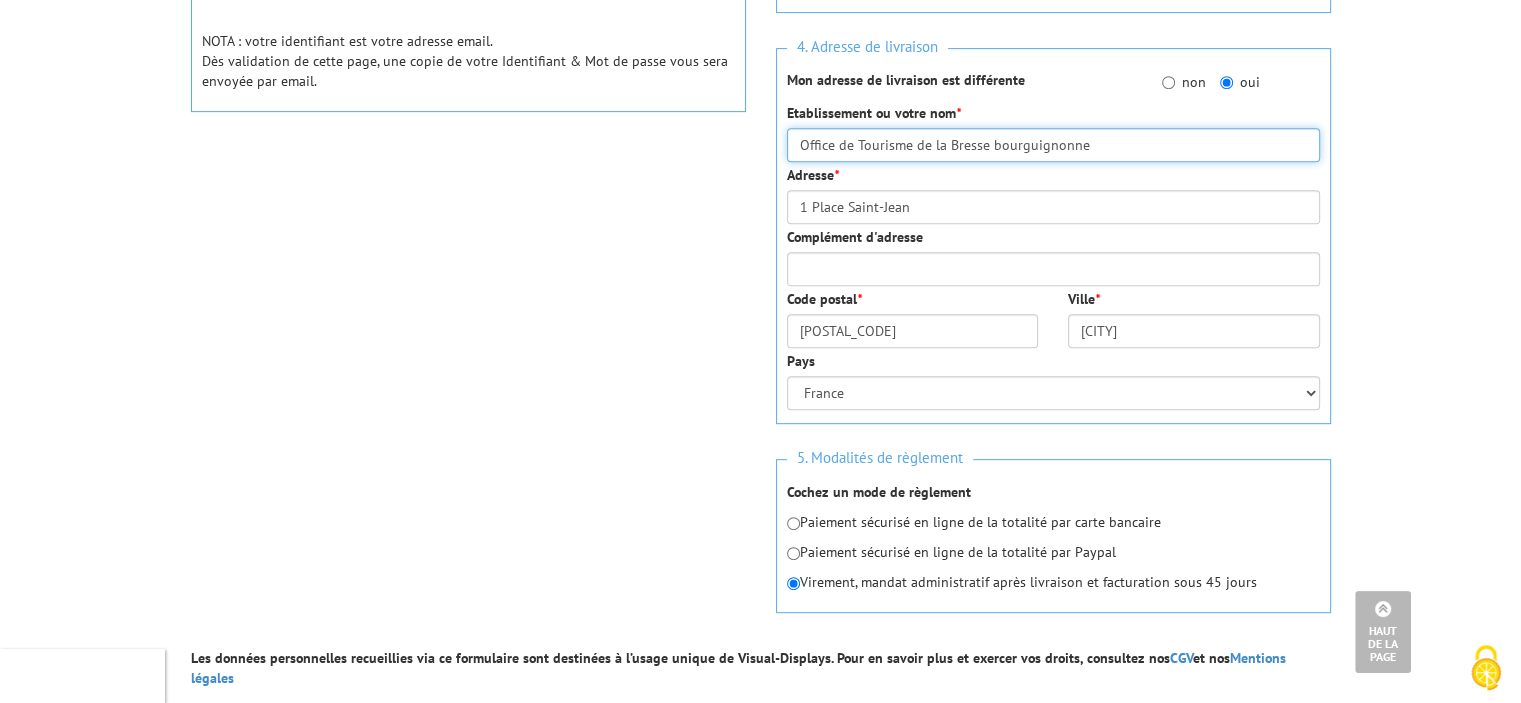 scroll, scrollTop: 1000, scrollLeft: 0, axis: vertical 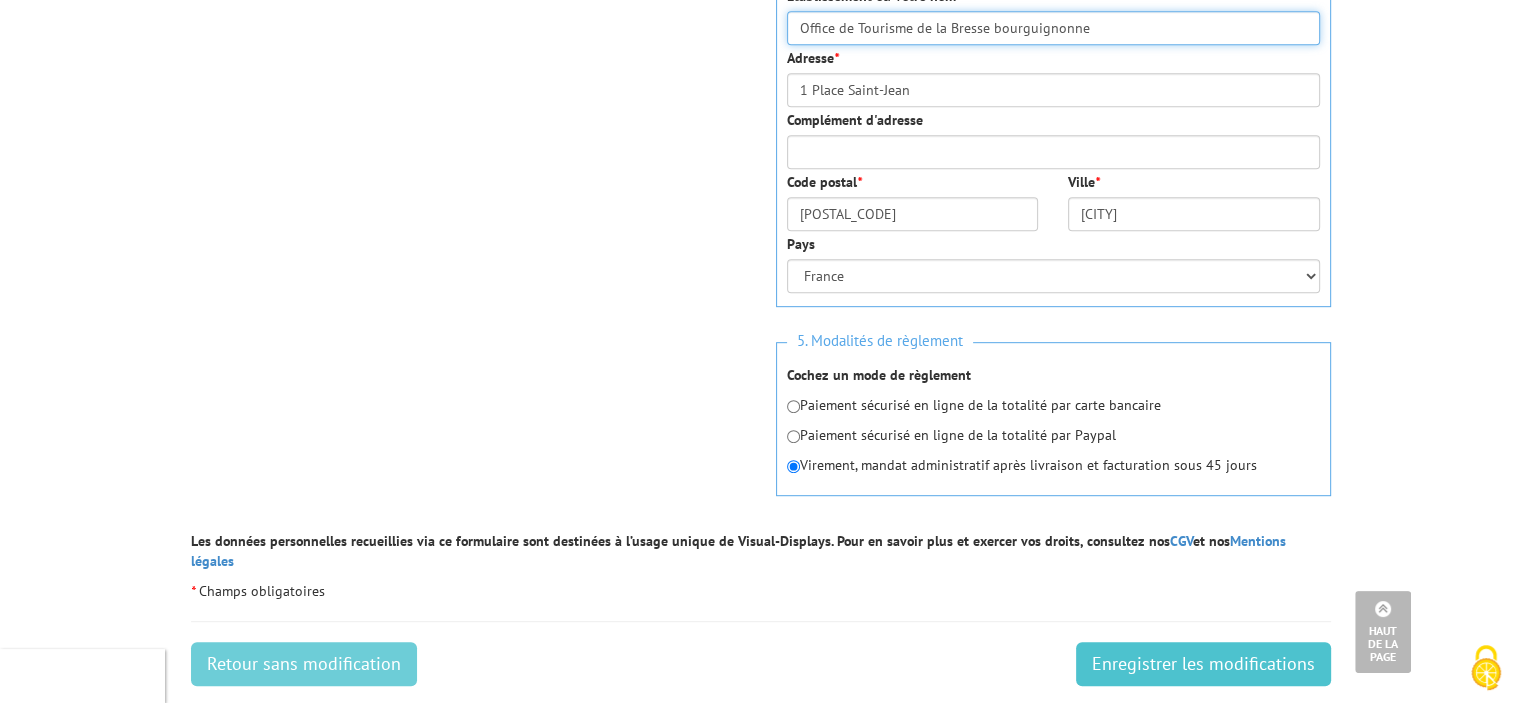 type on "Office de Tourisme de la Bresse bourguignonne" 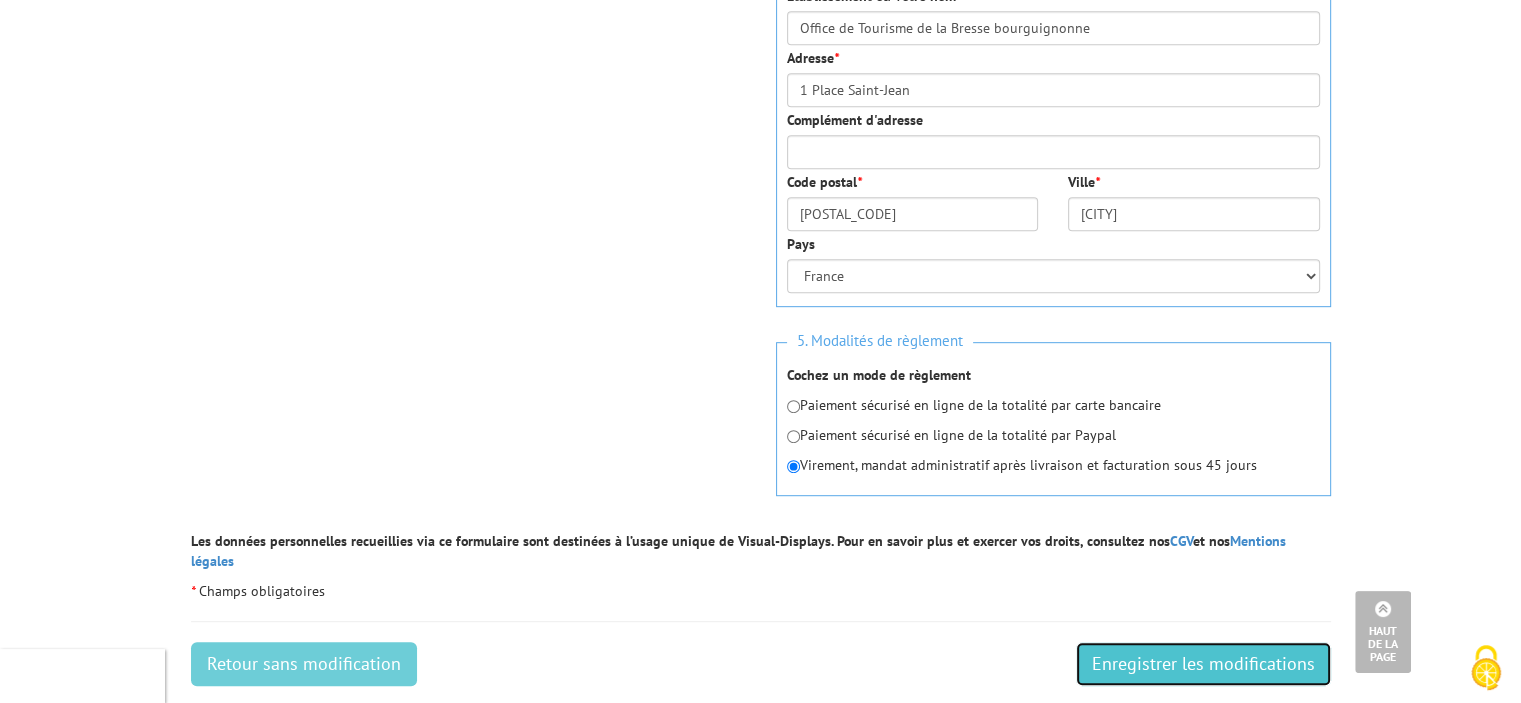 click on "Enregistrer les modifications" at bounding box center (1203, 664) 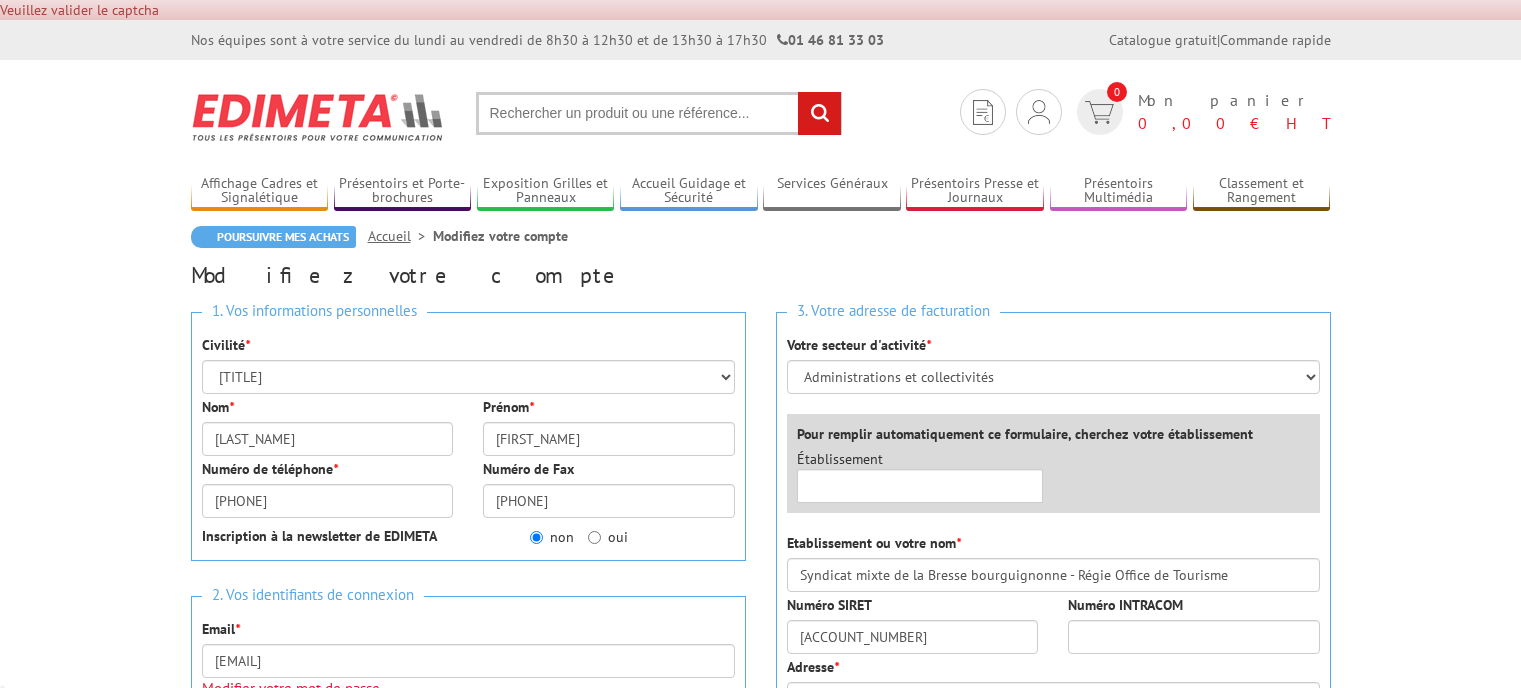 scroll, scrollTop: 0, scrollLeft: 0, axis: both 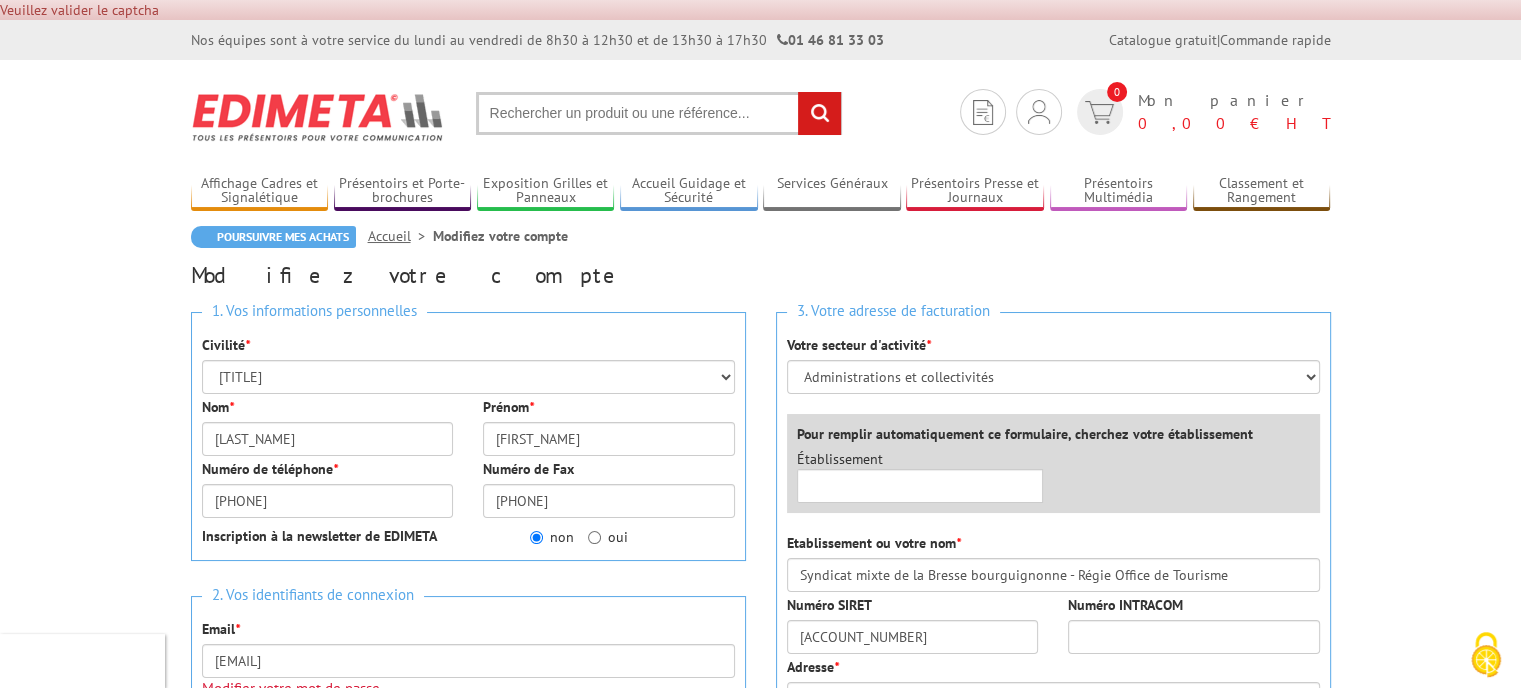 click at bounding box center [659, 113] 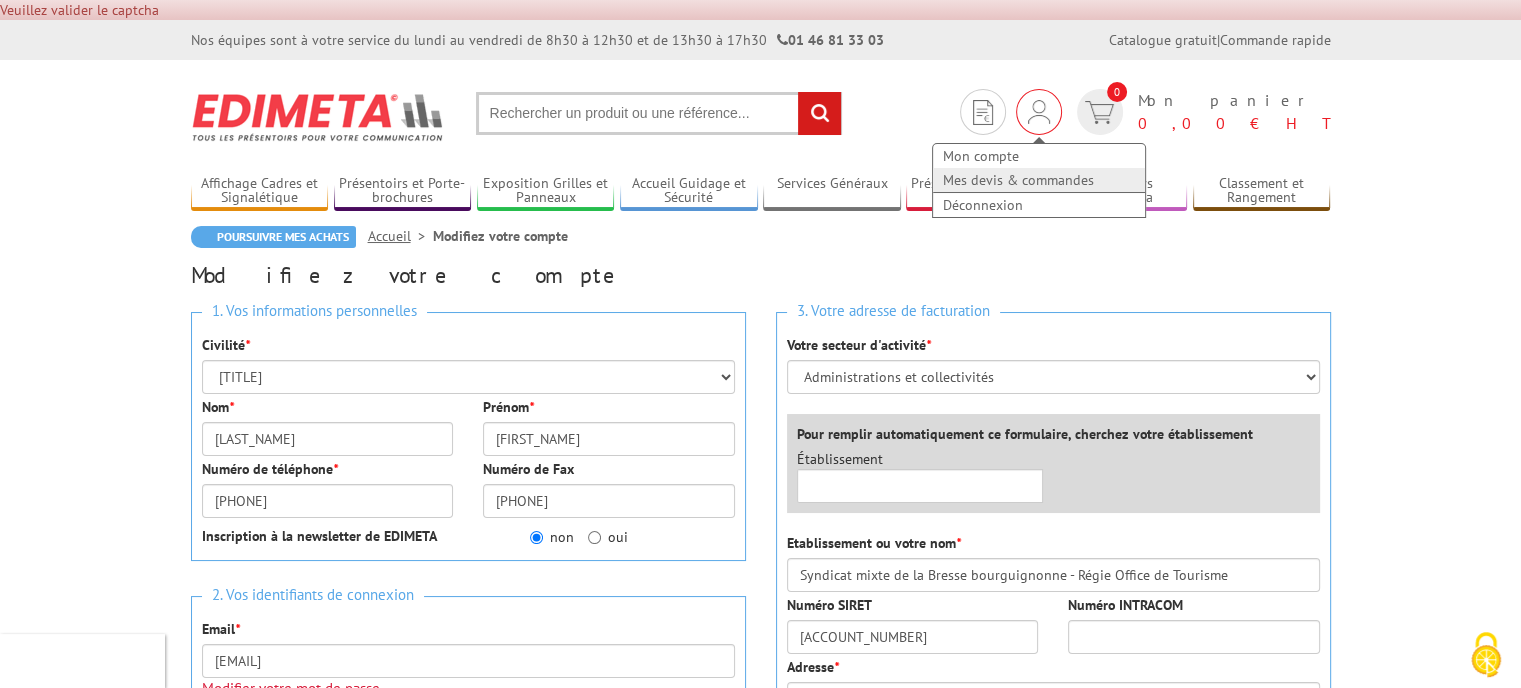 click on "Mes devis & commandes" at bounding box center [1039, 180] 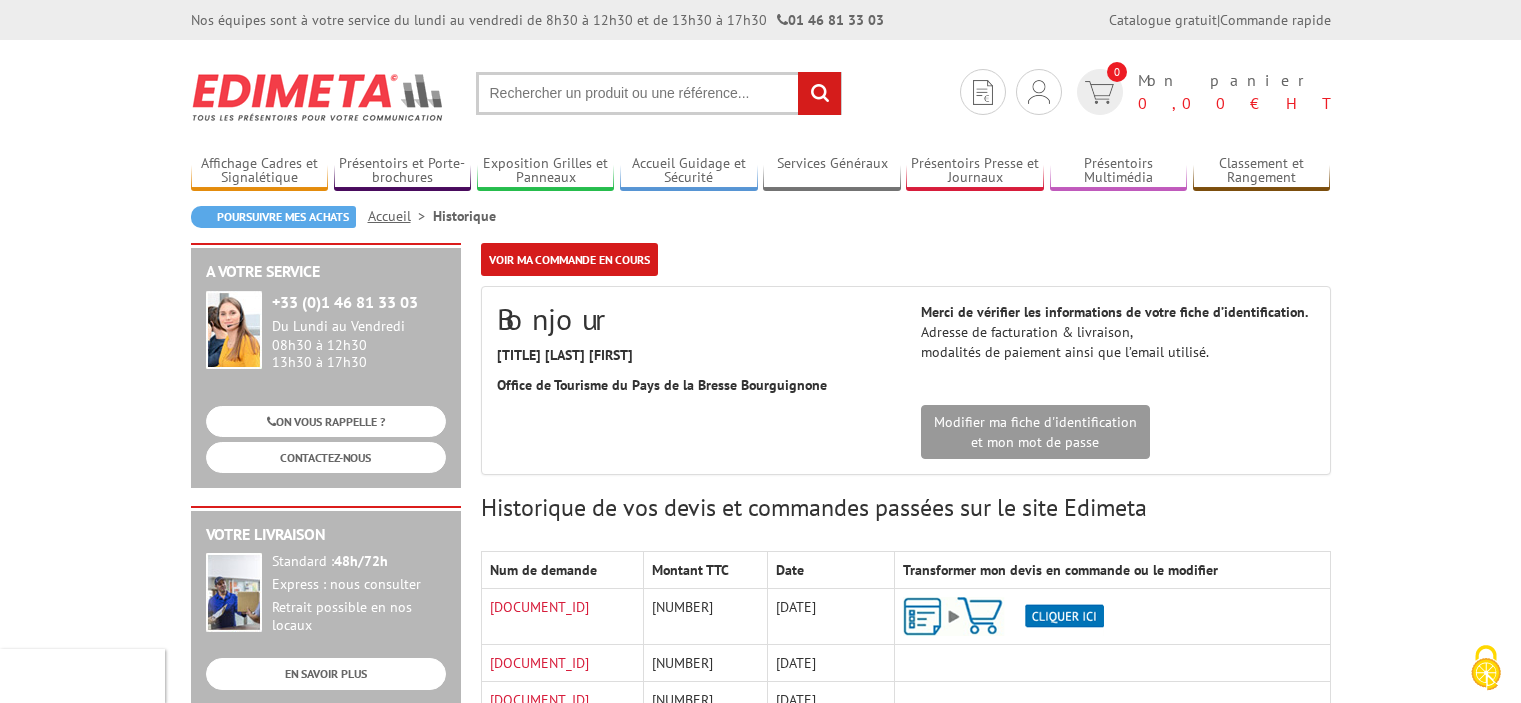 scroll, scrollTop: 0, scrollLeft: 0, axis: both 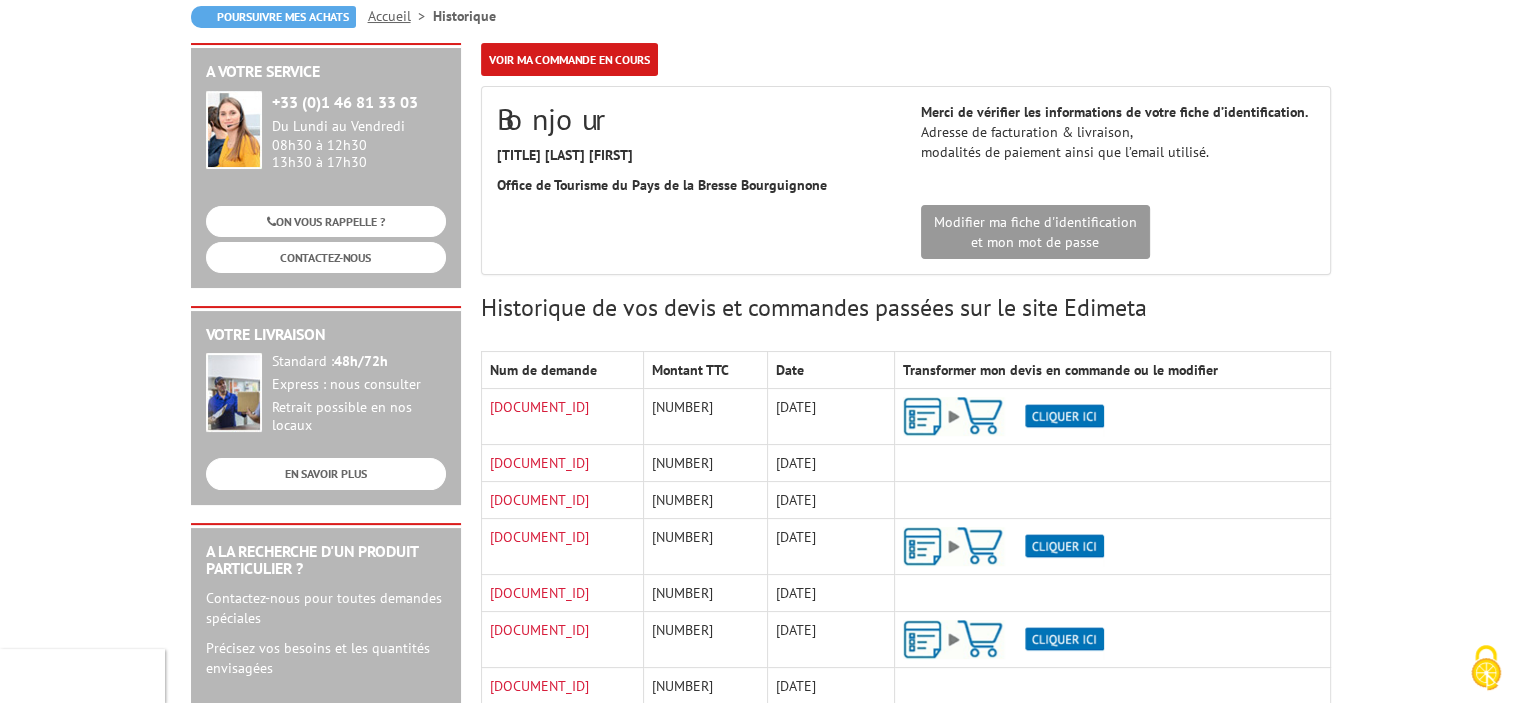 click at bounding box center [1003, 416] 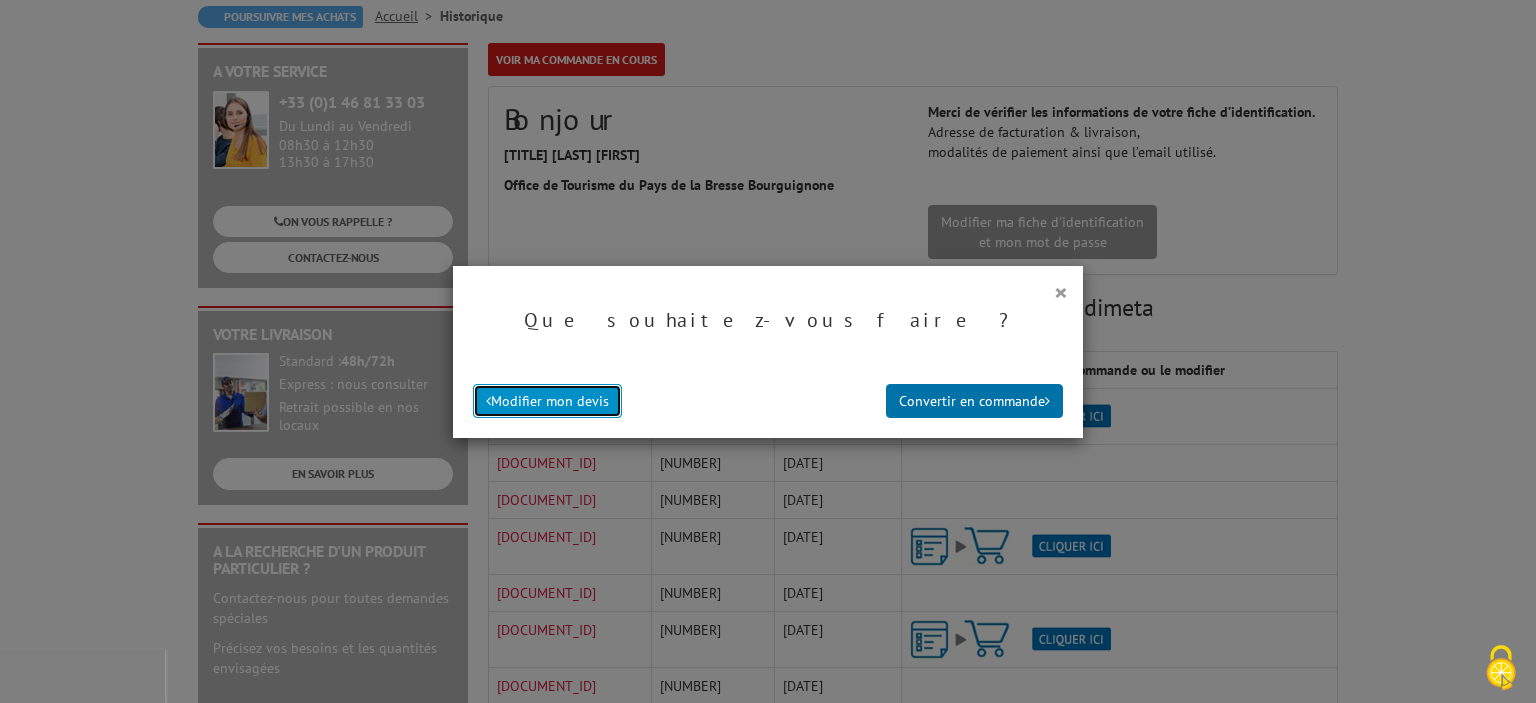 click on "Modifier mon devis" at bounding box center (547, 401) 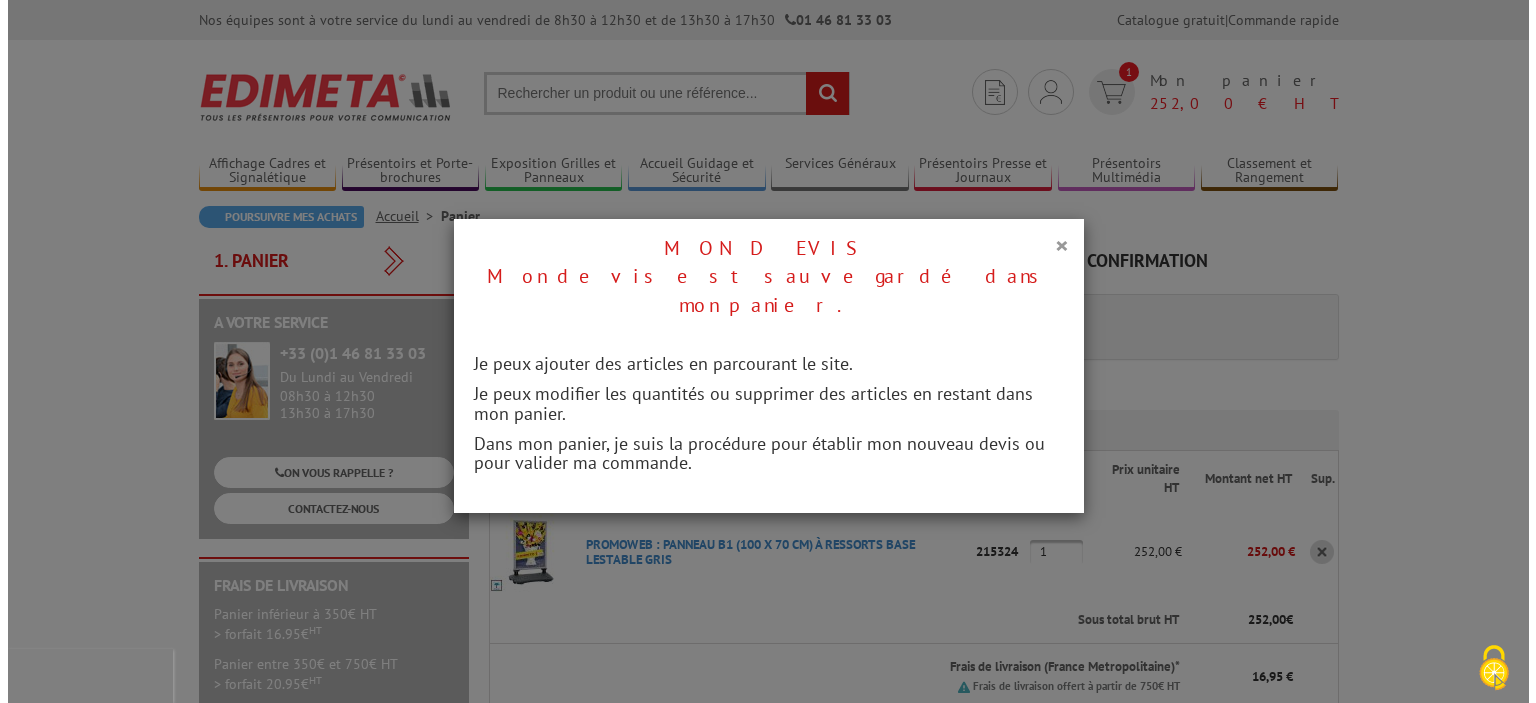 scroll, scrollTop: 0, scrollLeft: 0, axis: both 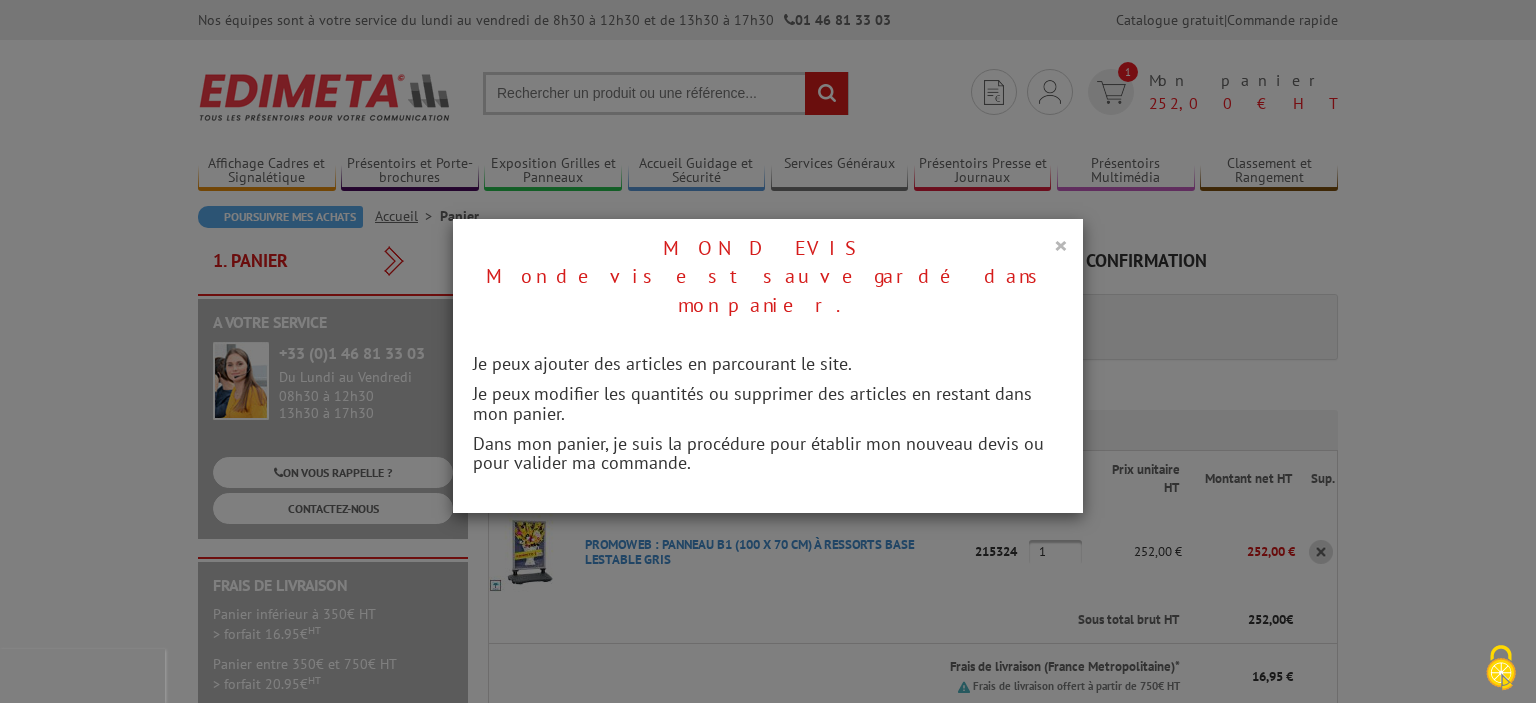 click on "×" at bounding box center (1061, 245) 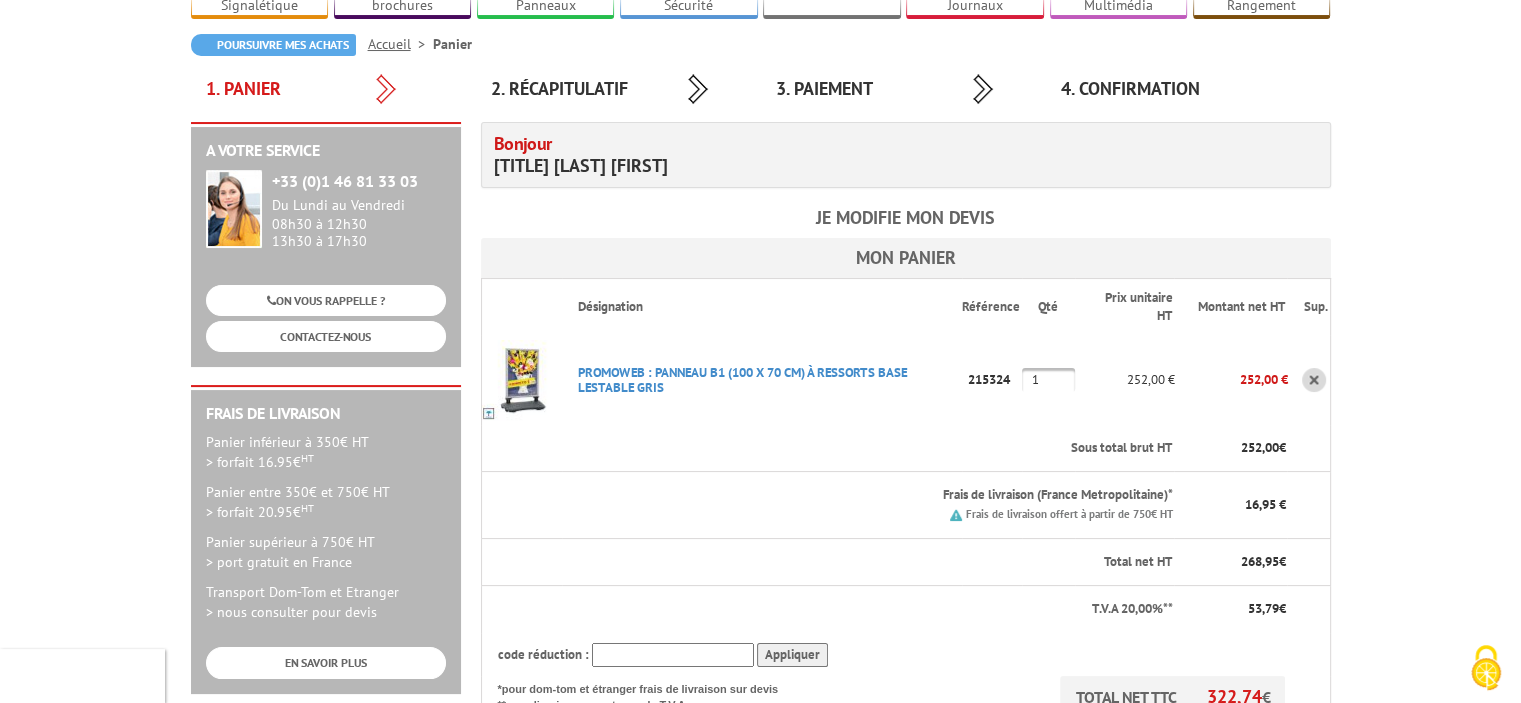scroll, scrollTop: 0, scrollLeft: 0, axis: both 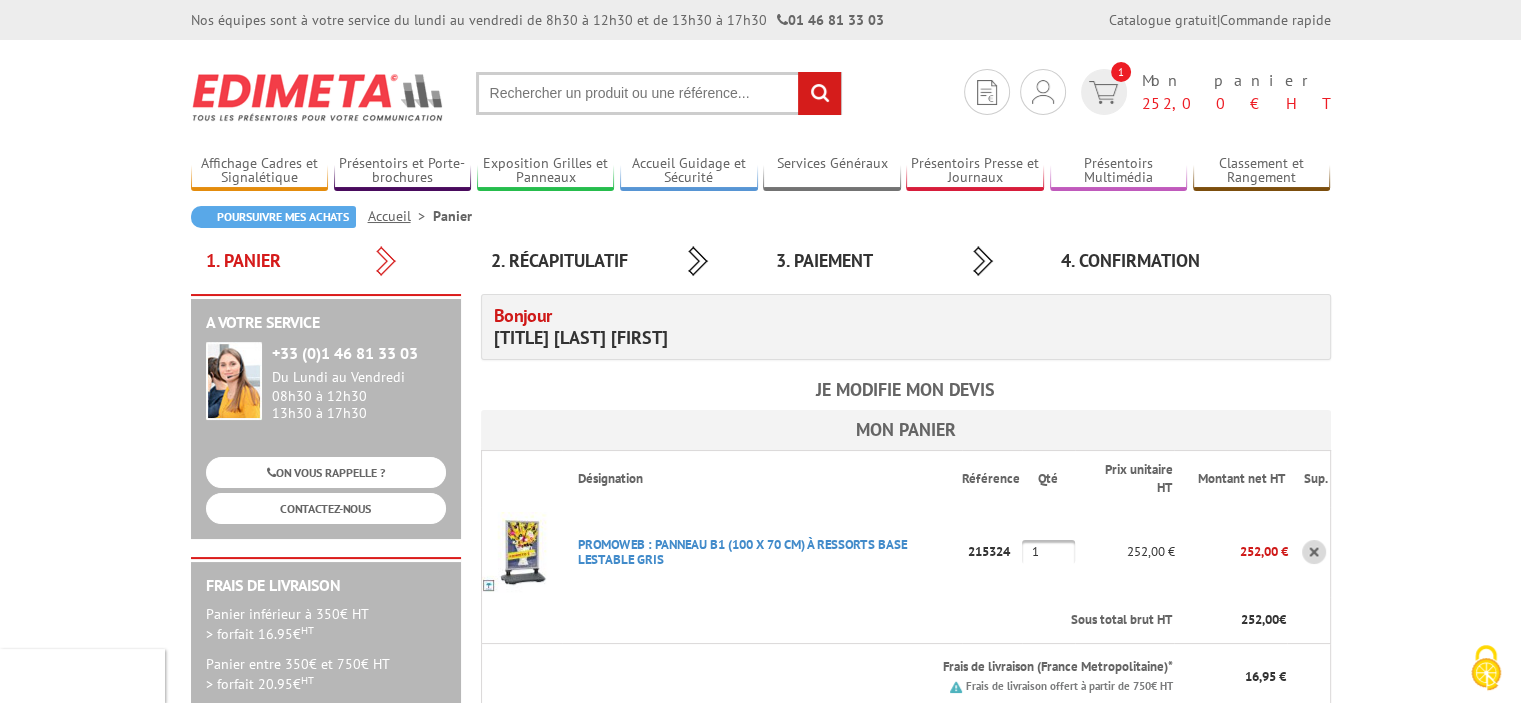 drag, startPoint x: 504, startPoint y: 103, endPoint x: 526, endPoint y: 75, distance: 35.608986 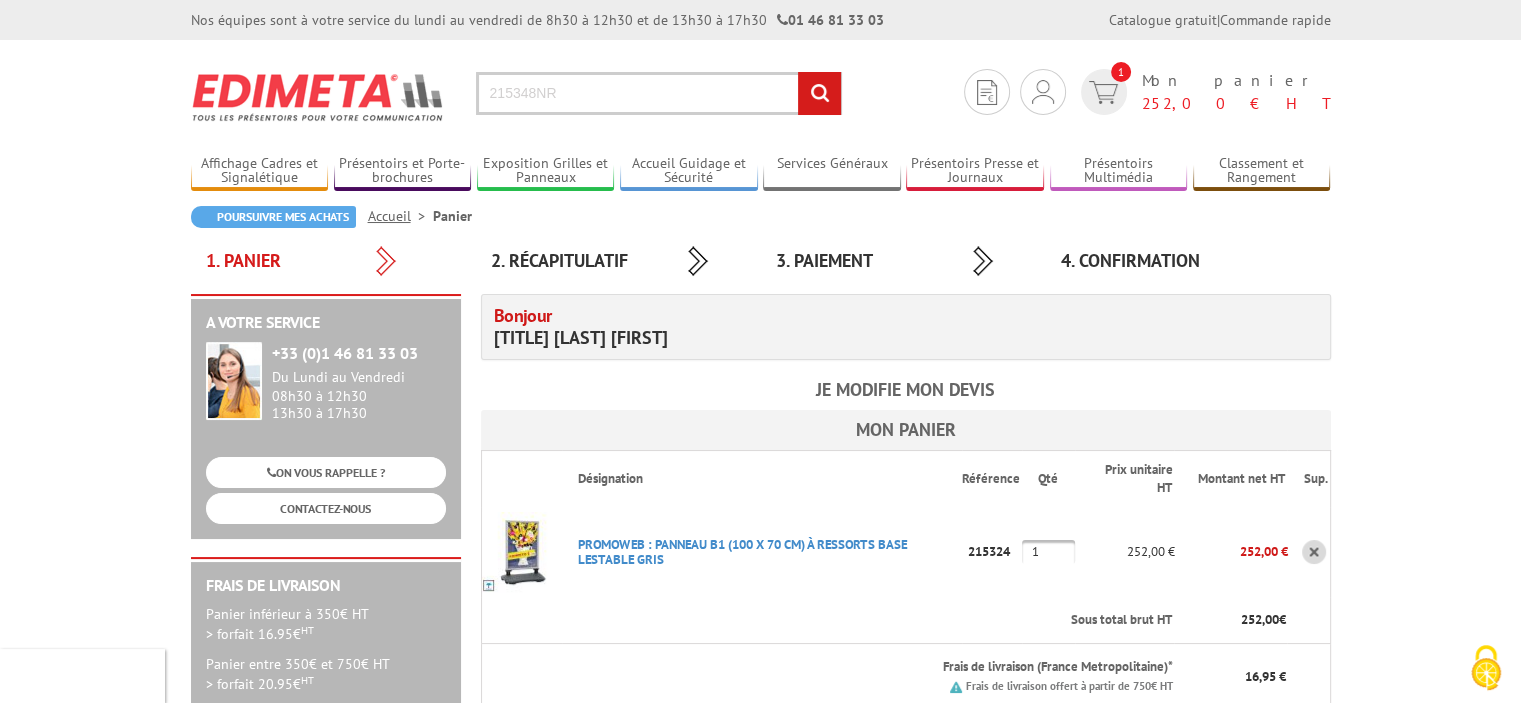 type on "215348NR" 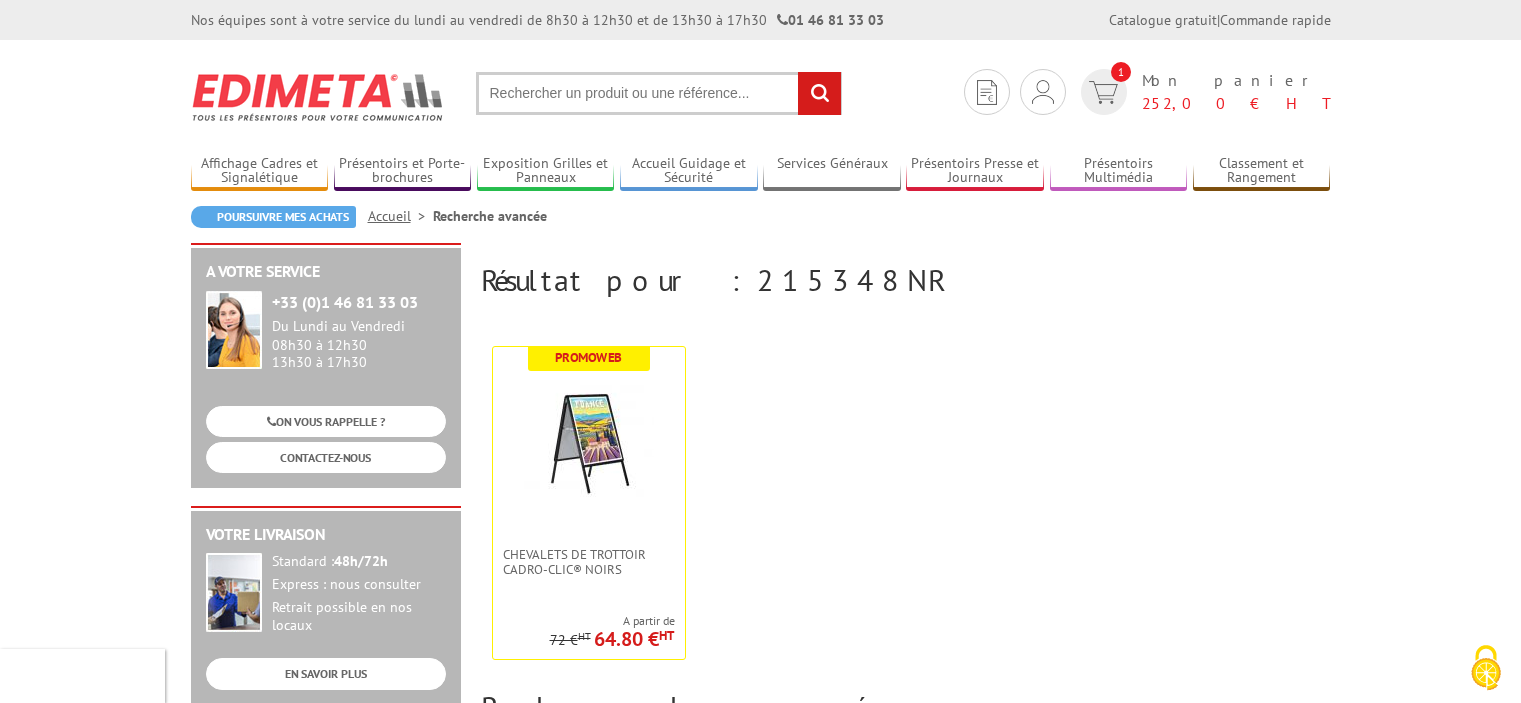 scroll, scrollTop: 0, scrollLeft: 0, axis: both 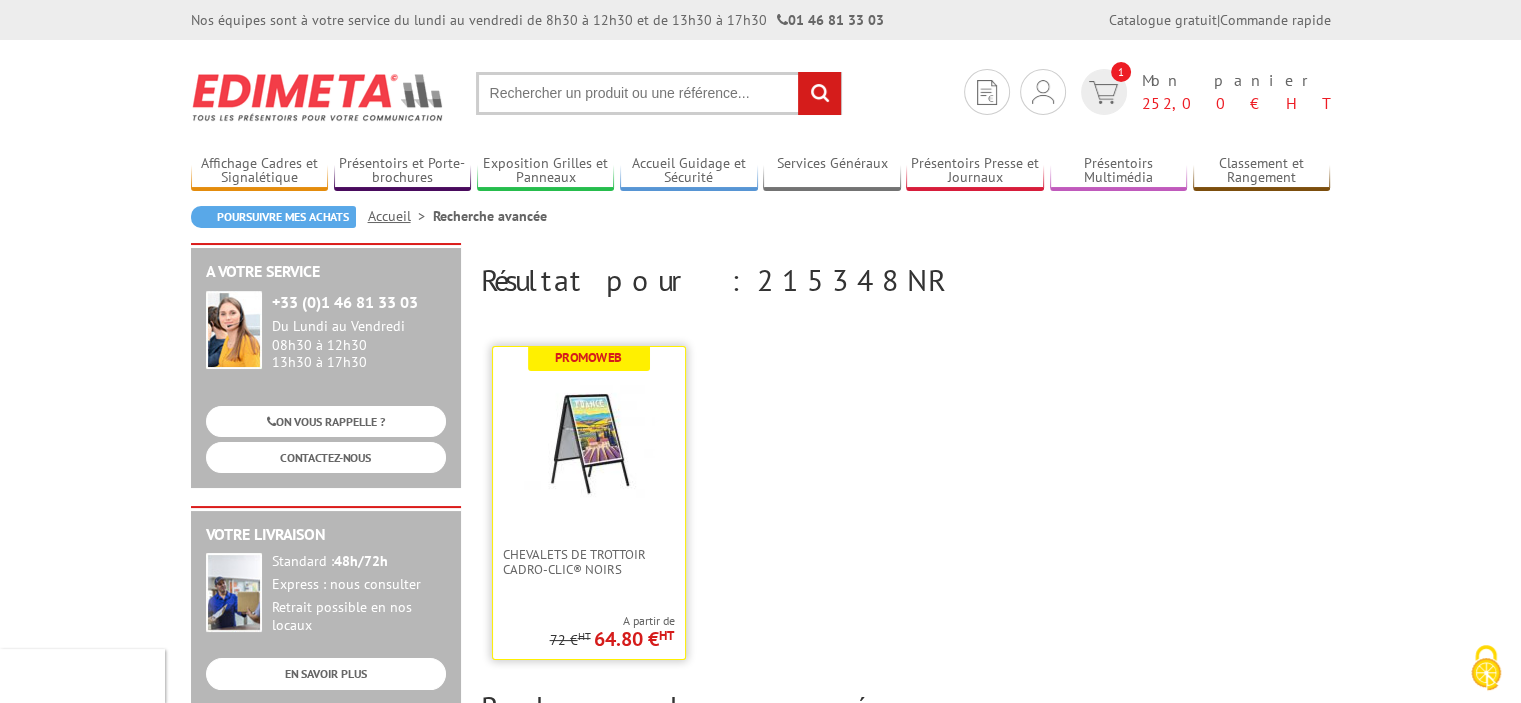 click at bounding box center (589, 442) 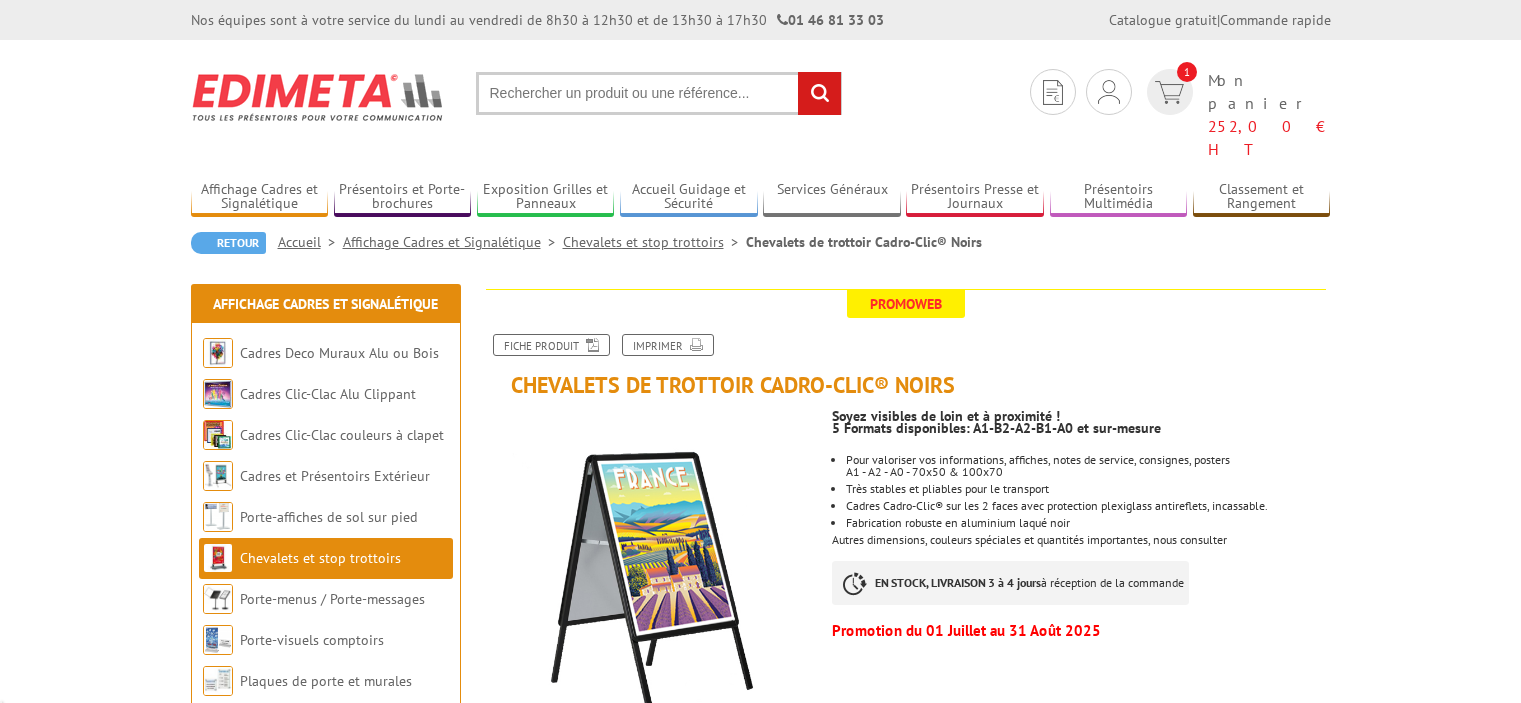 scroll, scrollTop: 0, scrollLeft: 0, axis: both 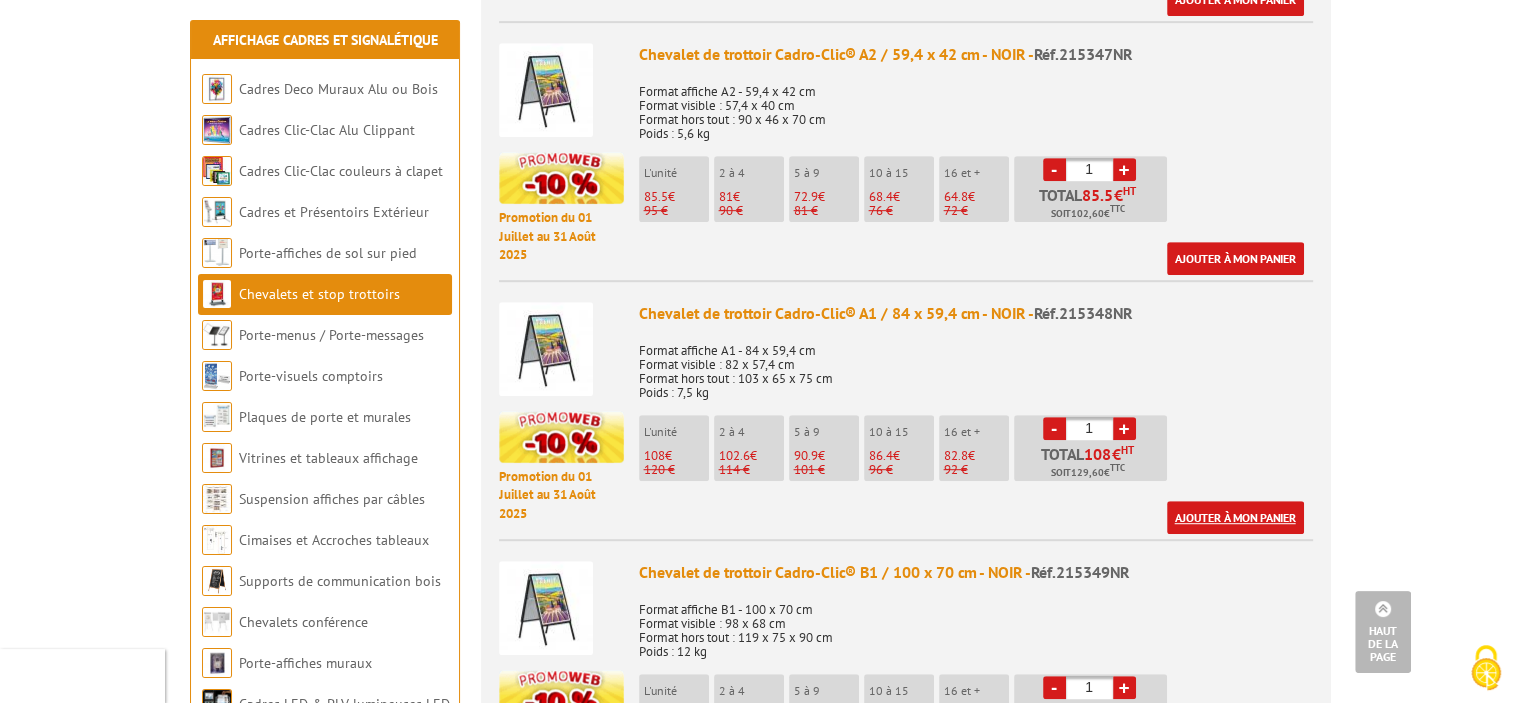 click on "Ajouter à mon panier" at bounding box center [1235, 517] 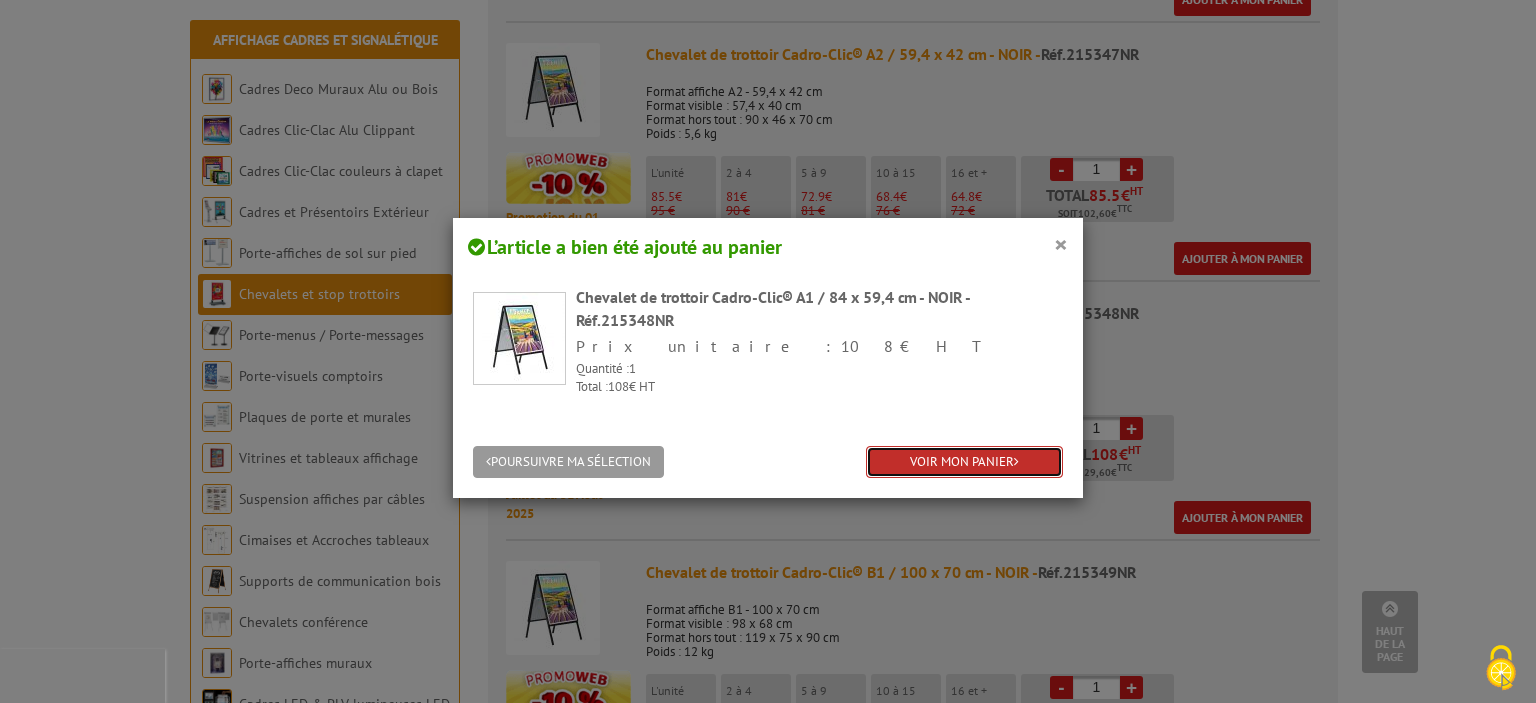 click on "VOIR MON PANIER" at bounding box center [964, 462] 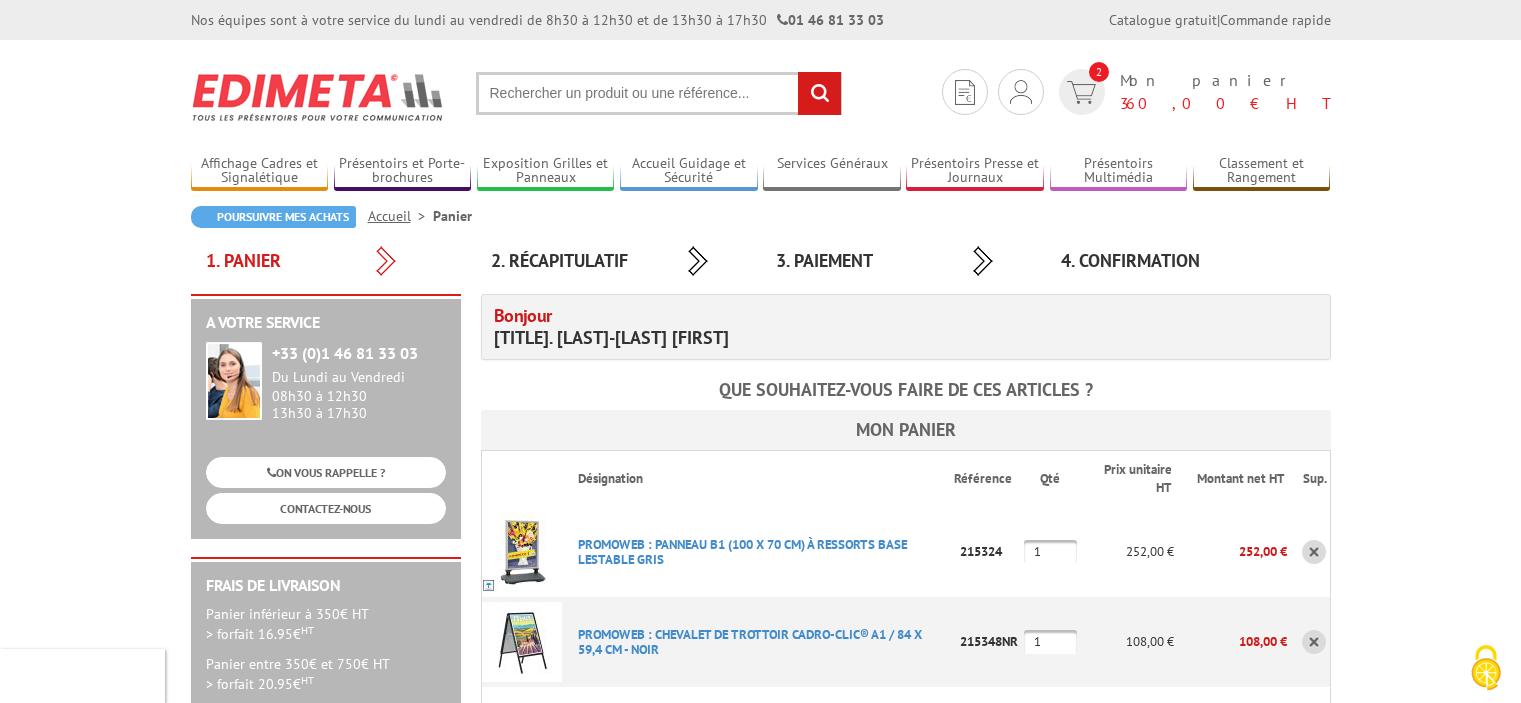 scroll, scrollTop: 0, scrollLeft: 0, axis: both 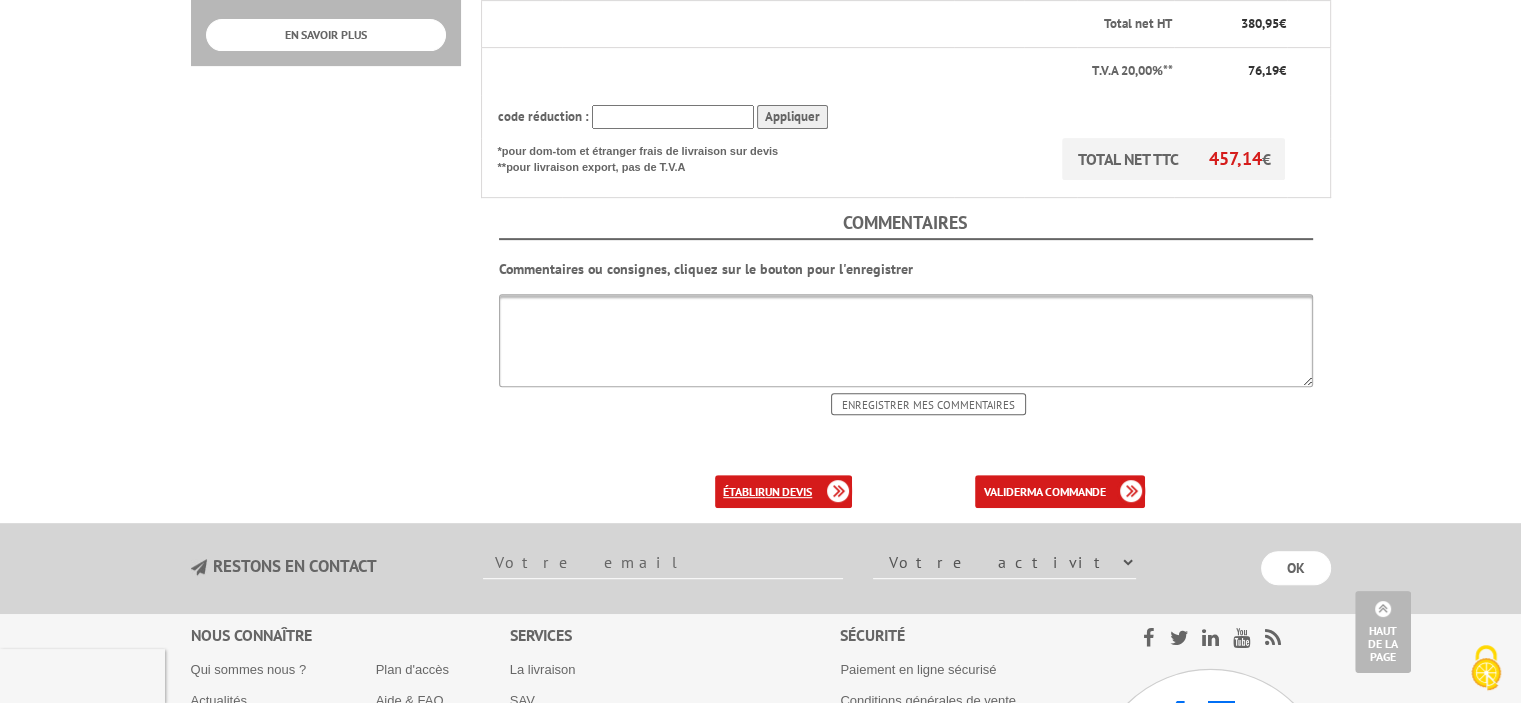click on "établir  un devis" at bounding box center (783, 491) 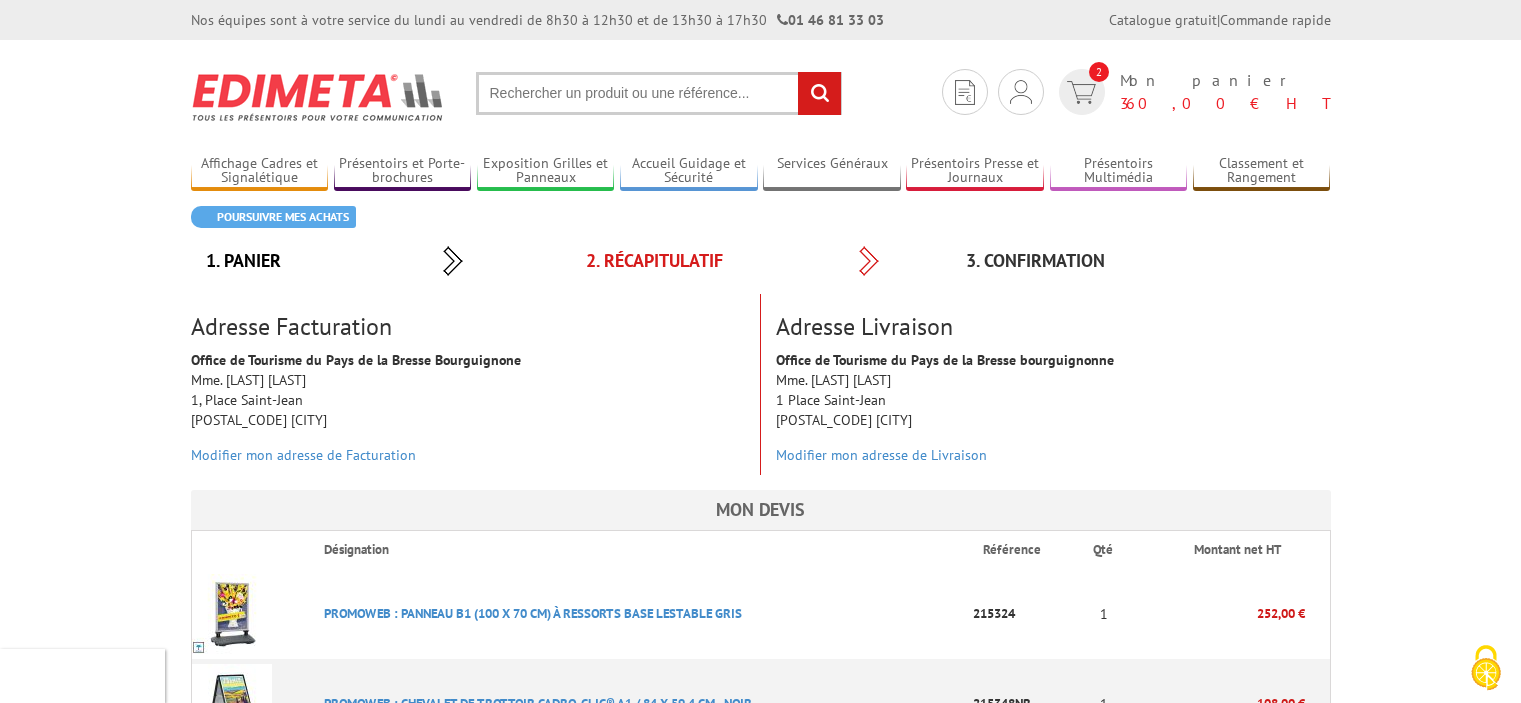 scroll, scrollTop: 0, scrollLeft: 0, axis: both 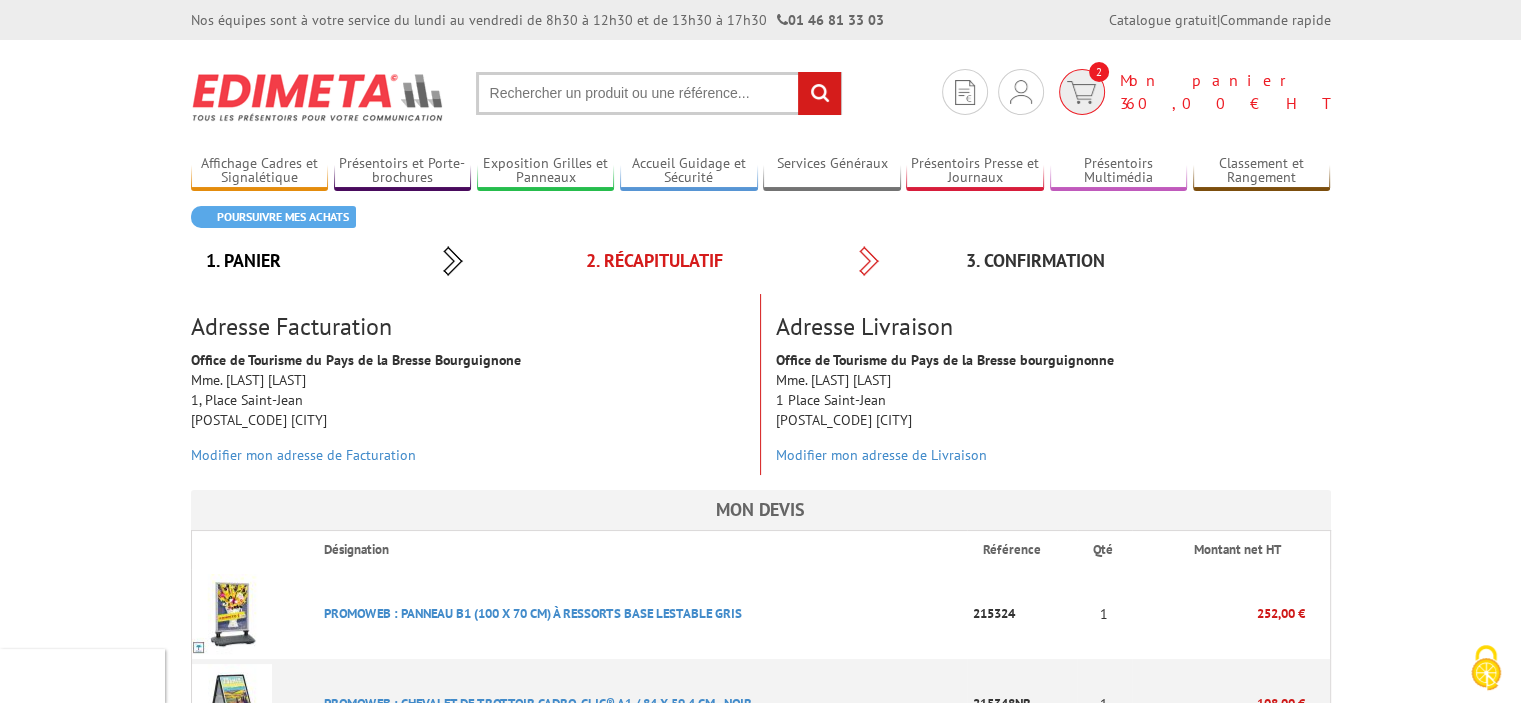click on "360,00
€ HT" at bounding box center [1225, 103] 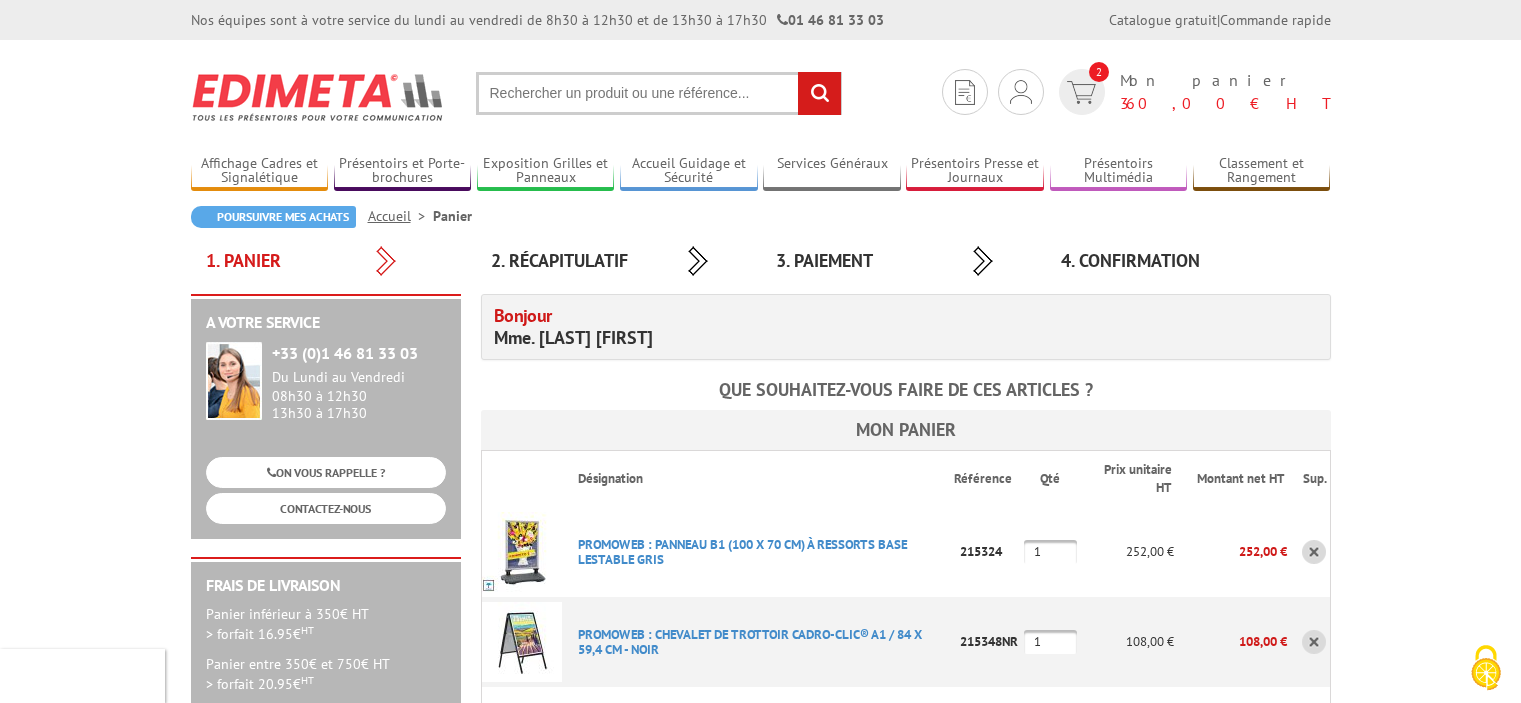 scroll, scrollTop: 0, scrollLeft: 0, axis: both 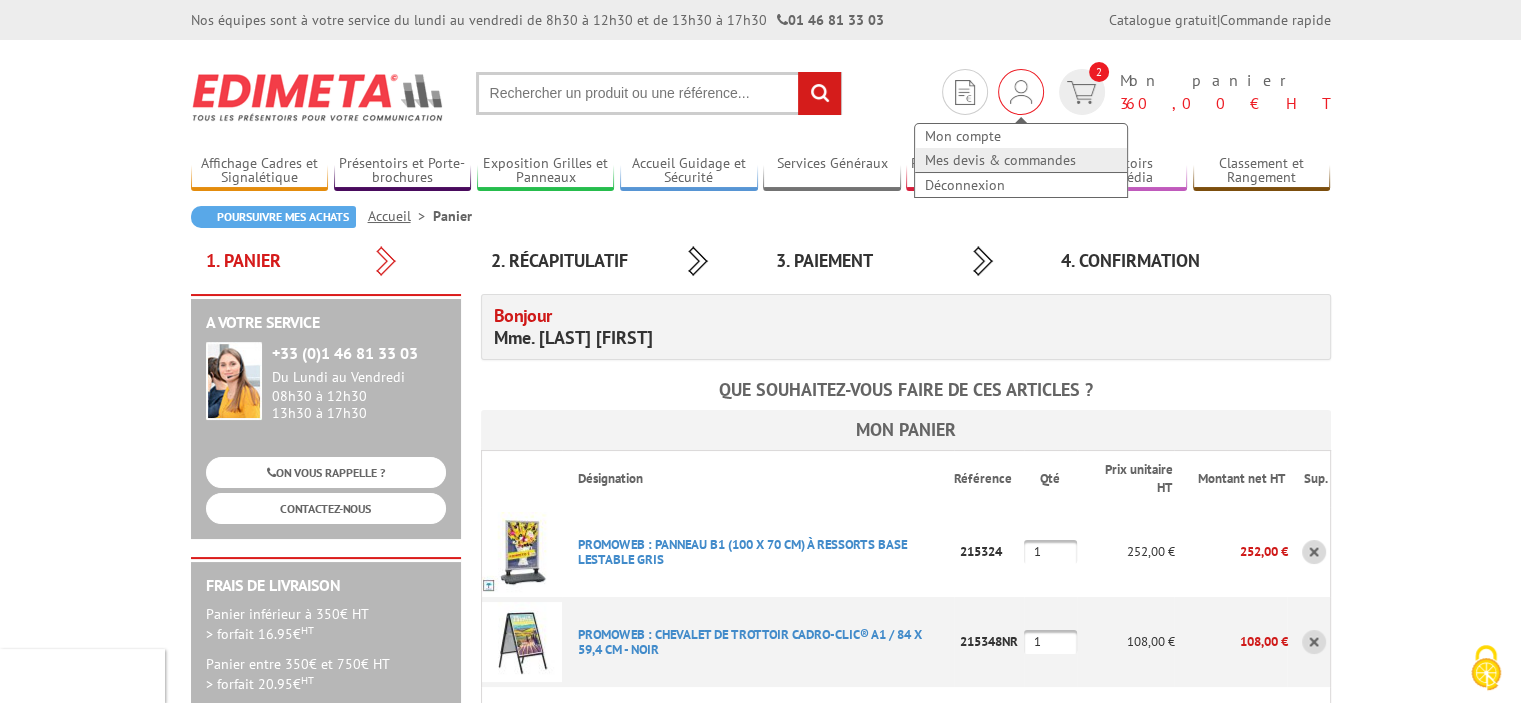 click on "Mes devis & commandes" at bounding box center (1021, 160) 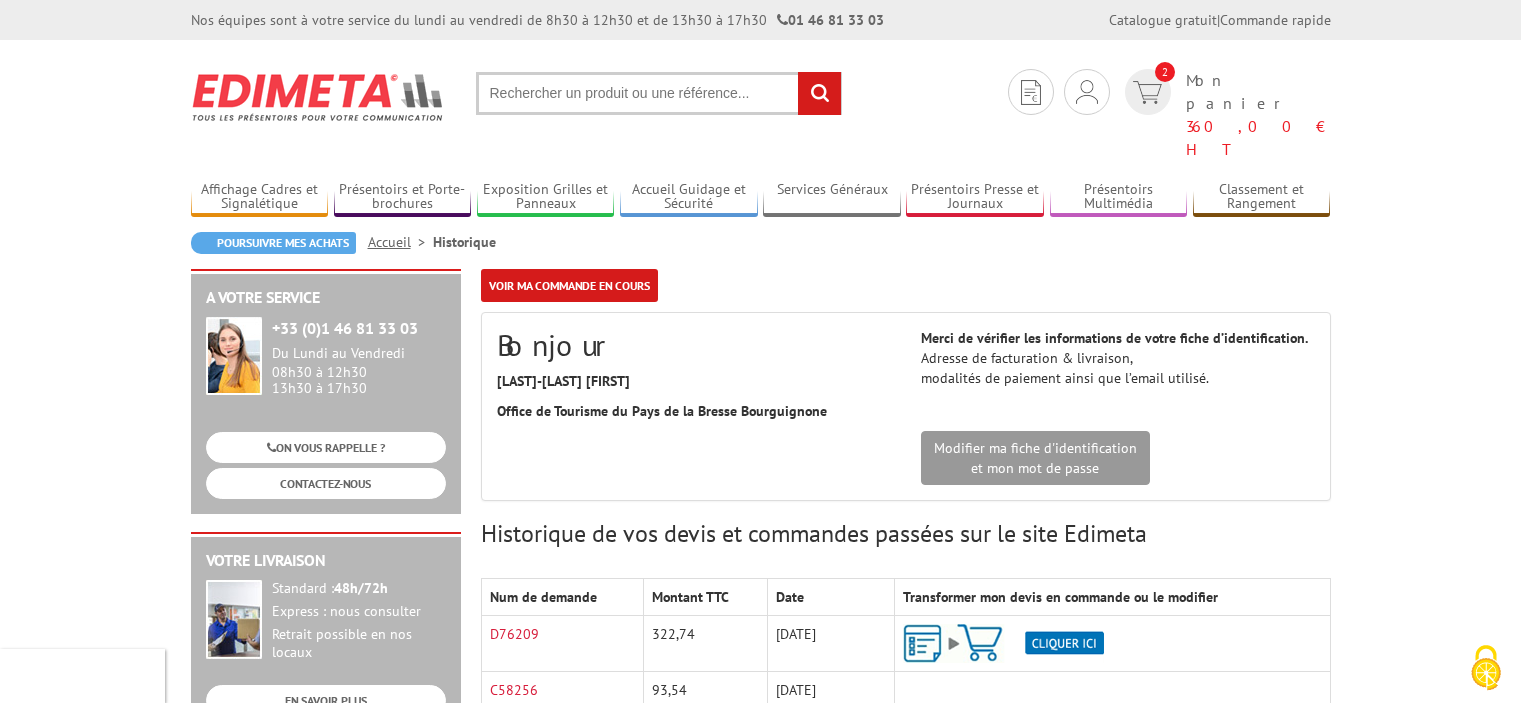 scroll, scrollTop: 0, scrollLeft: 0, axis: both 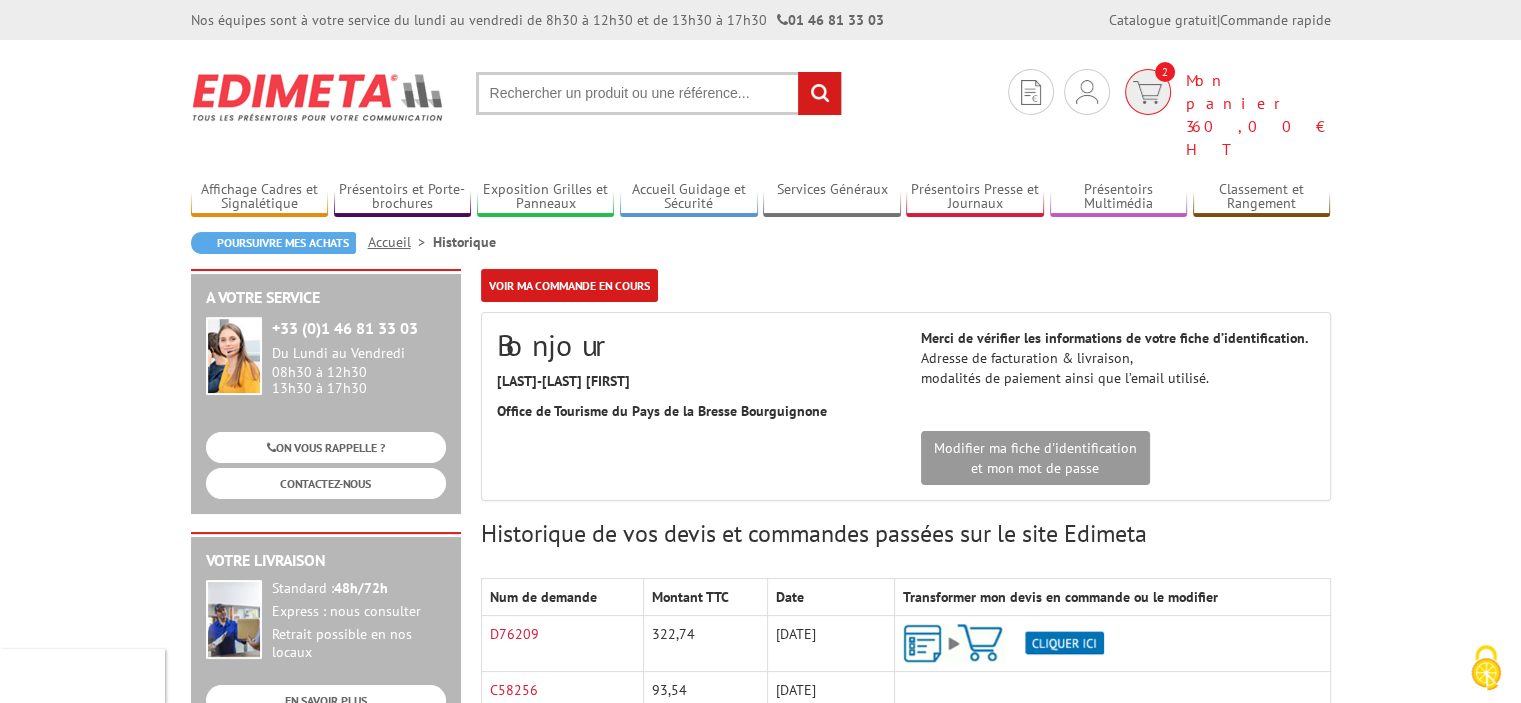 click on "2
Mon panier
360,00
€ HT" at bounding box center [1225, 114] 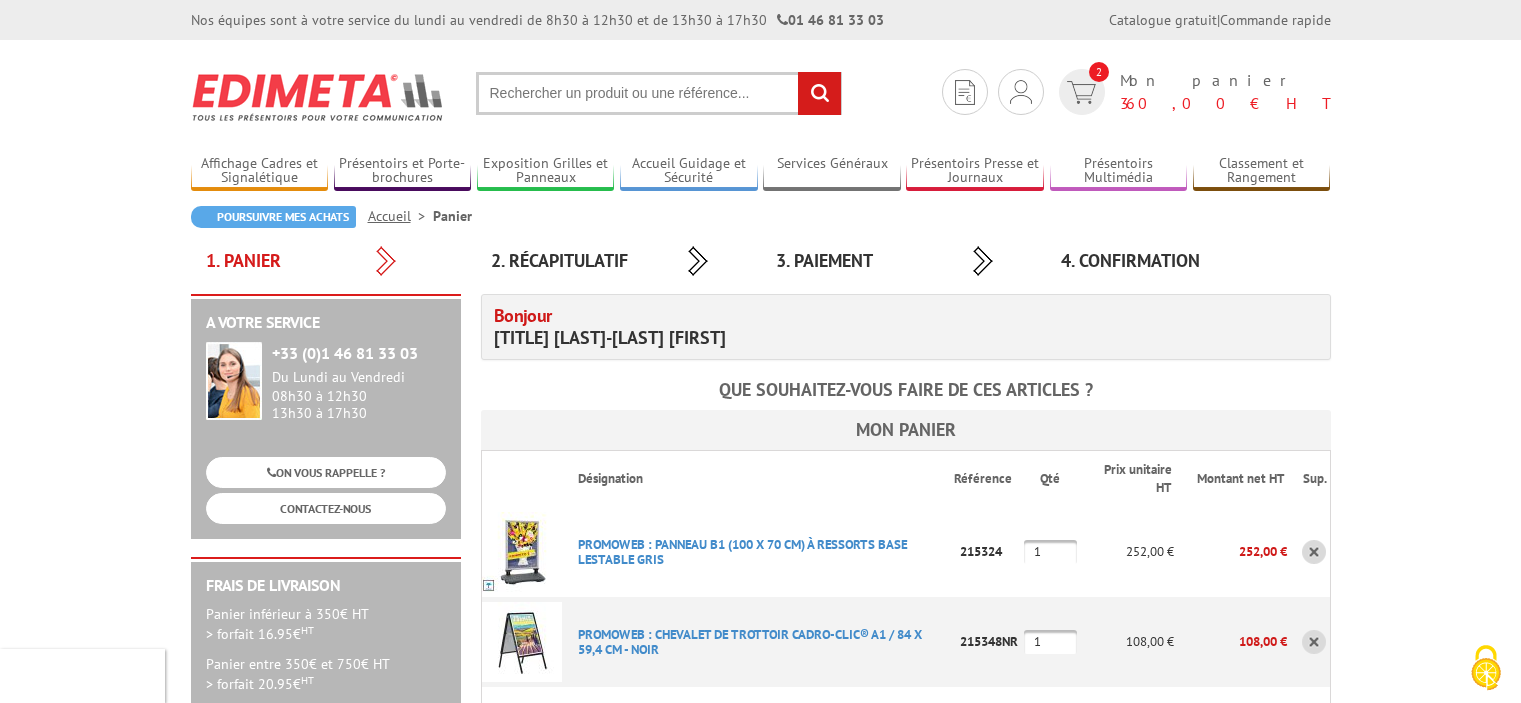 scroll, scrollTop: 0, scrollLeft: 0, axis: both 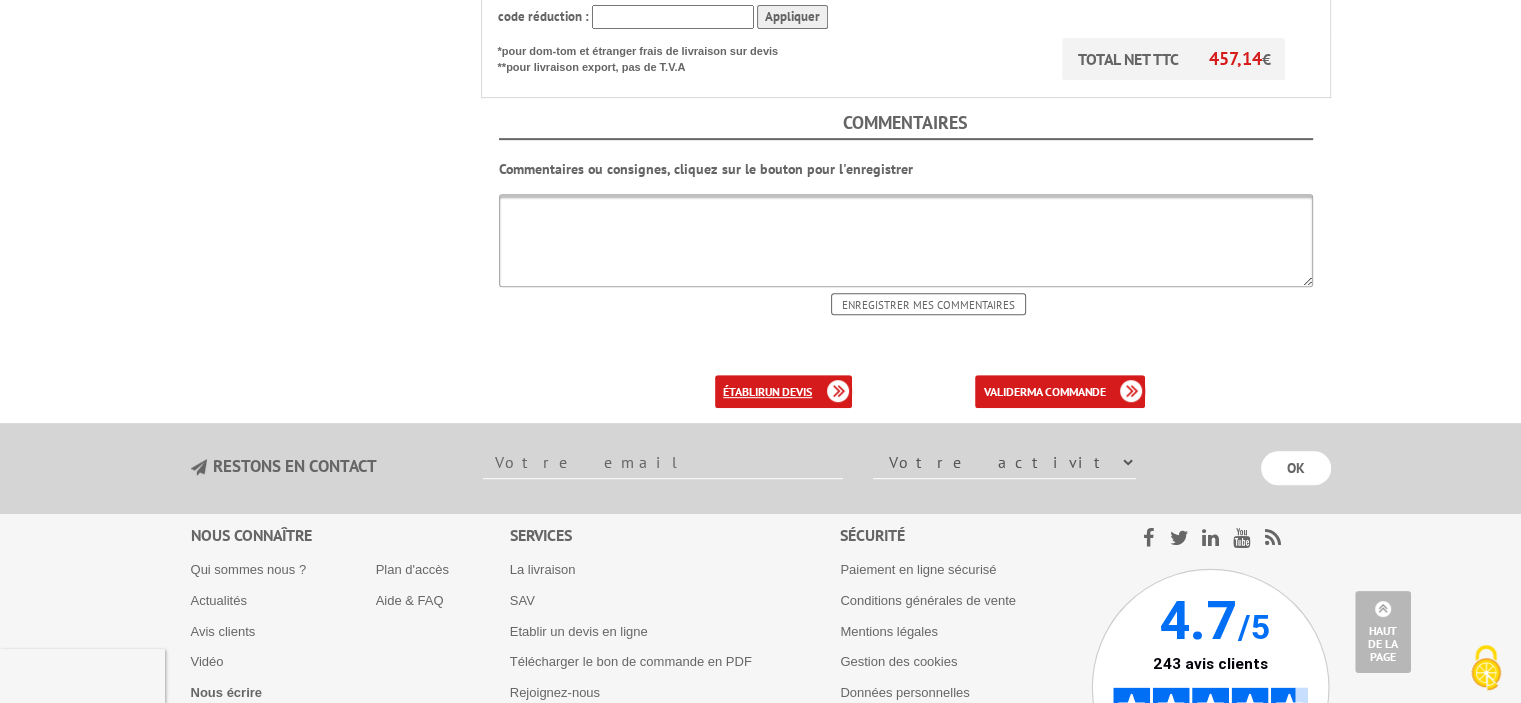 click on "un devis" at bounding box center (788, 391) 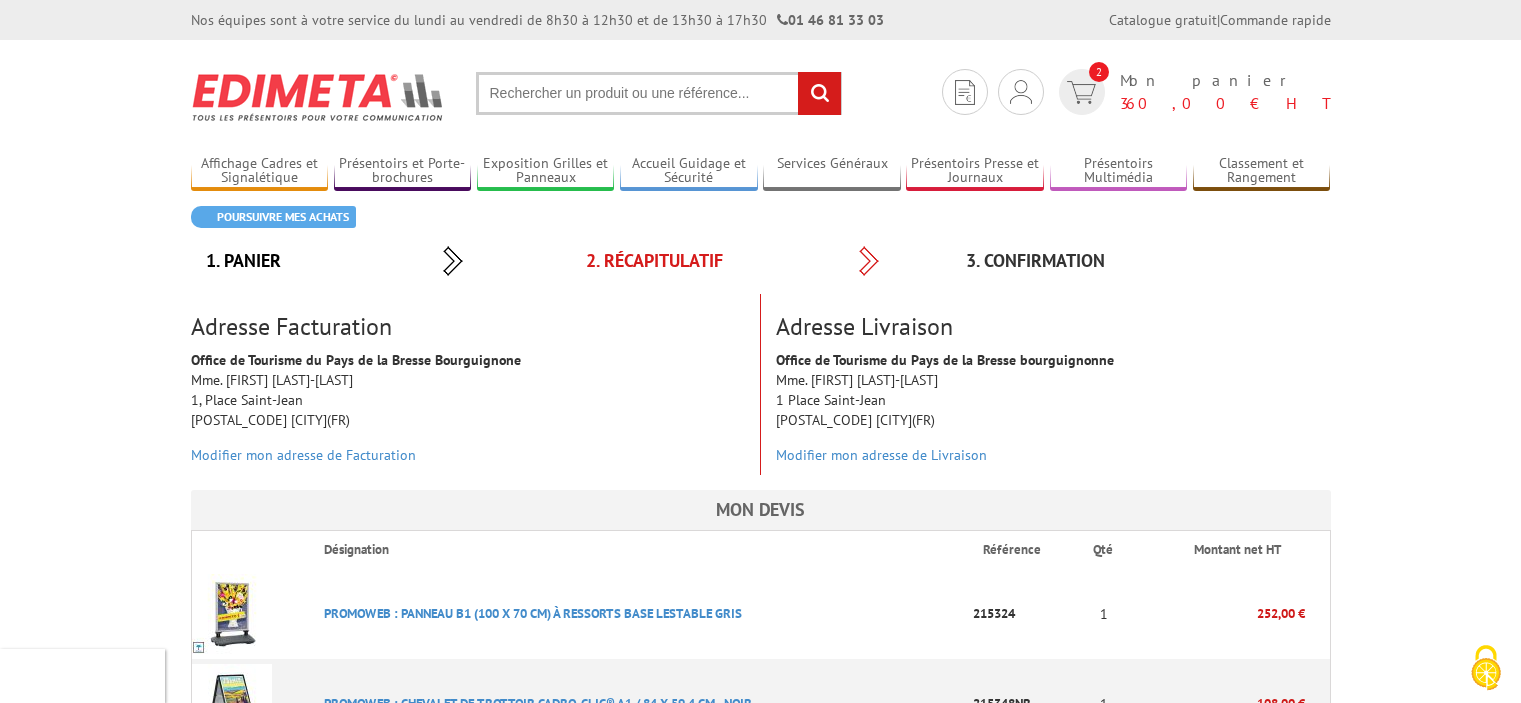 scroll, scrollTop: 0, scrollLeft: 0, axis: both 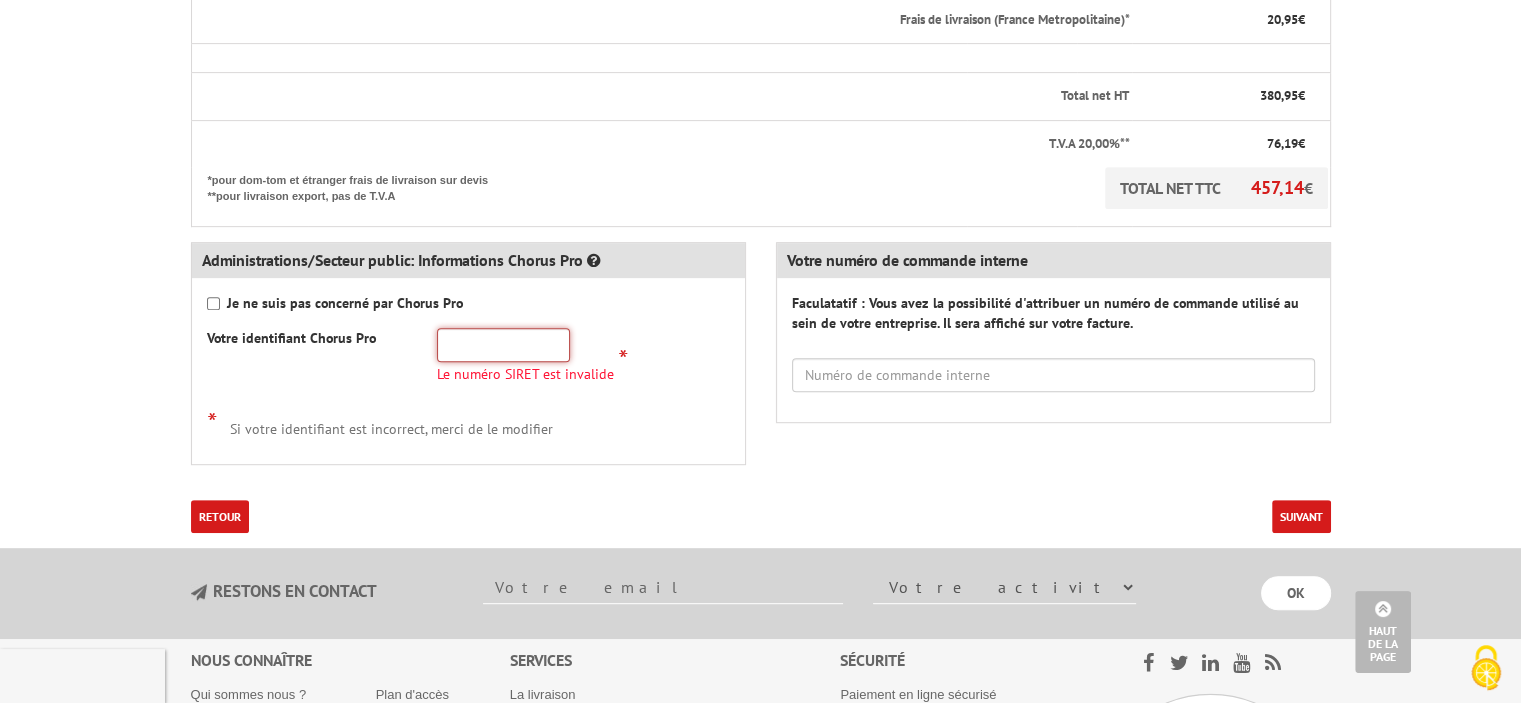 click at bounding box center (503, 345) 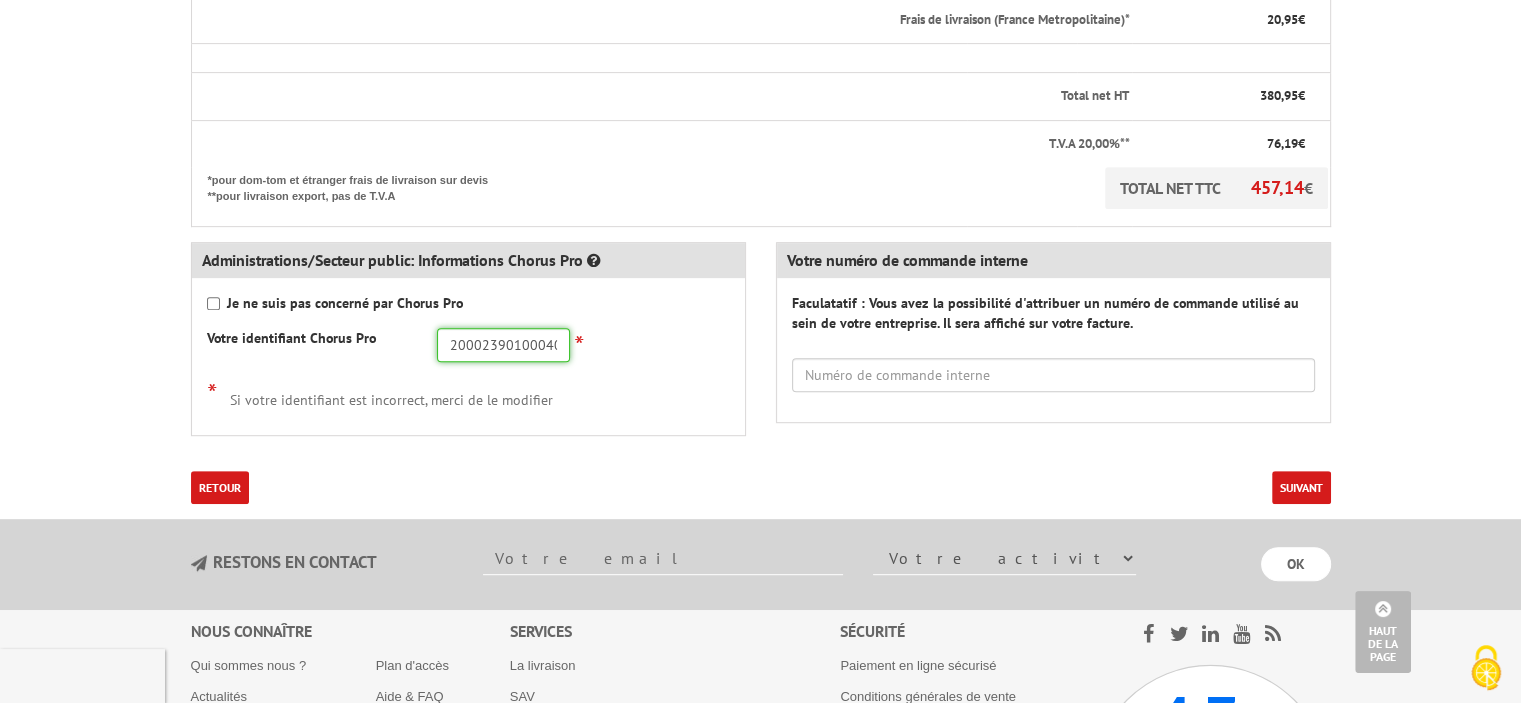 type on "20002390100040" 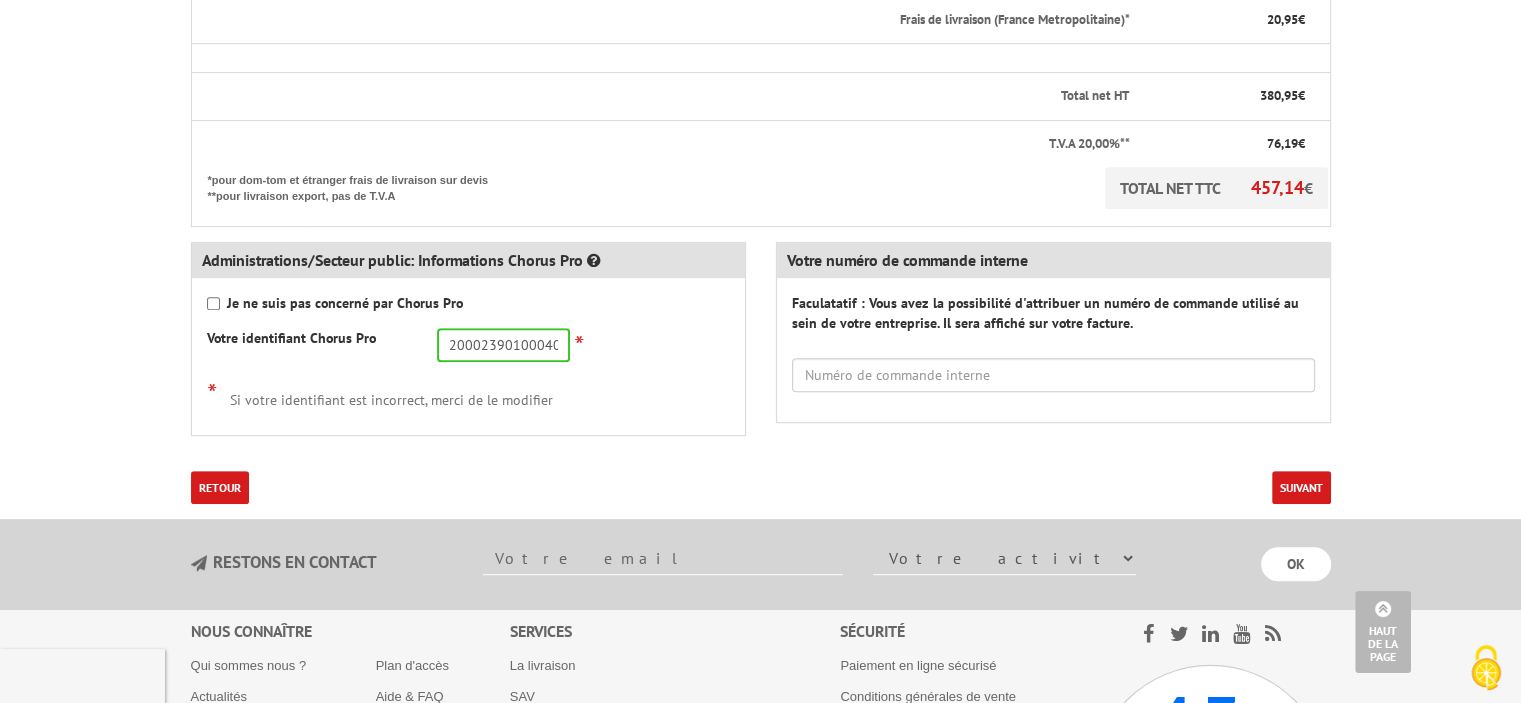 click on "*  Si votre identifiant est incorrect, merci de le modifier" at bounding box center (468, 393) 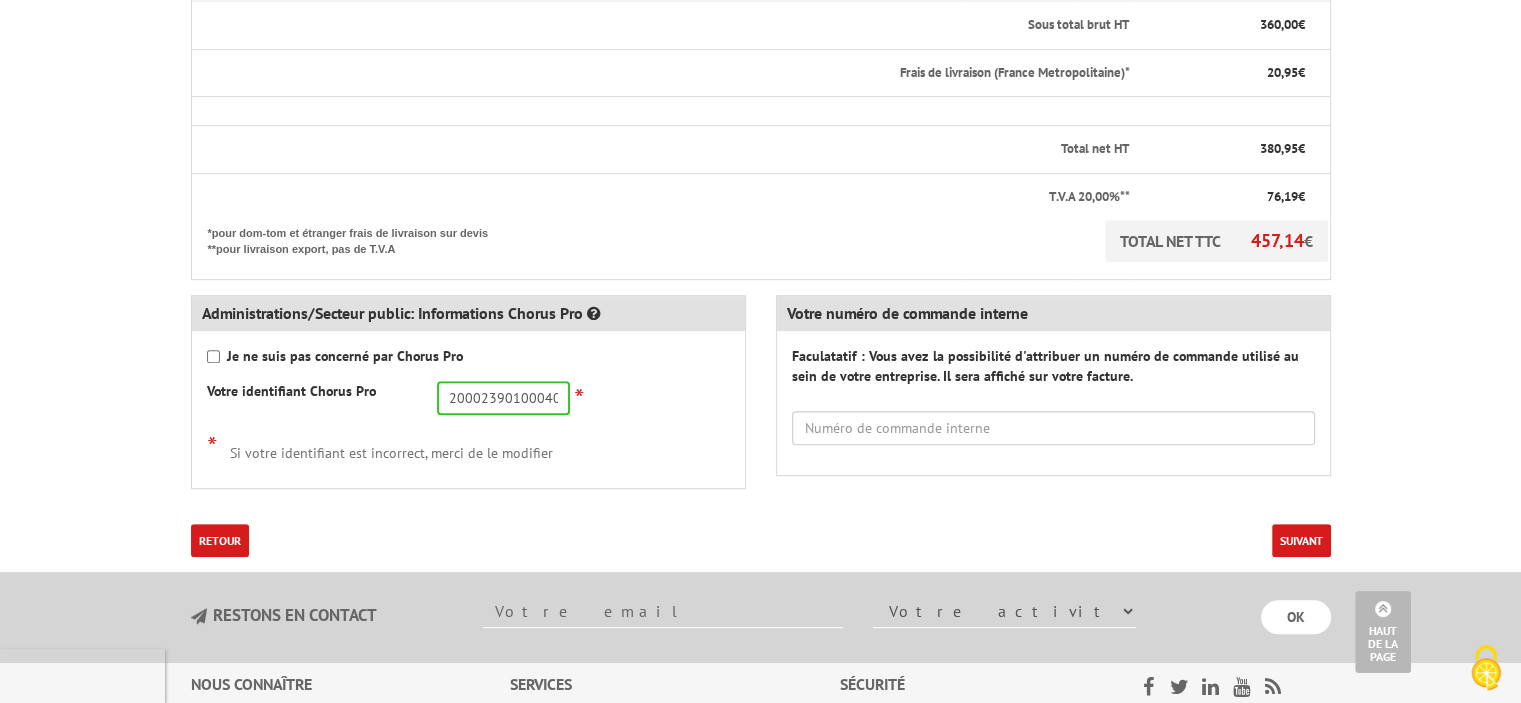 scroll, scrollTop: 900, scrollLeft: 0, axis: vertical 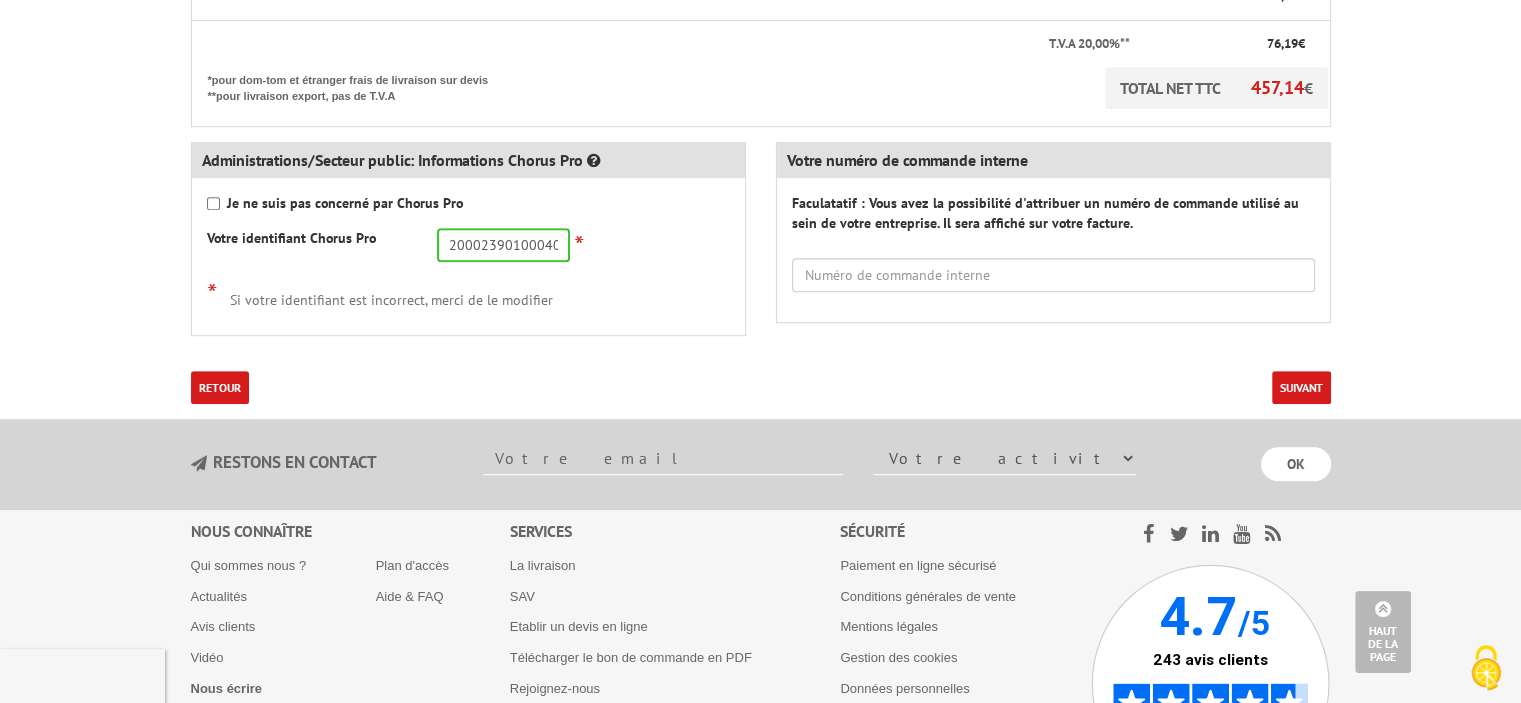 click on "Suivant" at bounding box center (1301, 387) 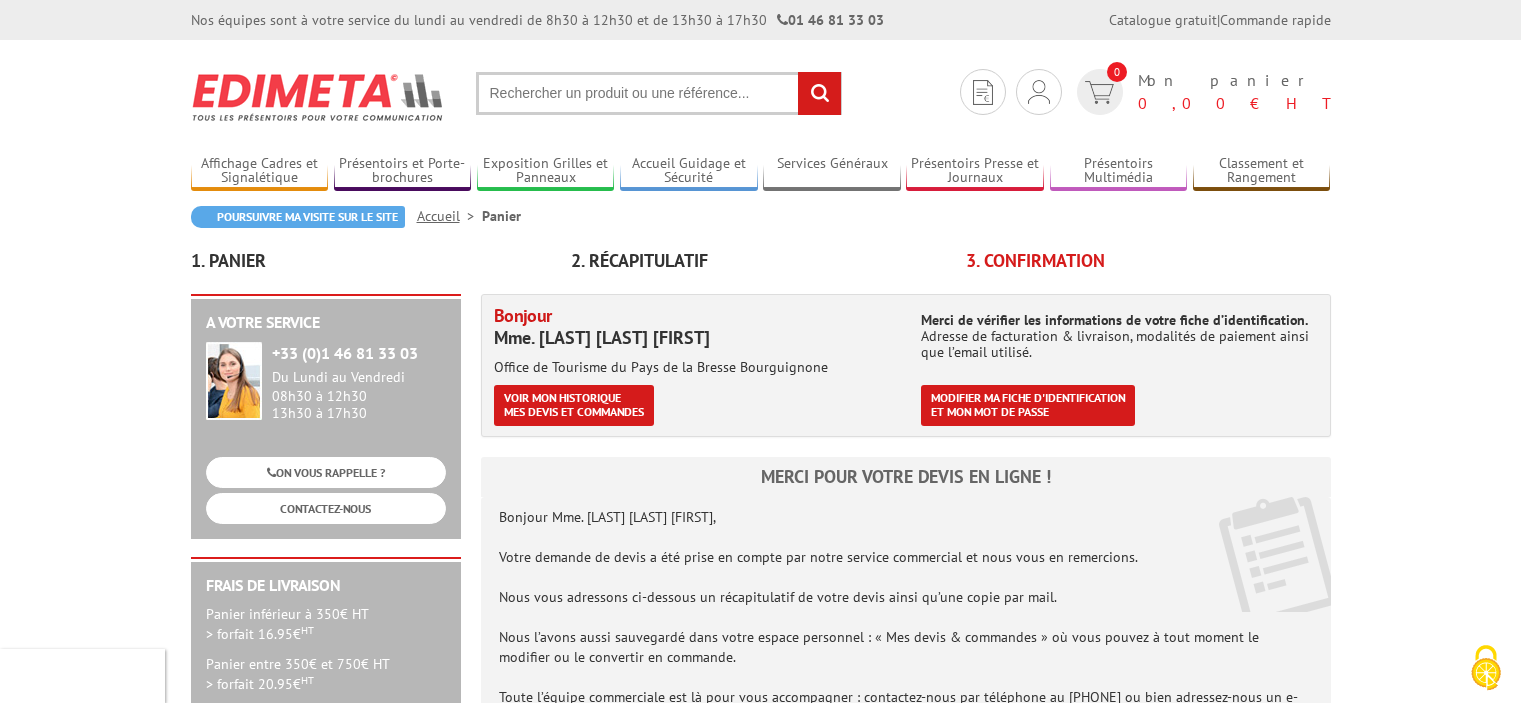 scroll, scrollTop: 0, scrollLeft: 0, axis: both 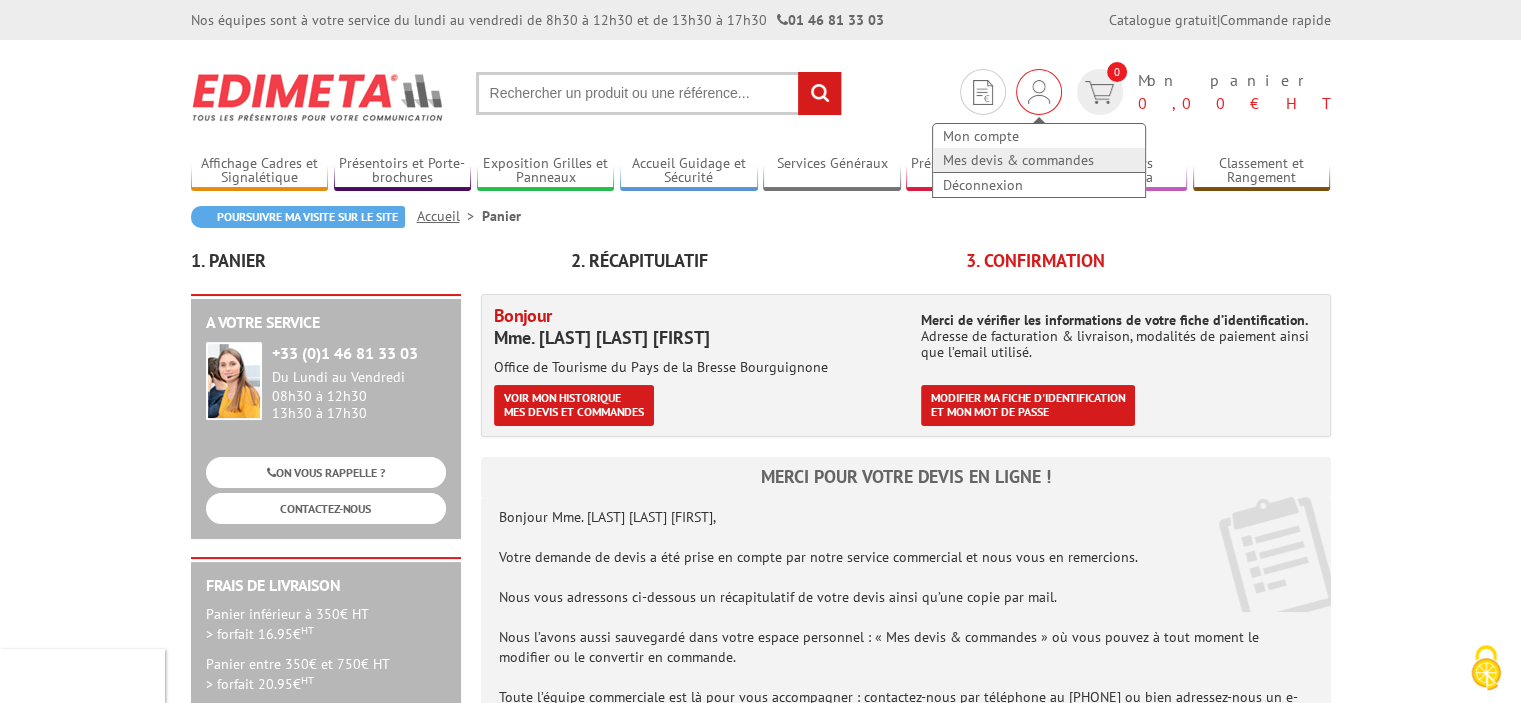 click on "Mes devis & commandes" at bounding box center [1039, 160] 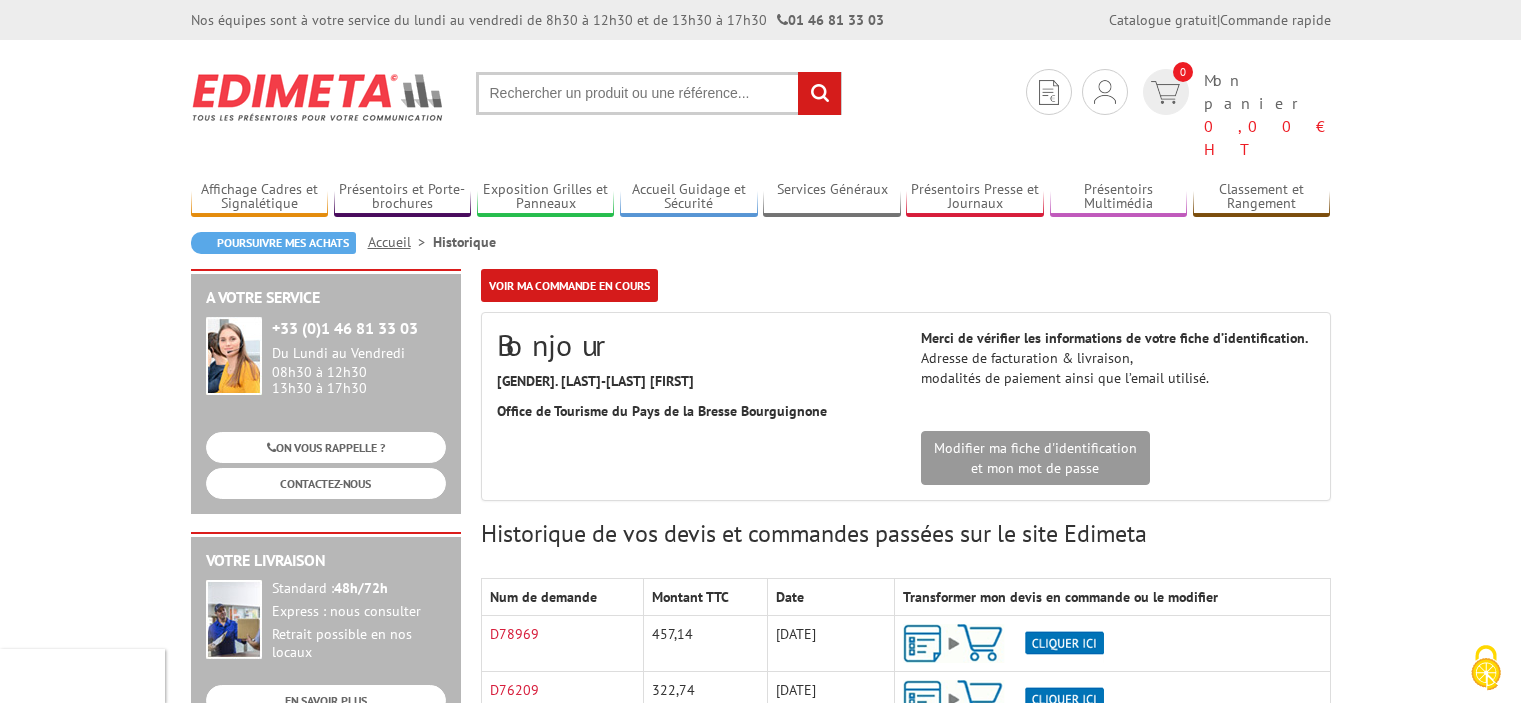 scroll, scrollTop: 0, scrollLeft: 0, axis: both 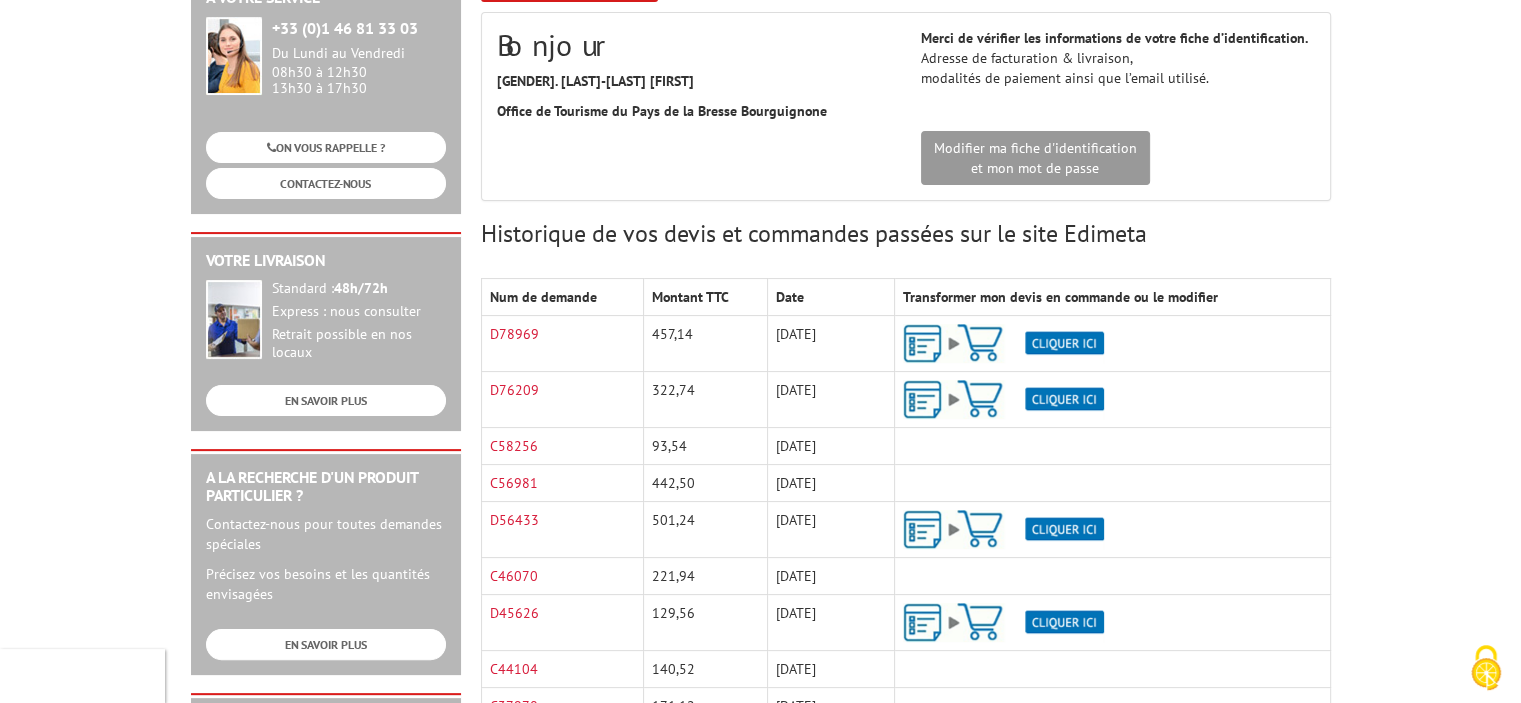 click at bounding box center (1003, 343) 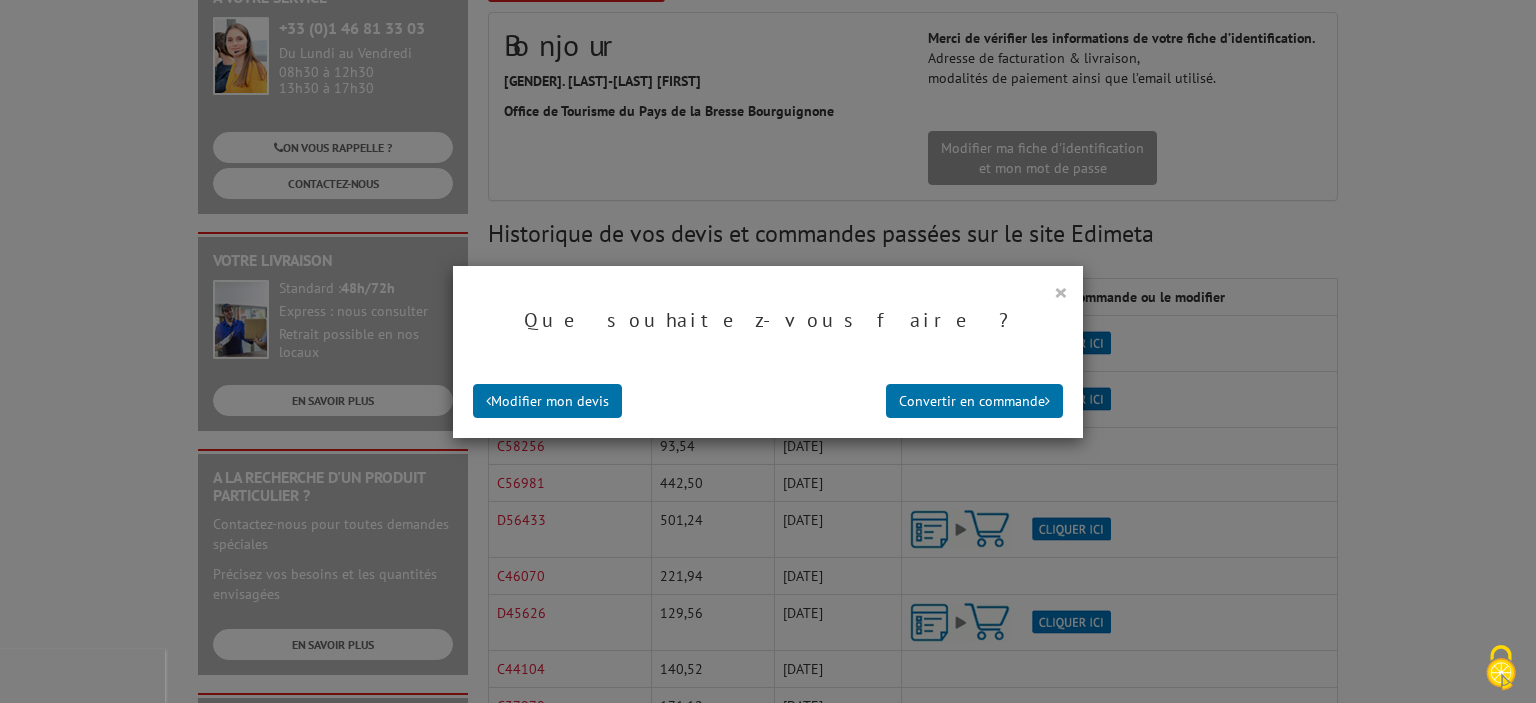 click on "×" at bounding box center (1061, 292) 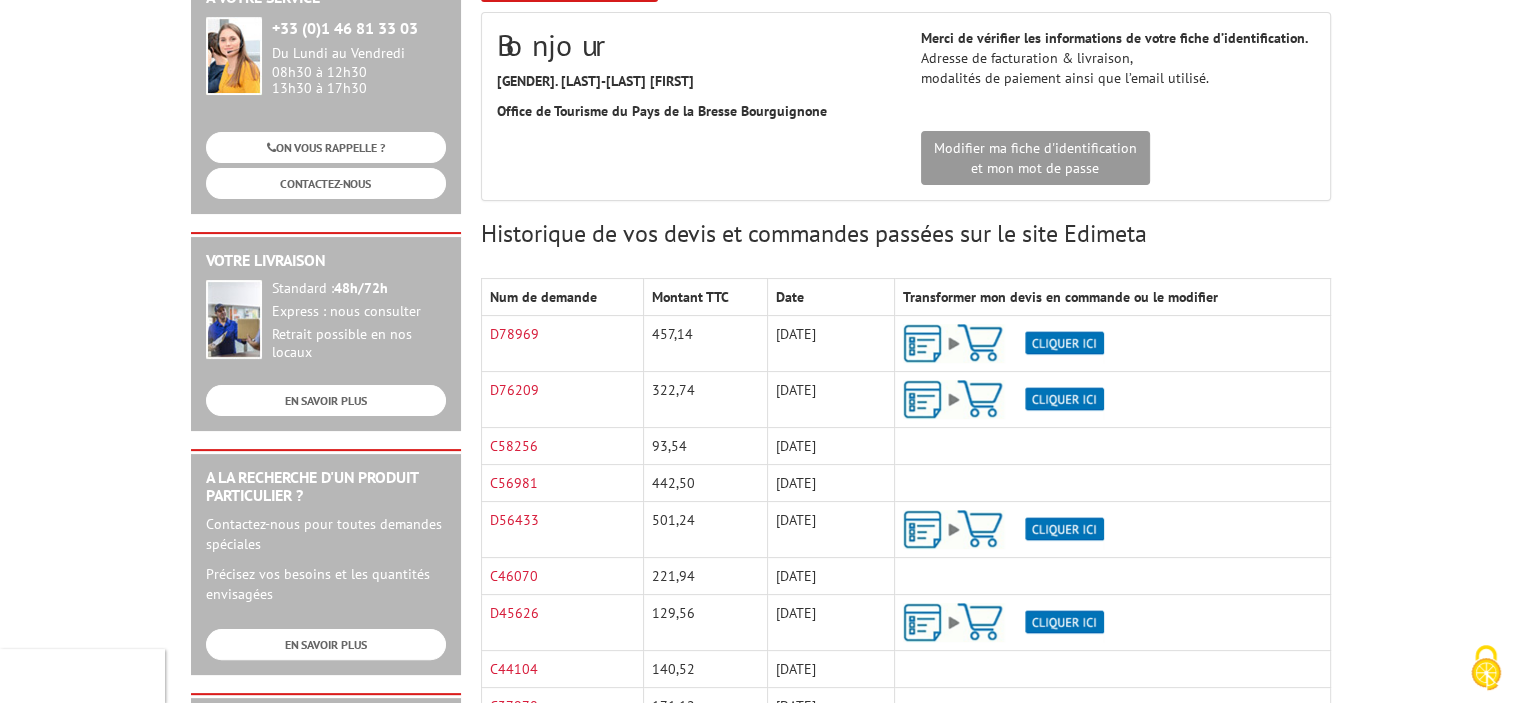click at bounding box center [1003, 343] 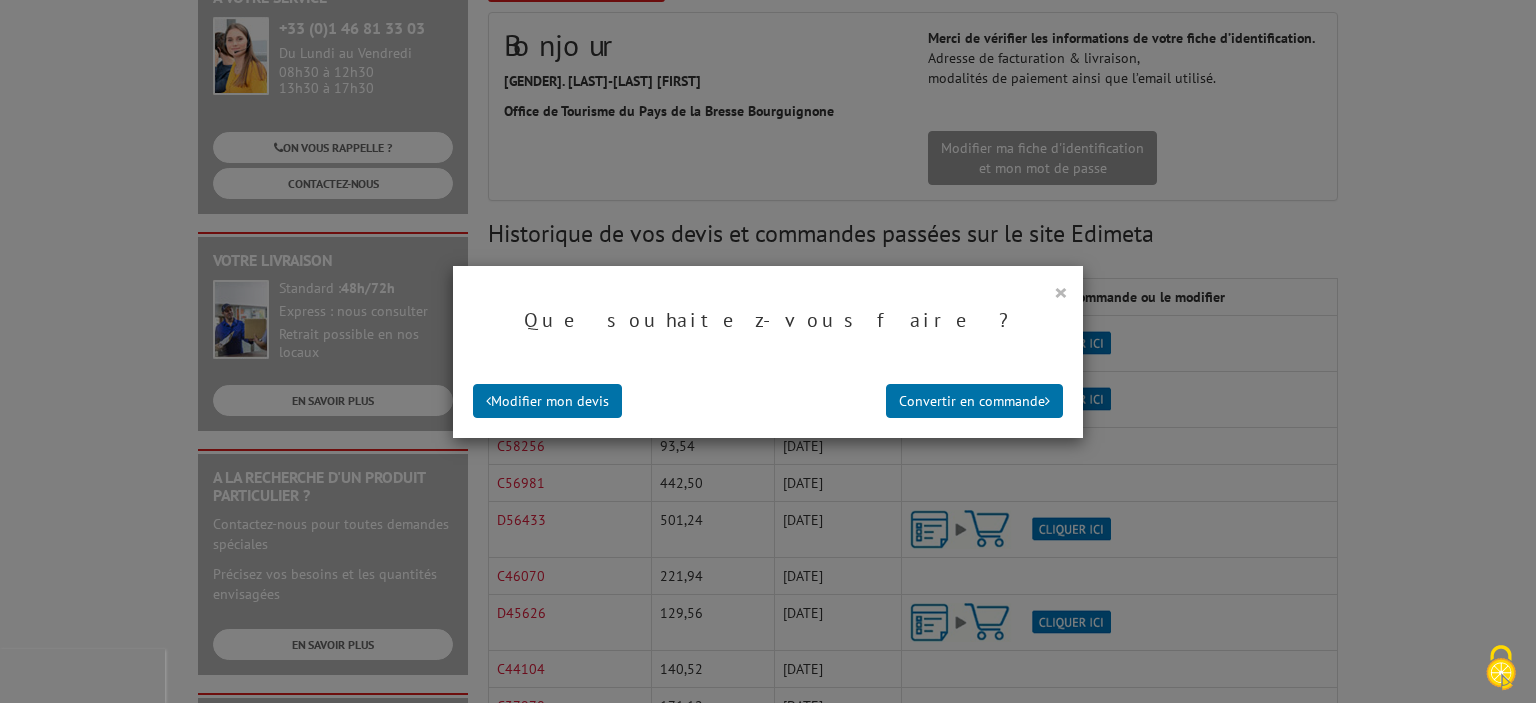click on "×" at bounding box center (1061, 292) 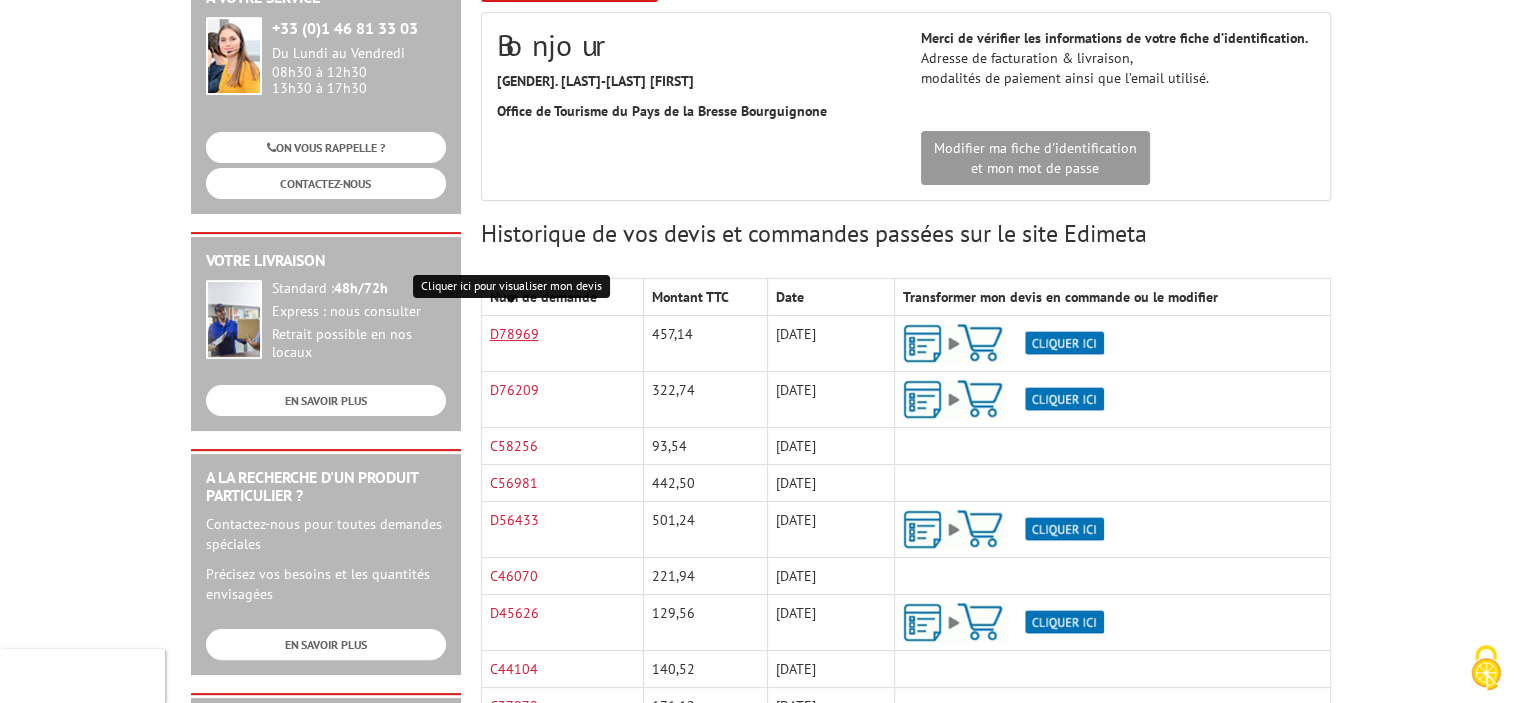 click on "D78969" at bounding box center [514, 334] 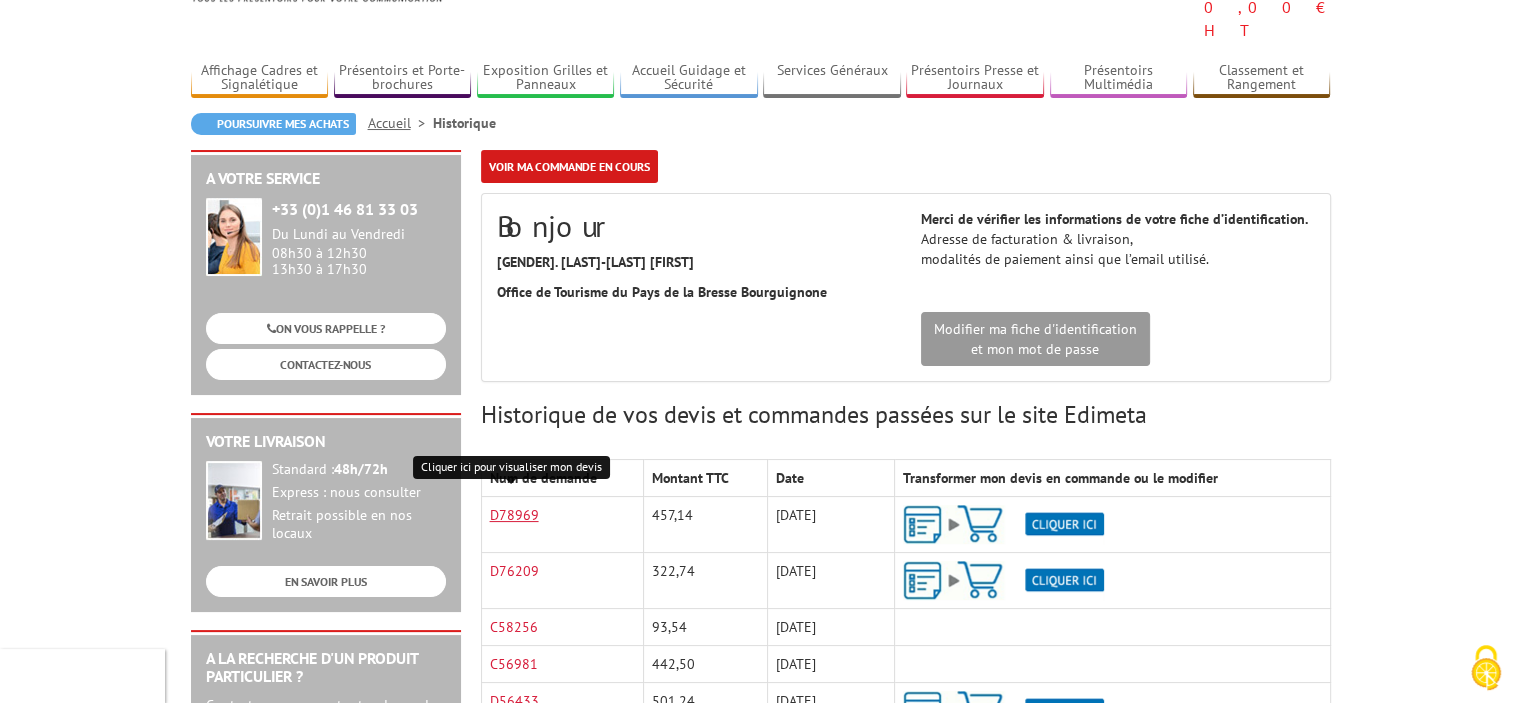 scroll, scrollTop: 0, scrollLeft: 0, axis: both 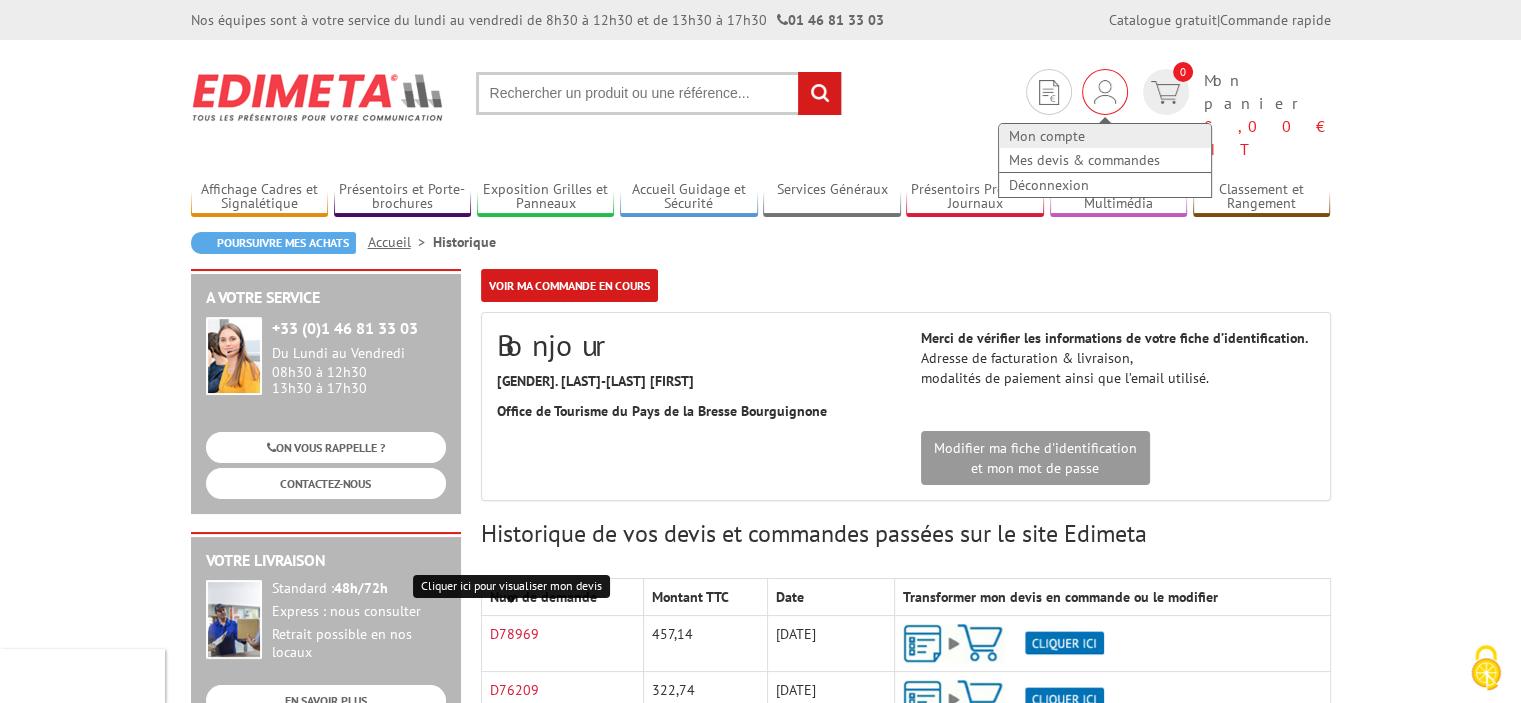 click on "Mon compte" at bounding box center (1105, 136) 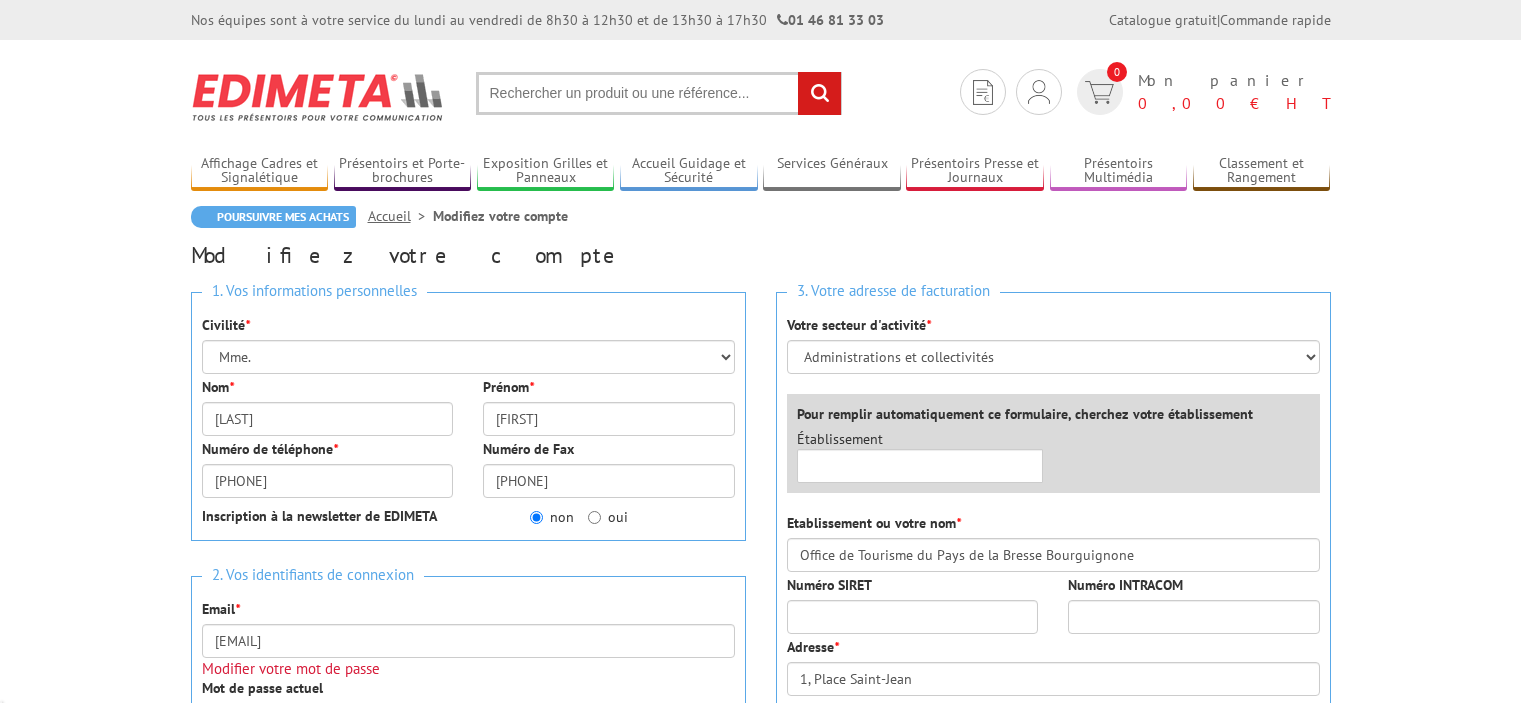 scroll, scrollTop: 0, scrollLeft: 0, axis: both 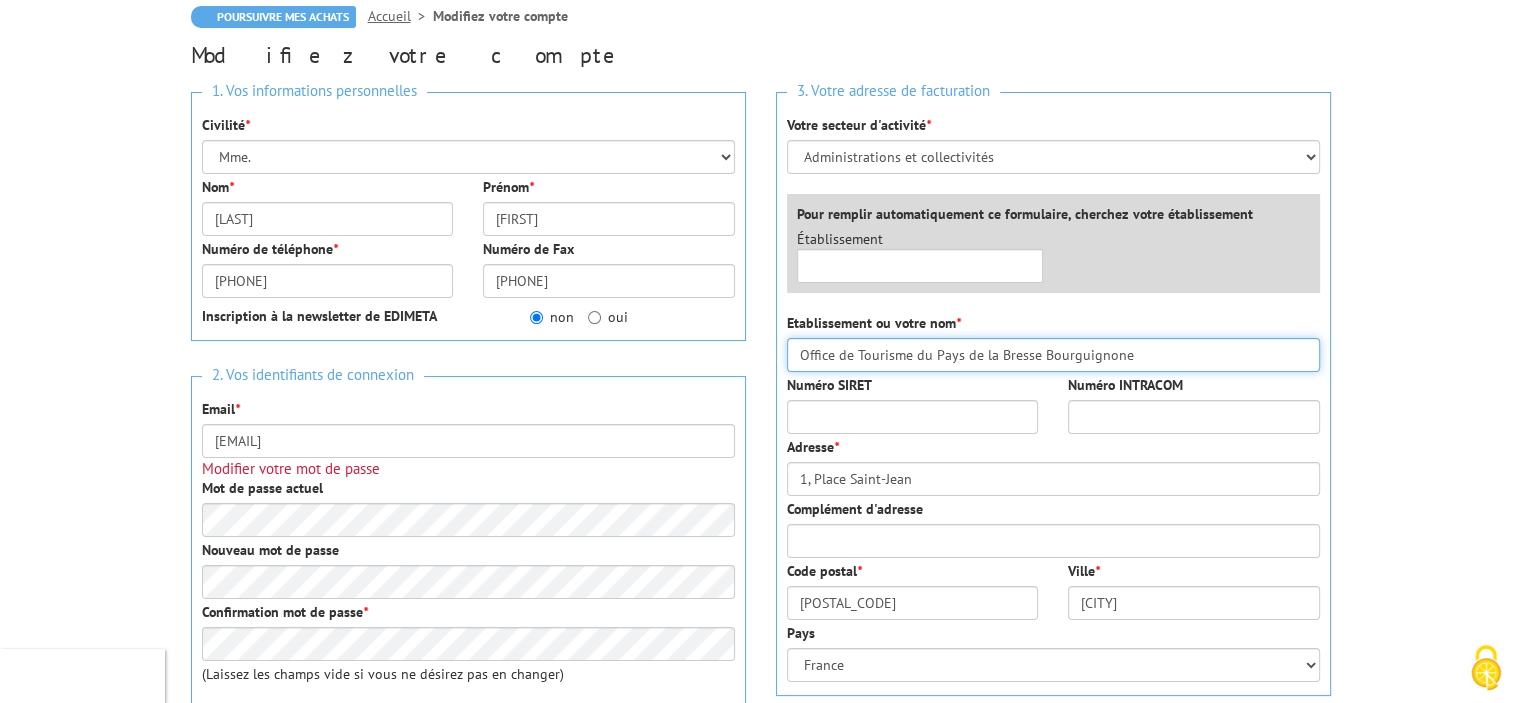 drag, startPoint x: 1121, startPoint y: 344, endPoint x: 705, endPoint y: 320, distance: 416.69174 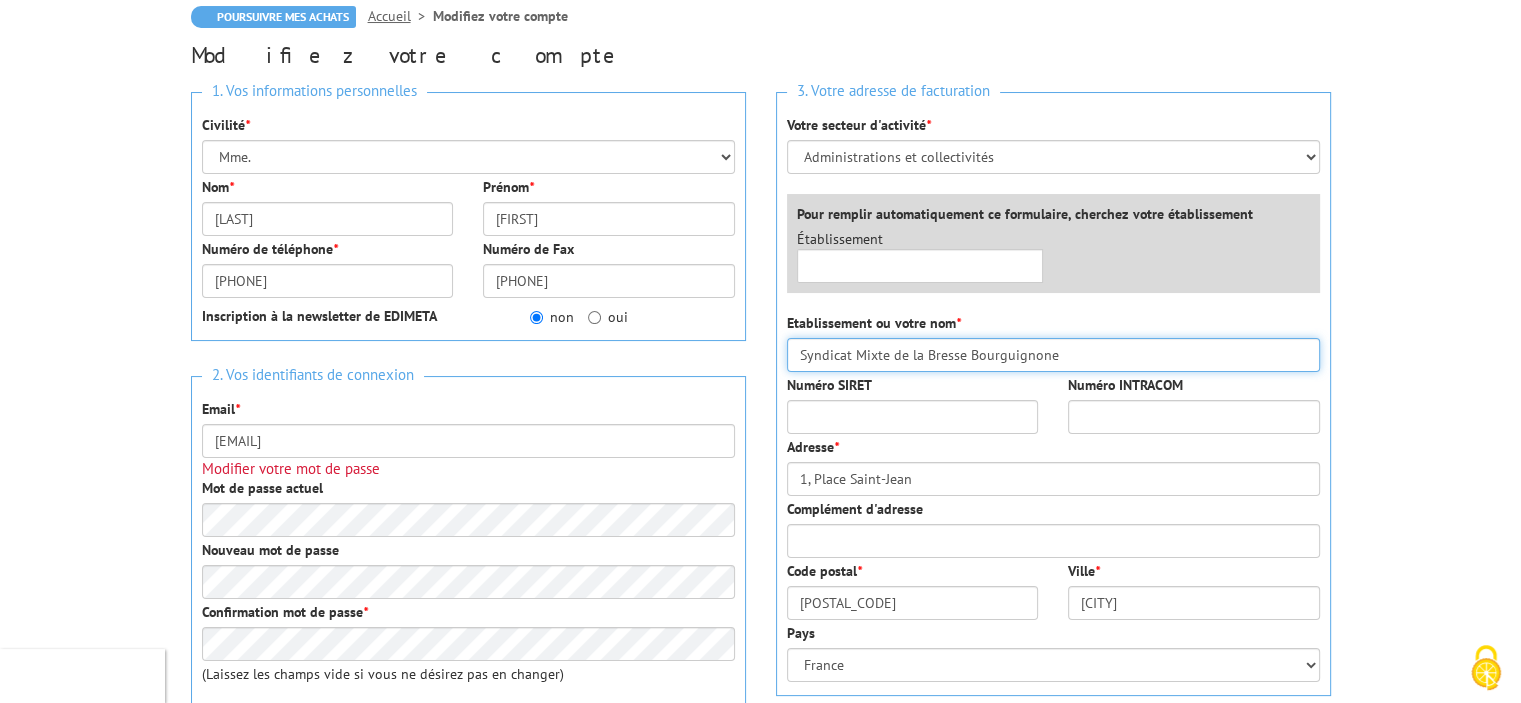 click on "Syndicat Mixte de la Bresse Bourguignone" at bounding box center (1053, 355) 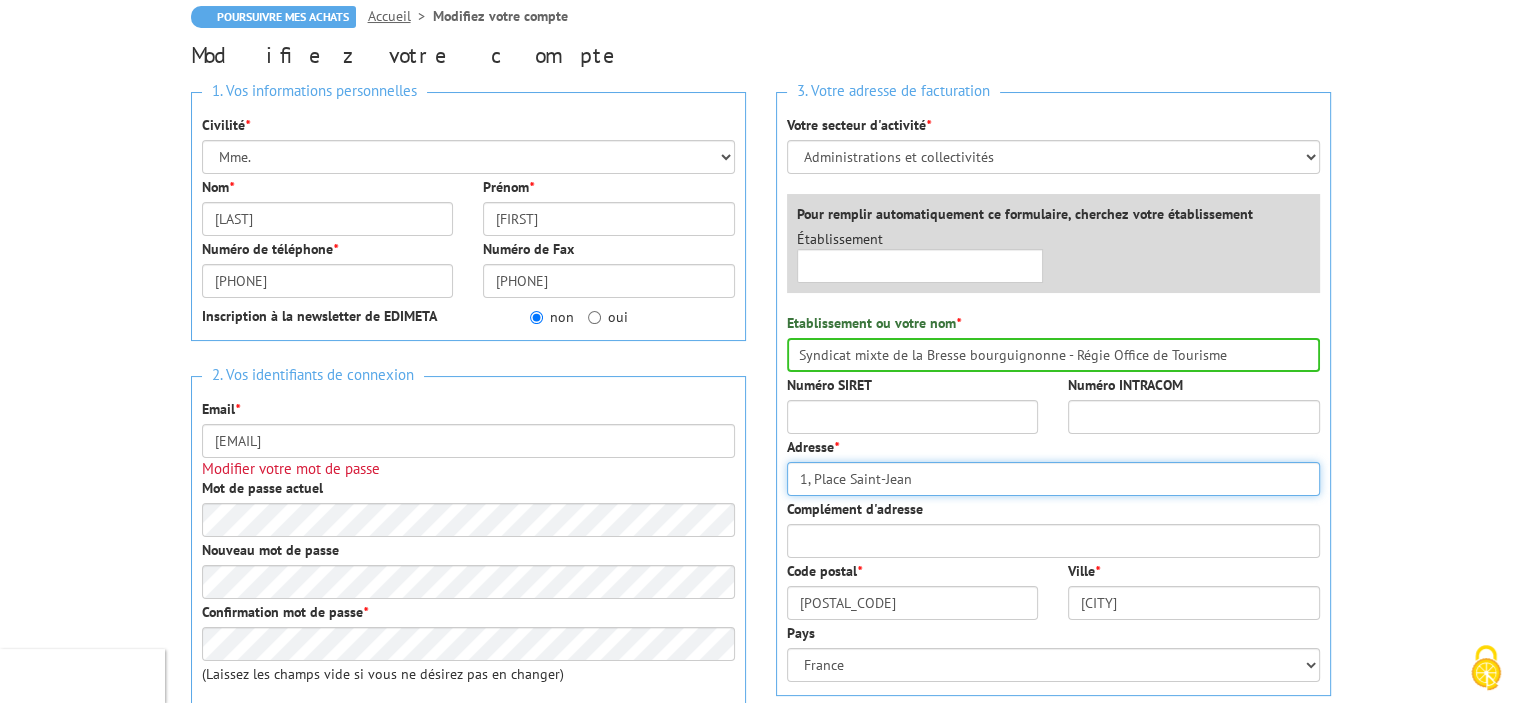 drag, startPoint x: 993, startPoint y: 478, endPoint x: 708, endPoint y: 444, distance: 287.0209 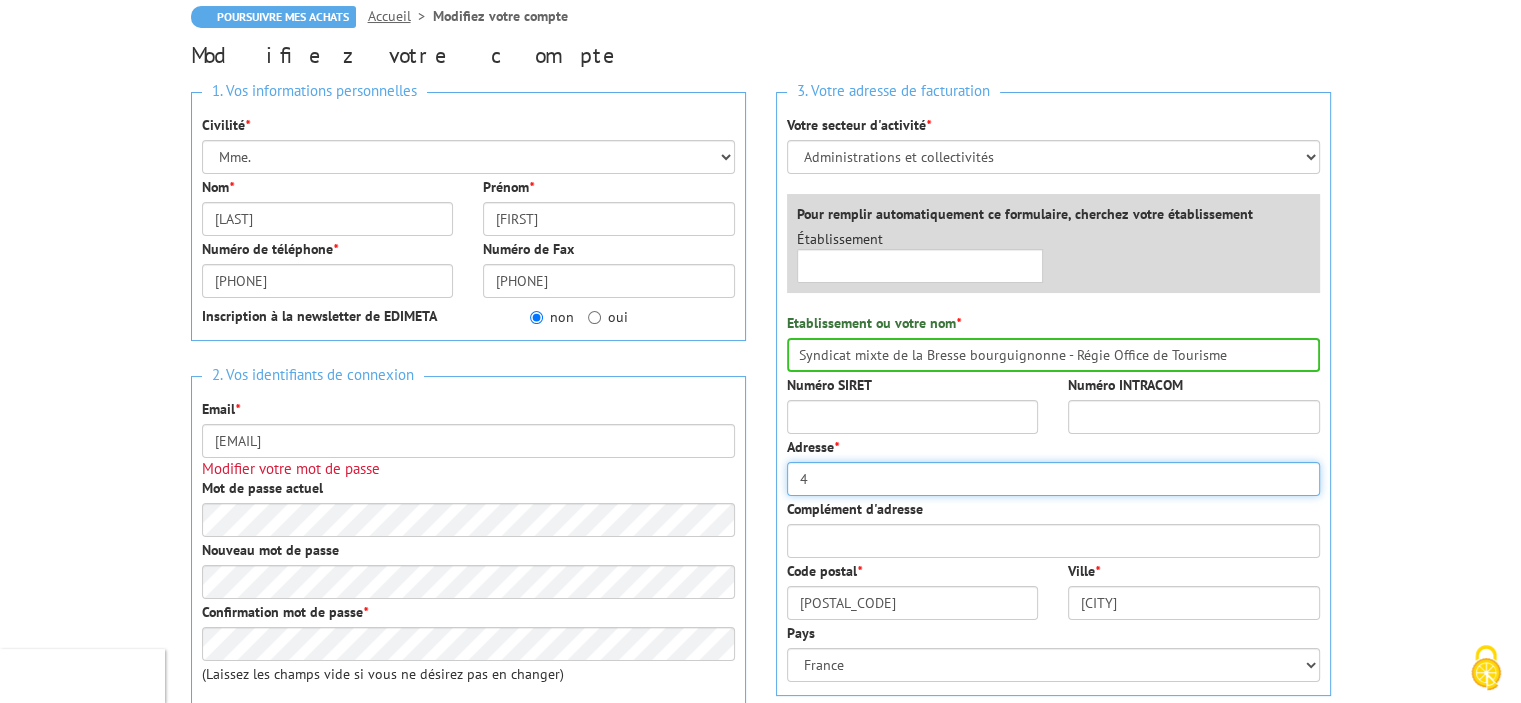 type on "4, Promenade des Cordeliers" 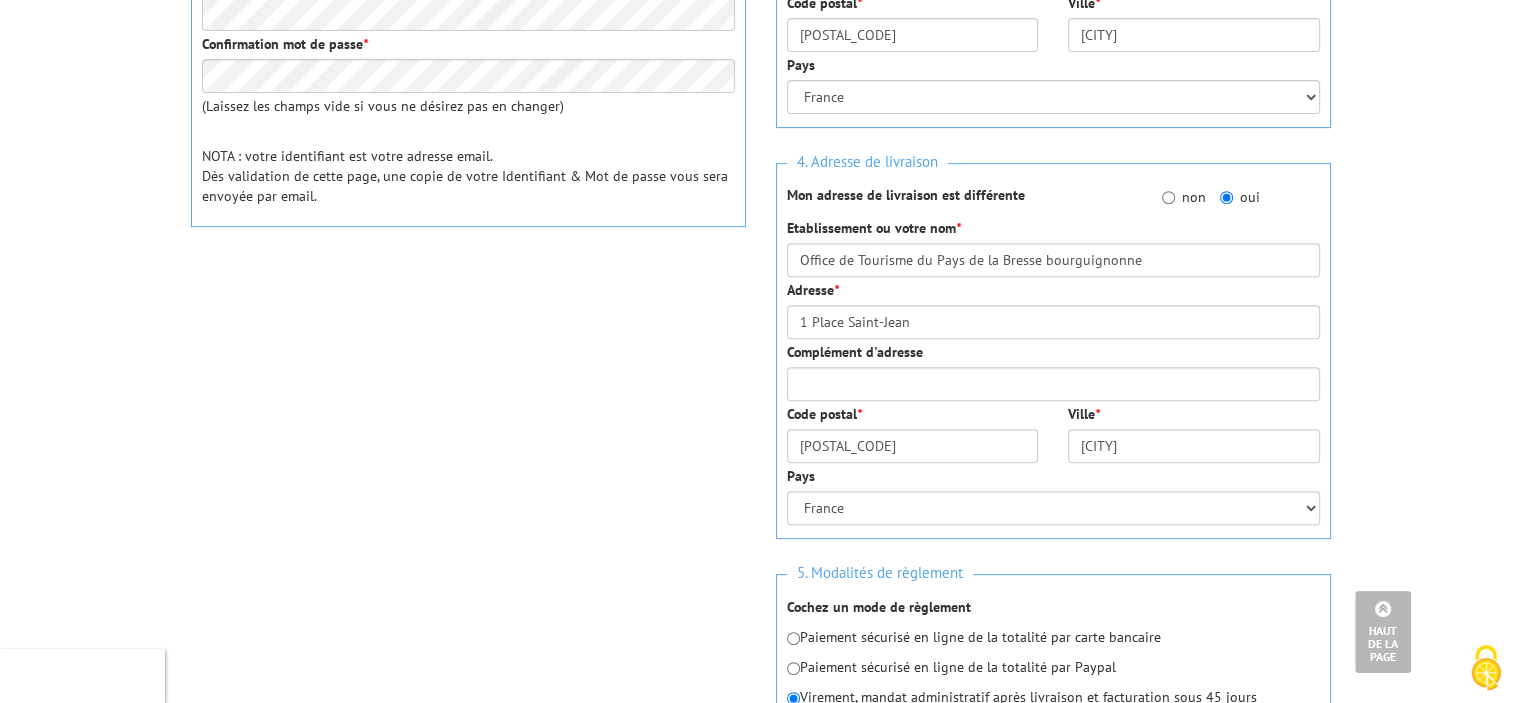 scroll, scrollTop: 800, scrollLeft: 0, axis: vertical 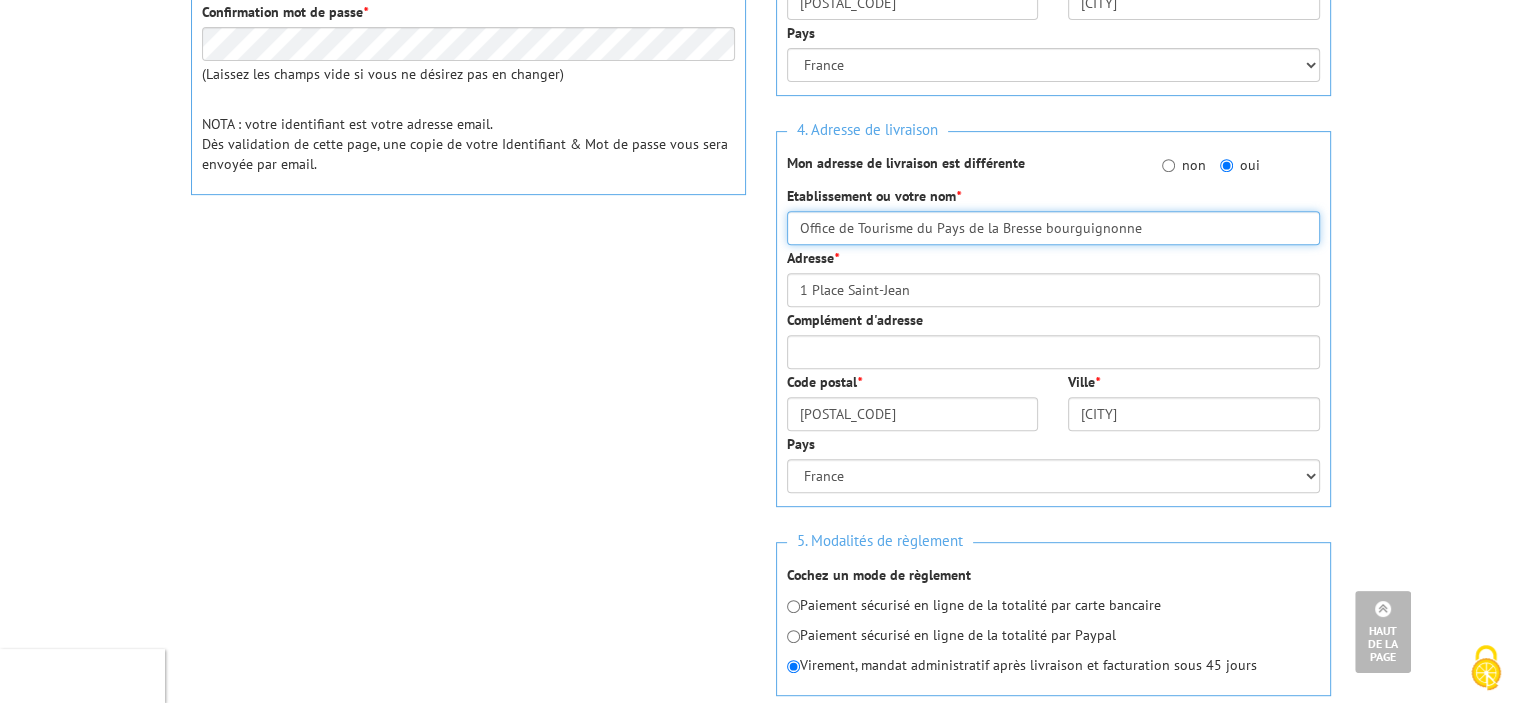 click on "Office de Tourisme du Pays de la Bresse bourguignonne" at bounding box center (1053, 228) 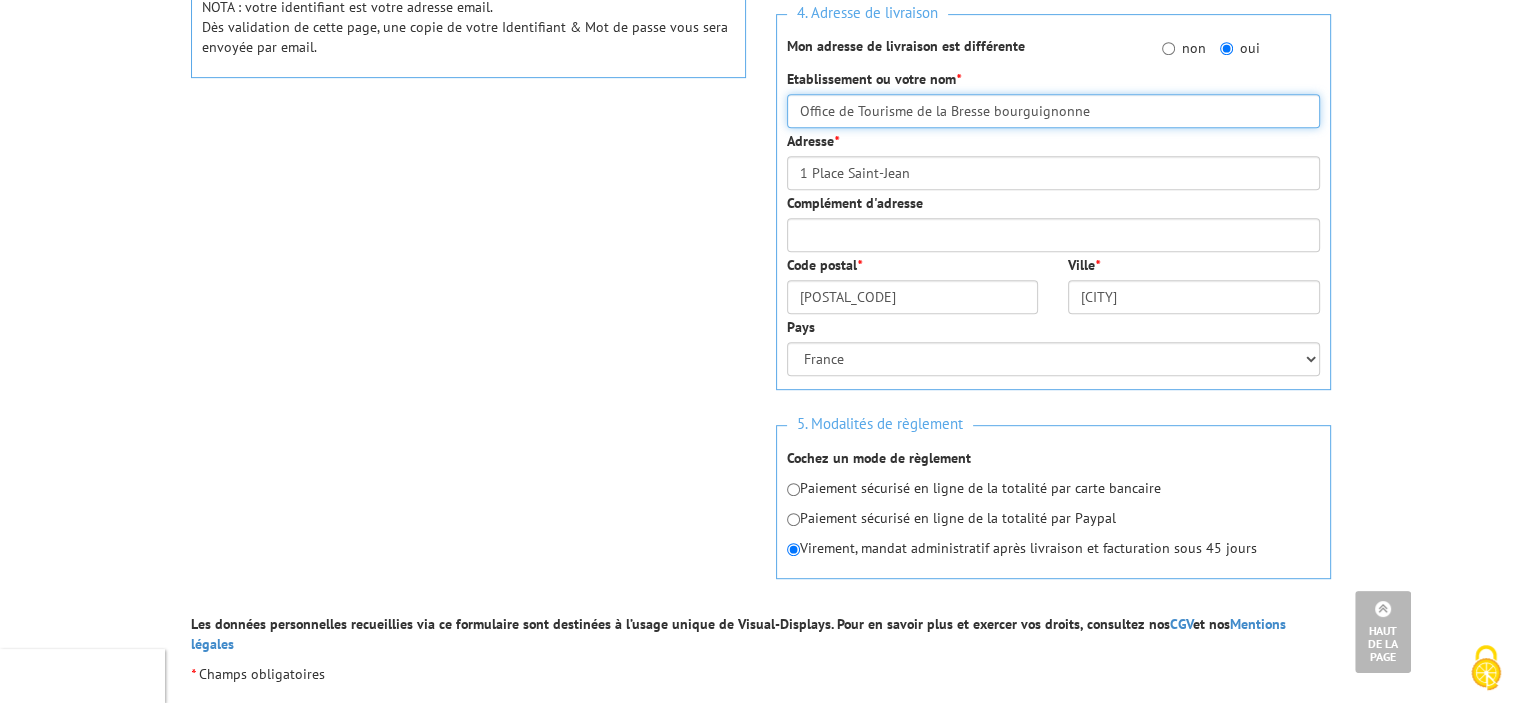 scroll, scrollTop: 1200, scrollLeft: 0, axis: vertical 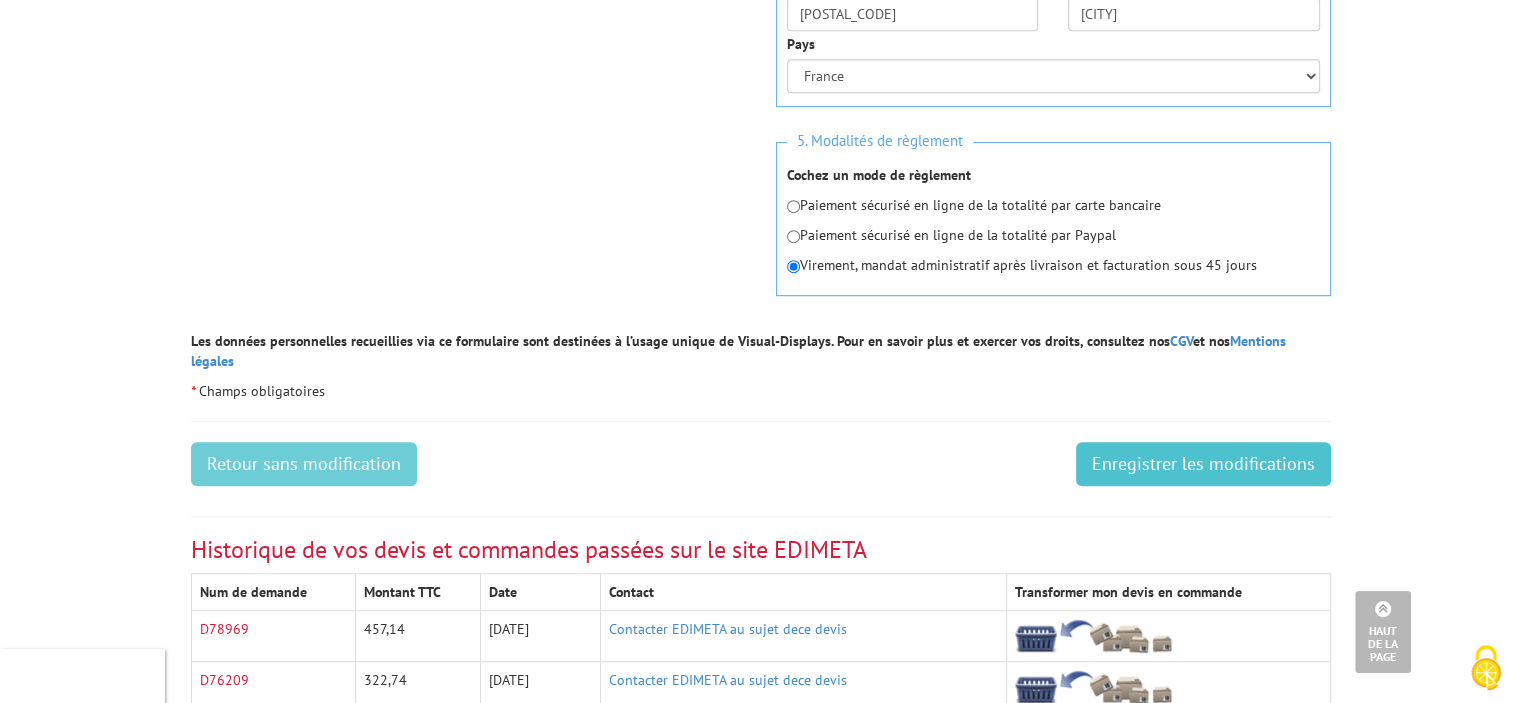type on "Office de Tourisme de la Bresse bourguignonne" 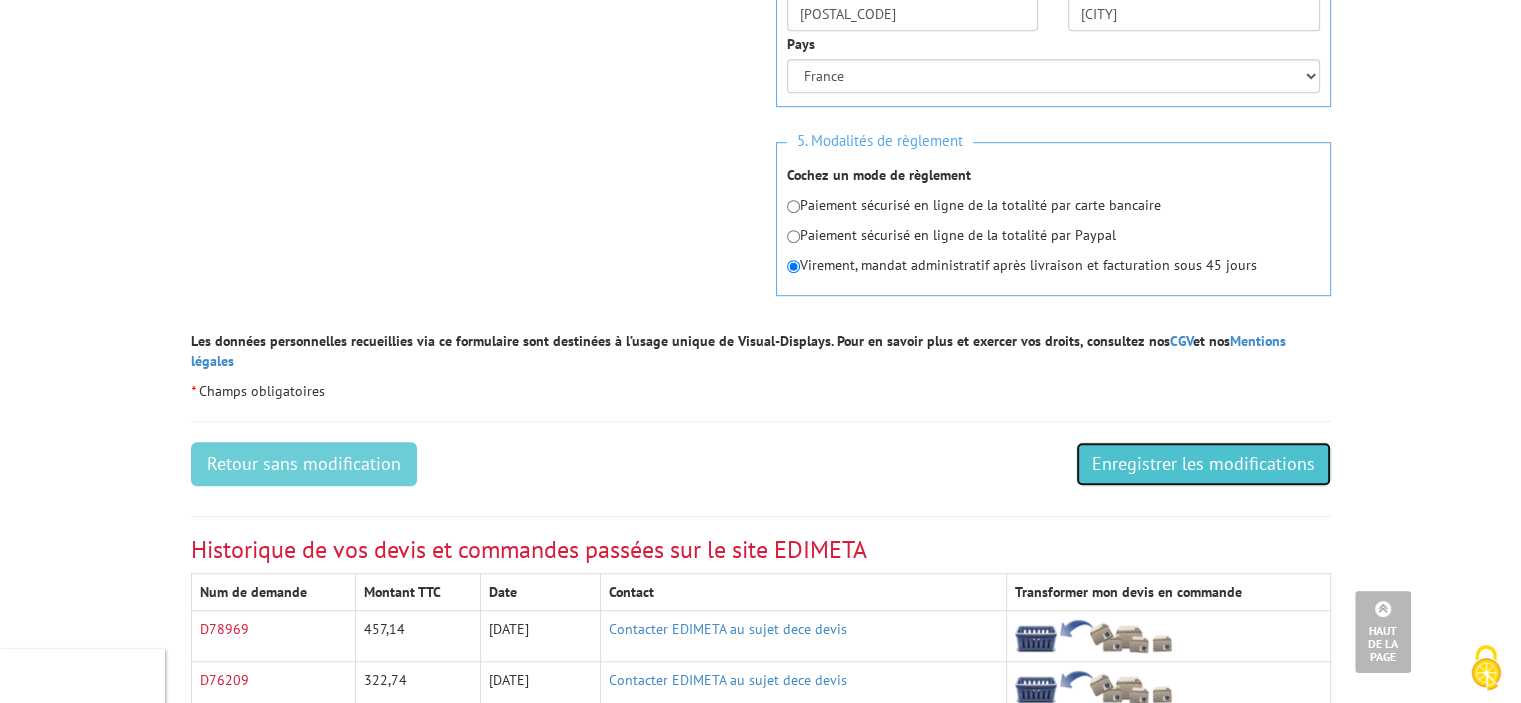 click on "Enregistrer les modifications" at bounding box center [1203, 464] 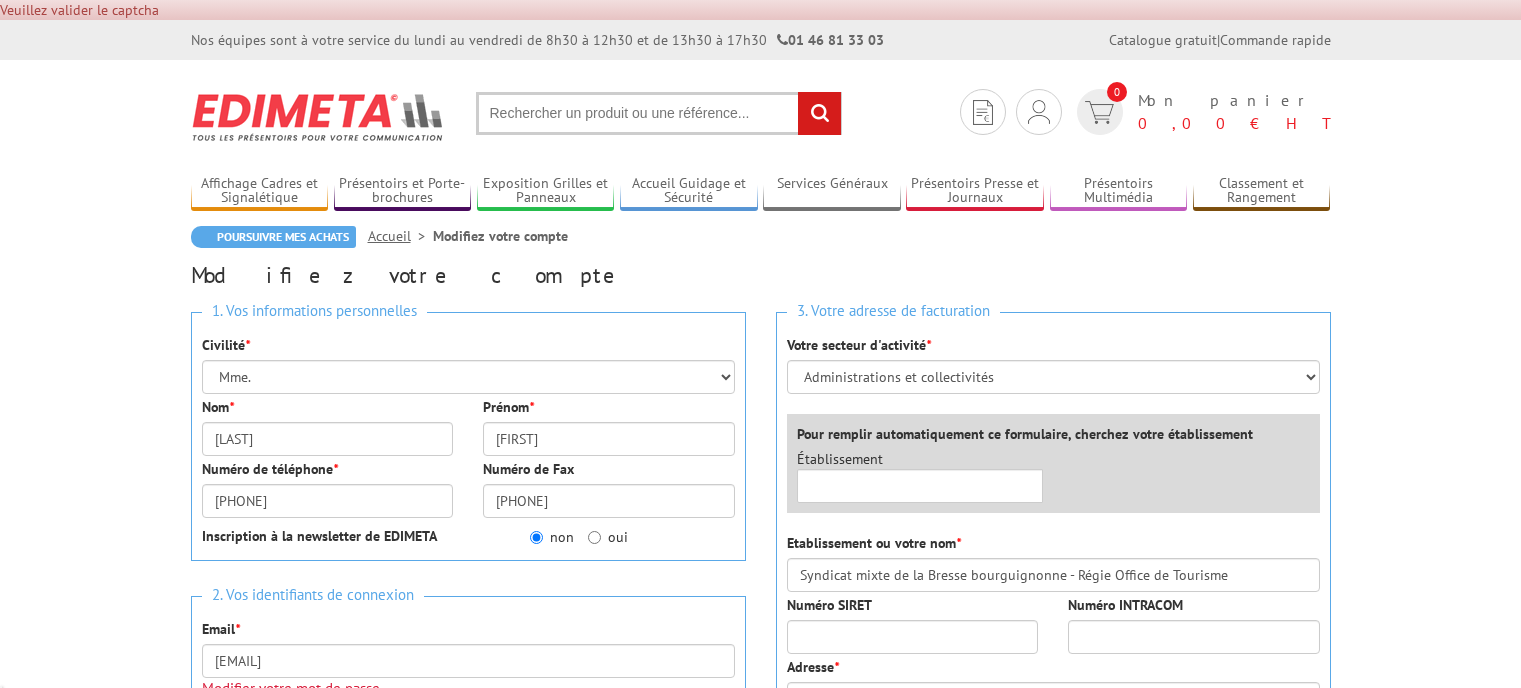 scroll, scrollTop: 0, scrollLeft: 0, axis: both 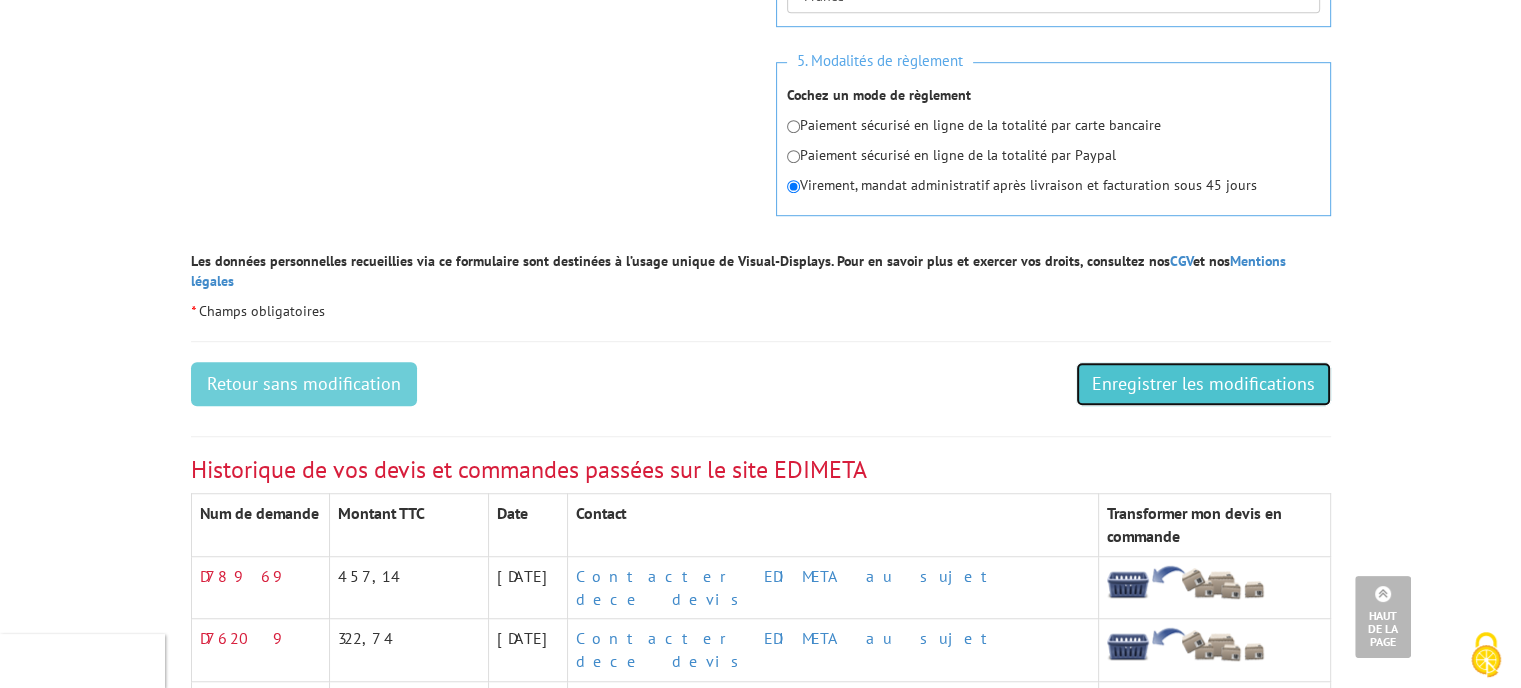 click on "Enregistrer les modifications" at bounding box center [1203, 384] 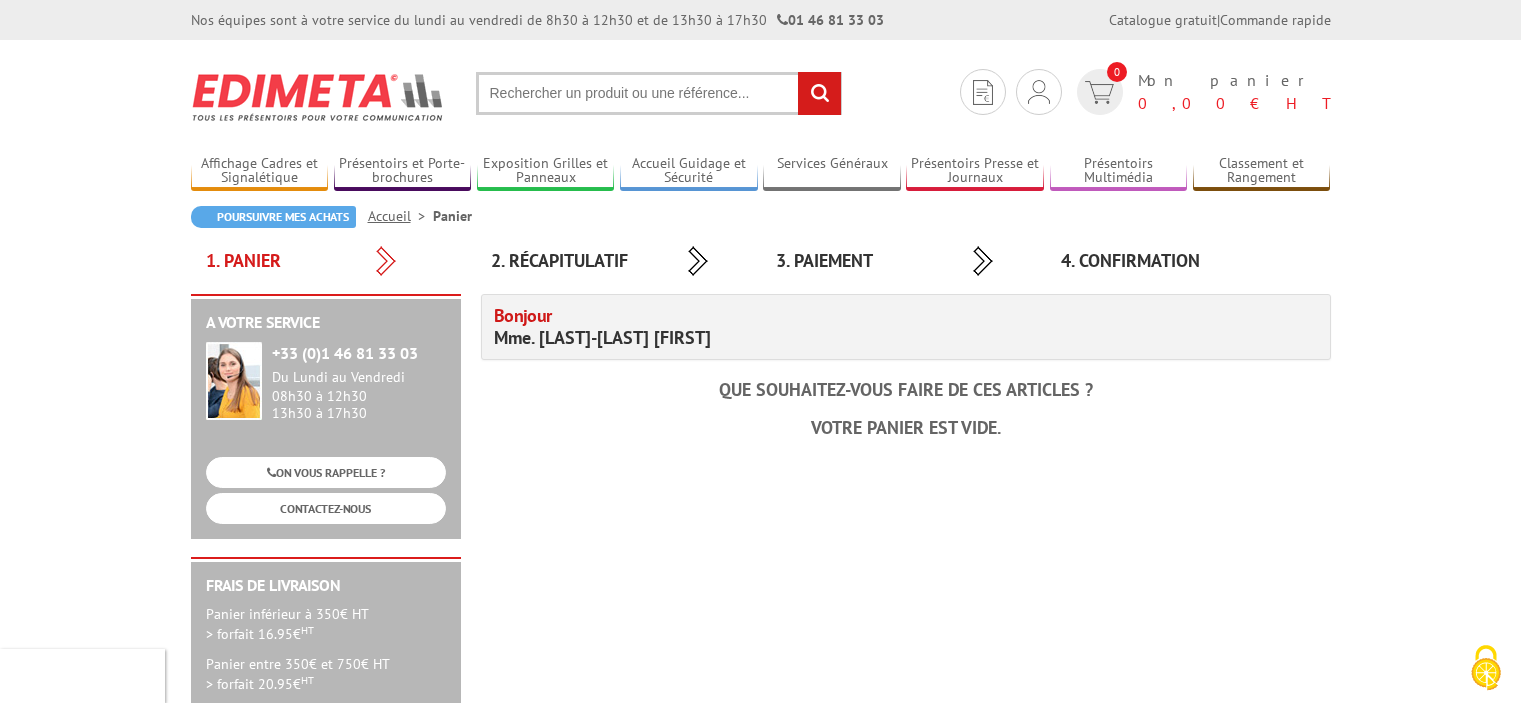 scroll, scrollTop: 0, scrollLeft: 0, axis: both 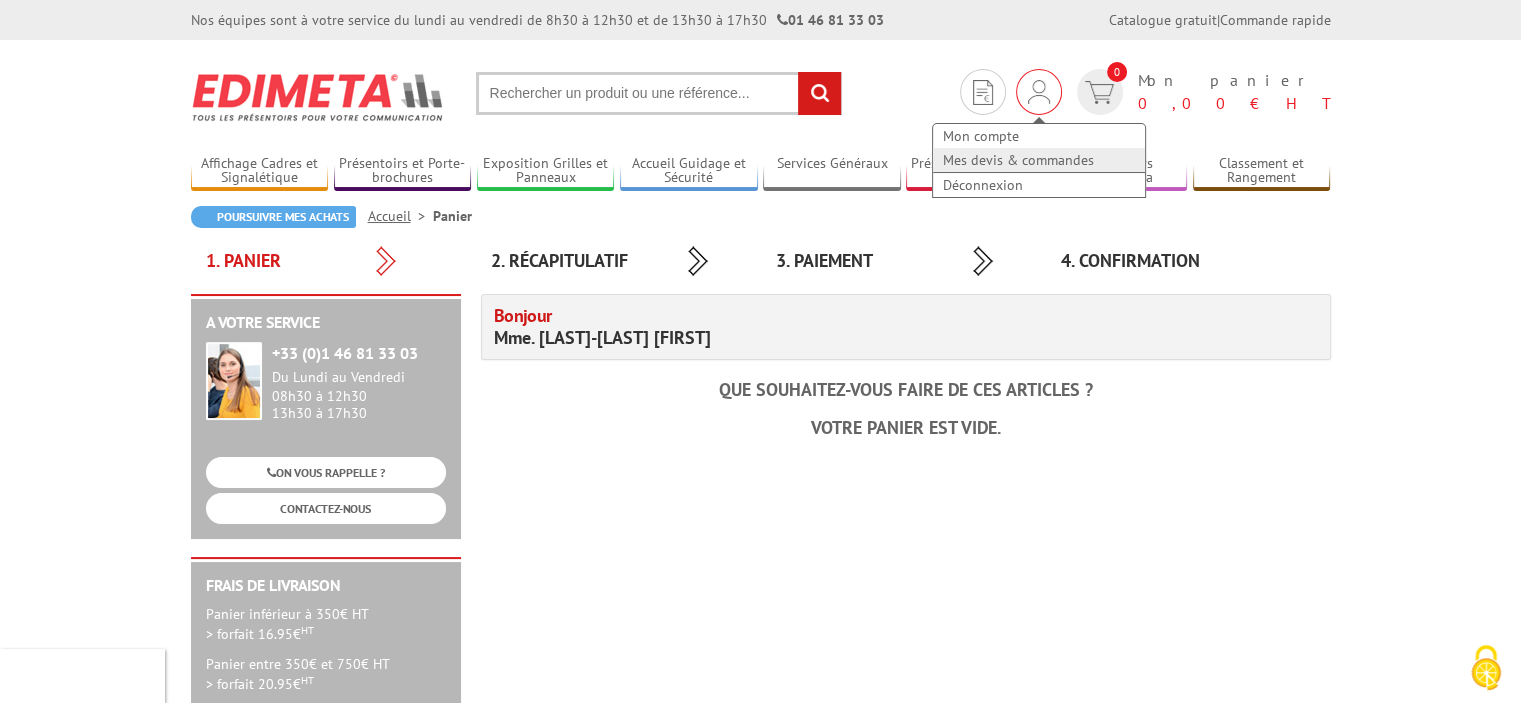 click on "Mes devis & commandes" at bounding box center (1039, 160) 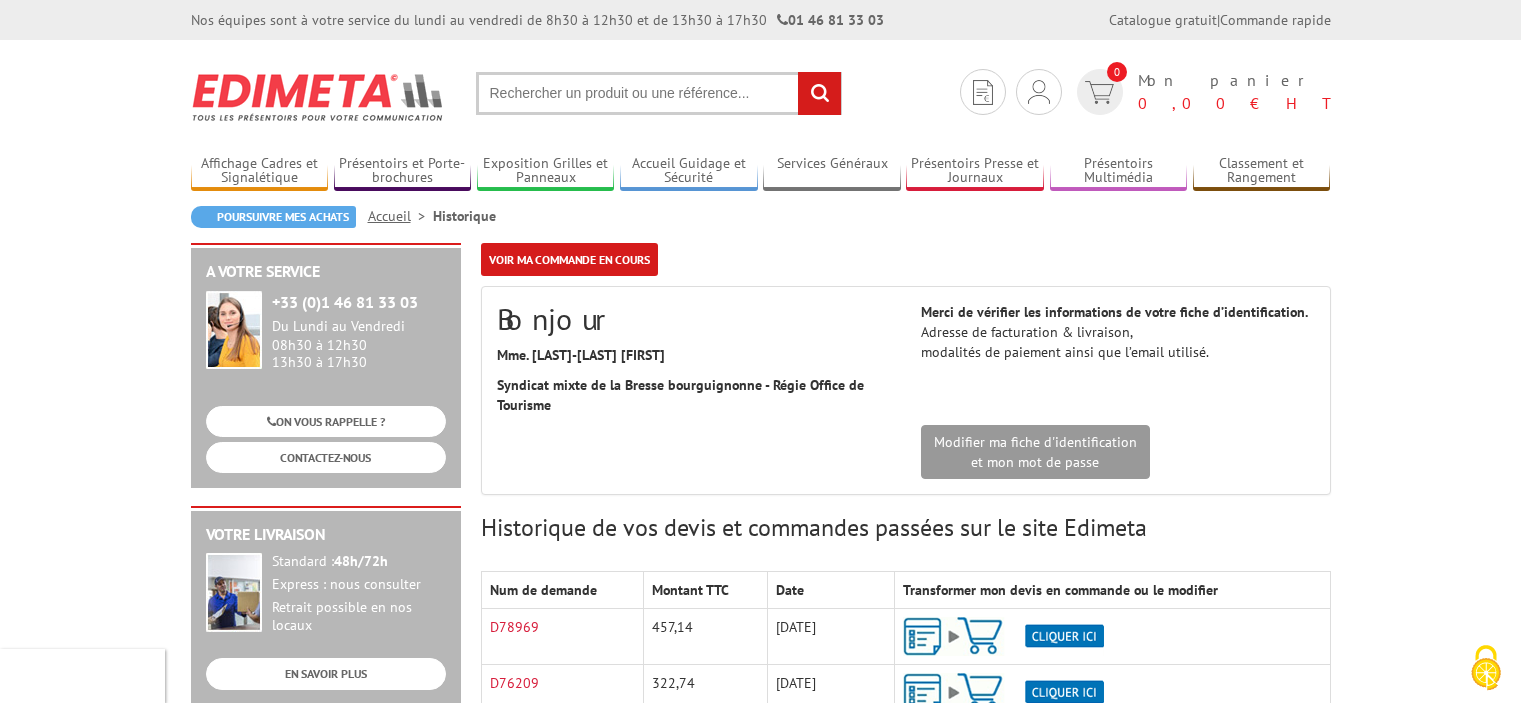 scroll, scrollTop: 0, scrollLeft: 0, axis: both 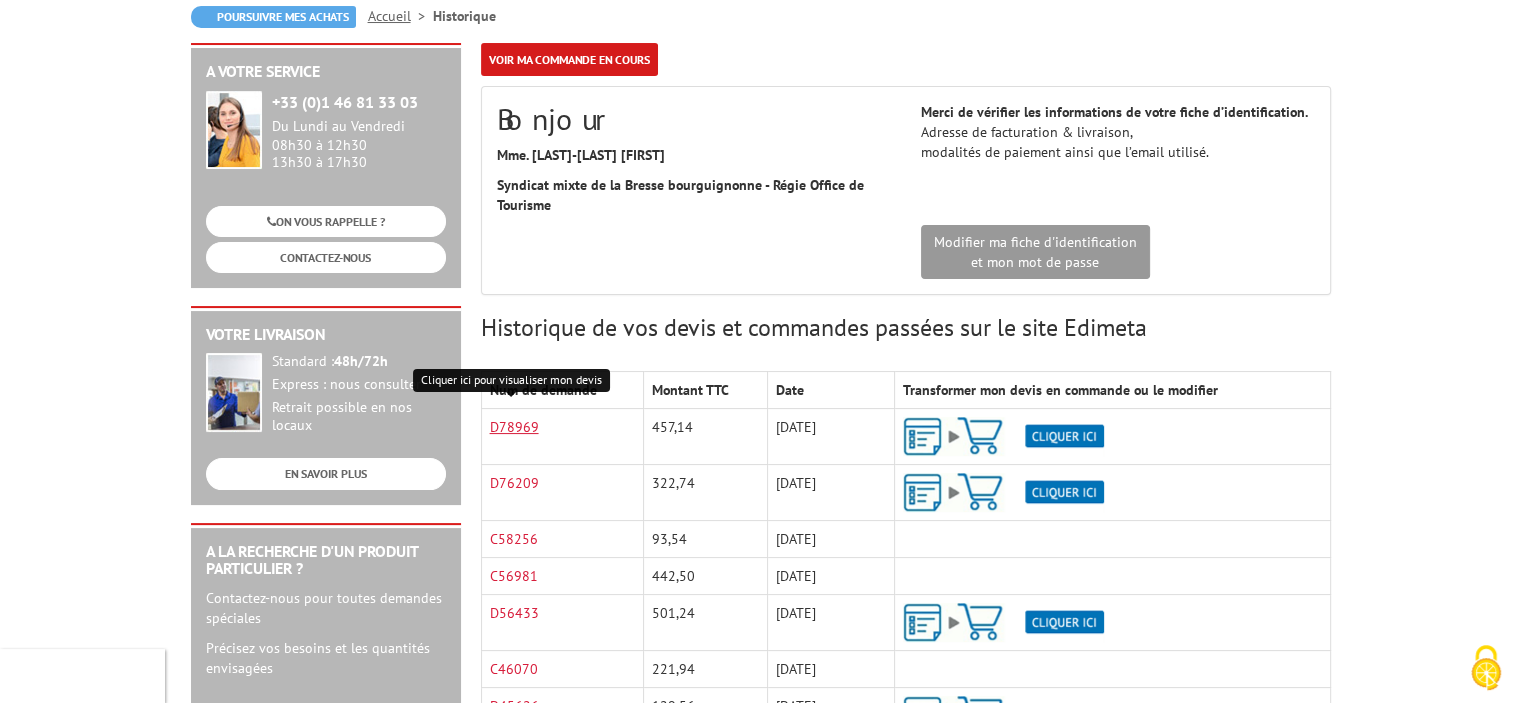 click on "D78969" at bounding box center [514, 427] 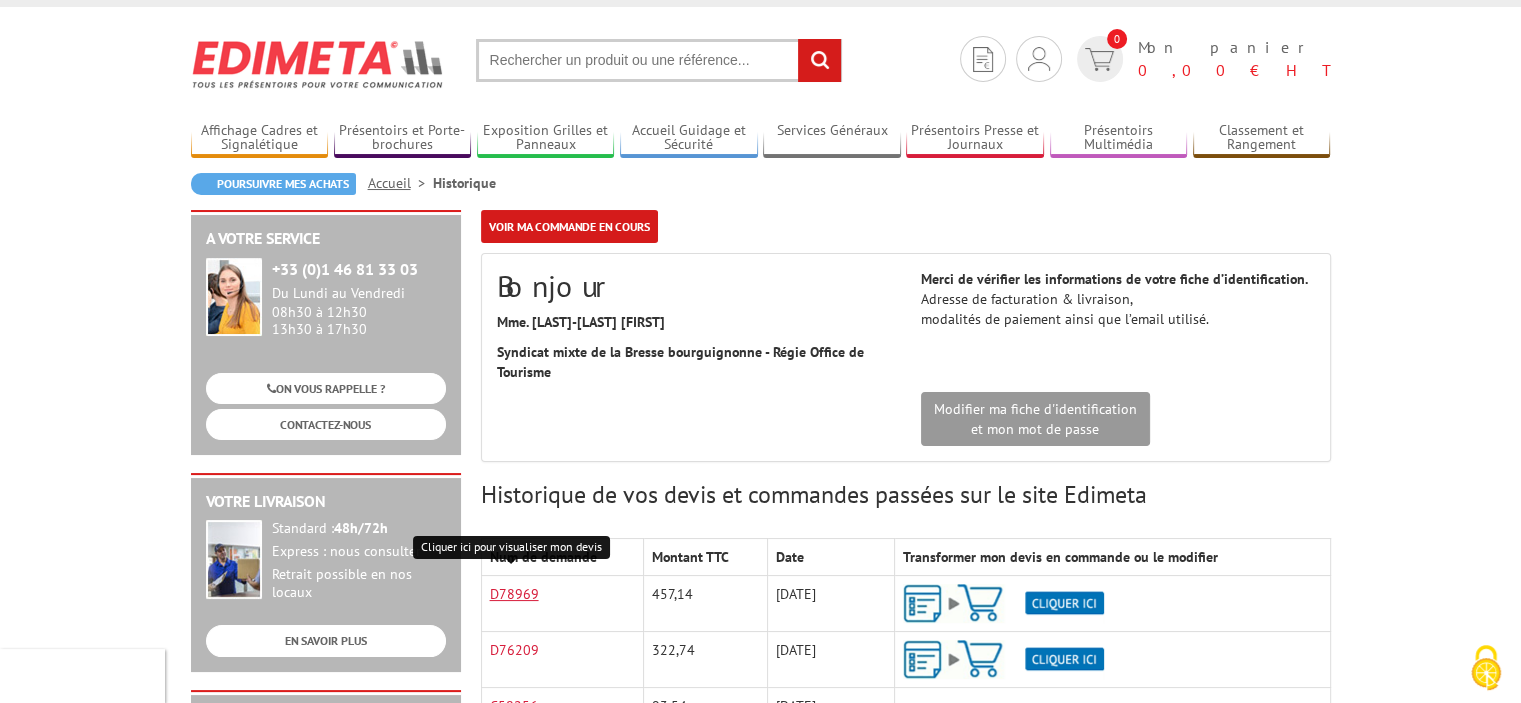 scroll, scrollTop: 0, scrollLeft: 0, axis: both 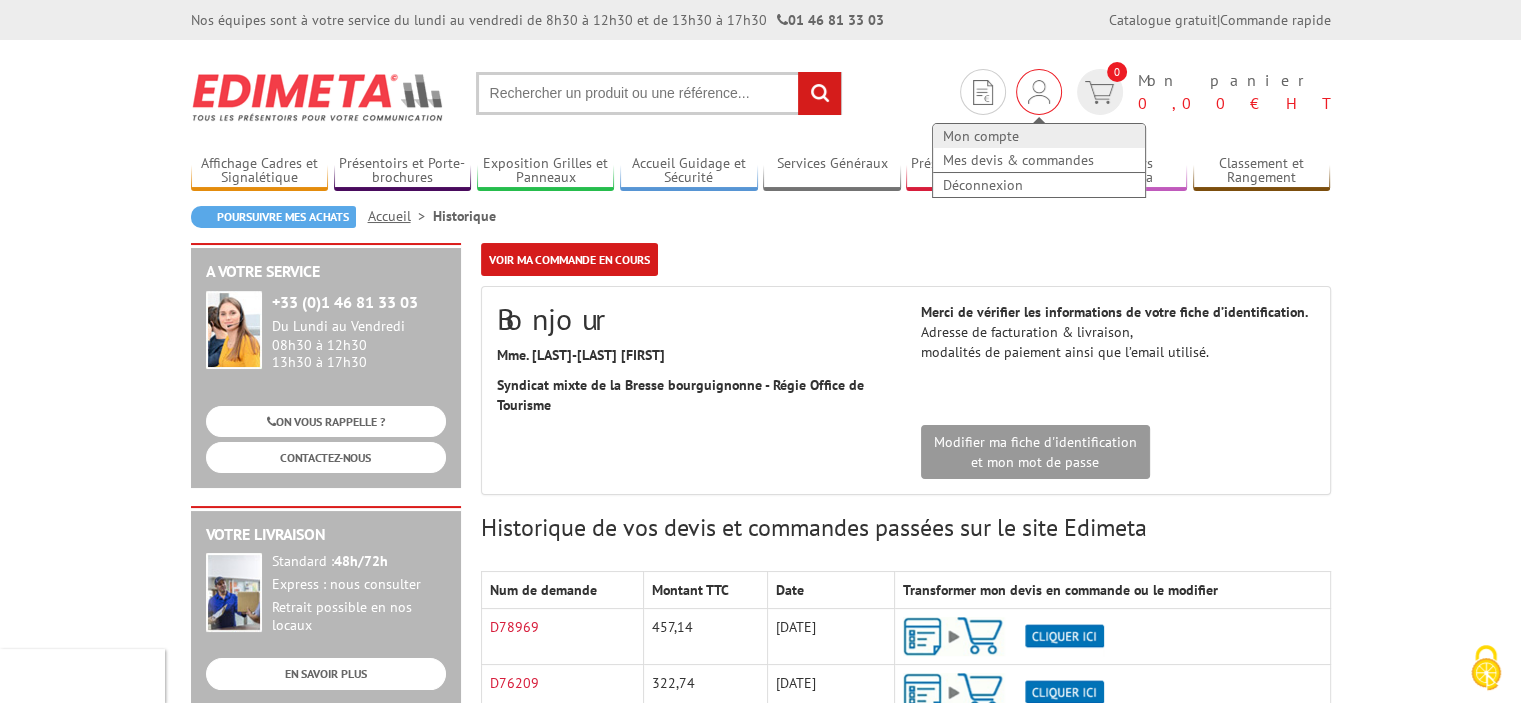 click on "Mon compte" at bounding box center [1039, 136] 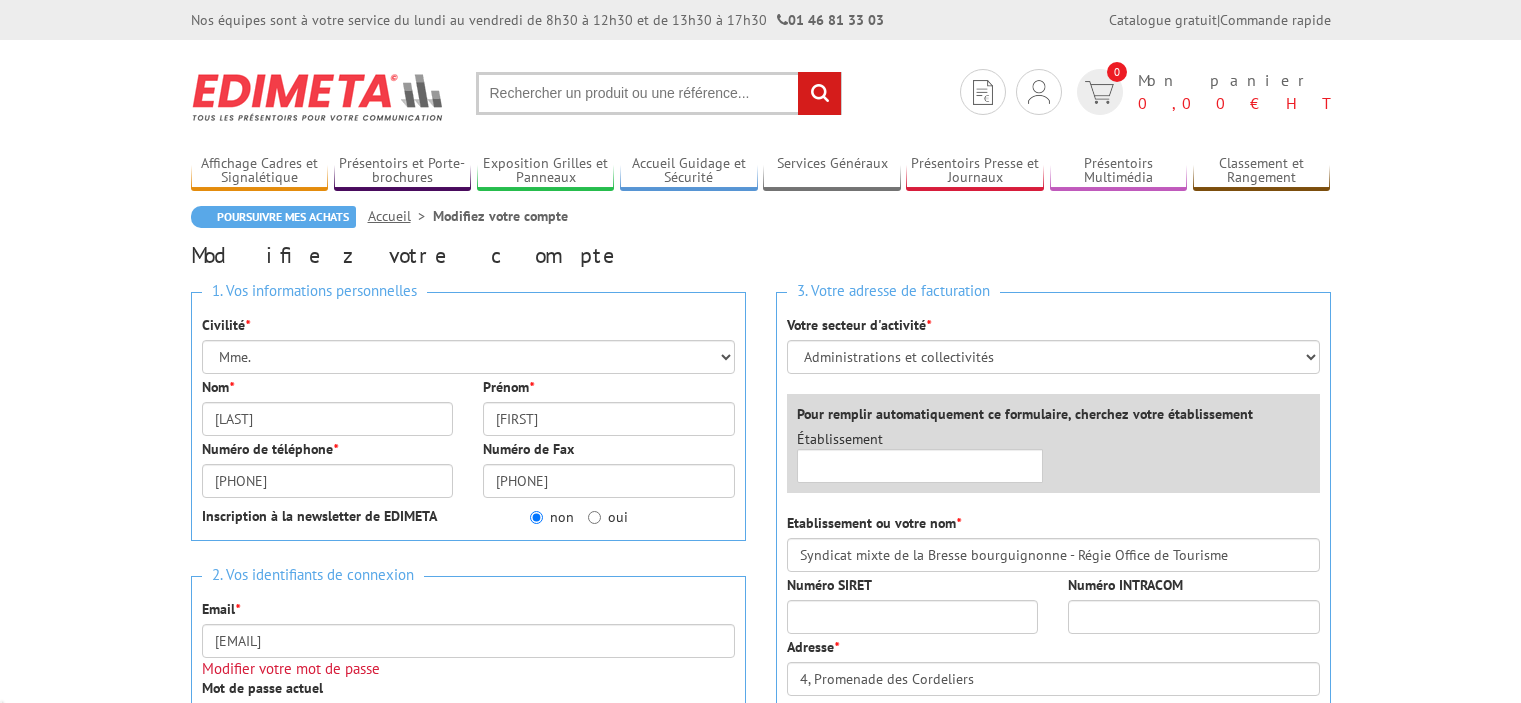 scroll, scrollTop: 0, scrollLeft: 0, axis: both 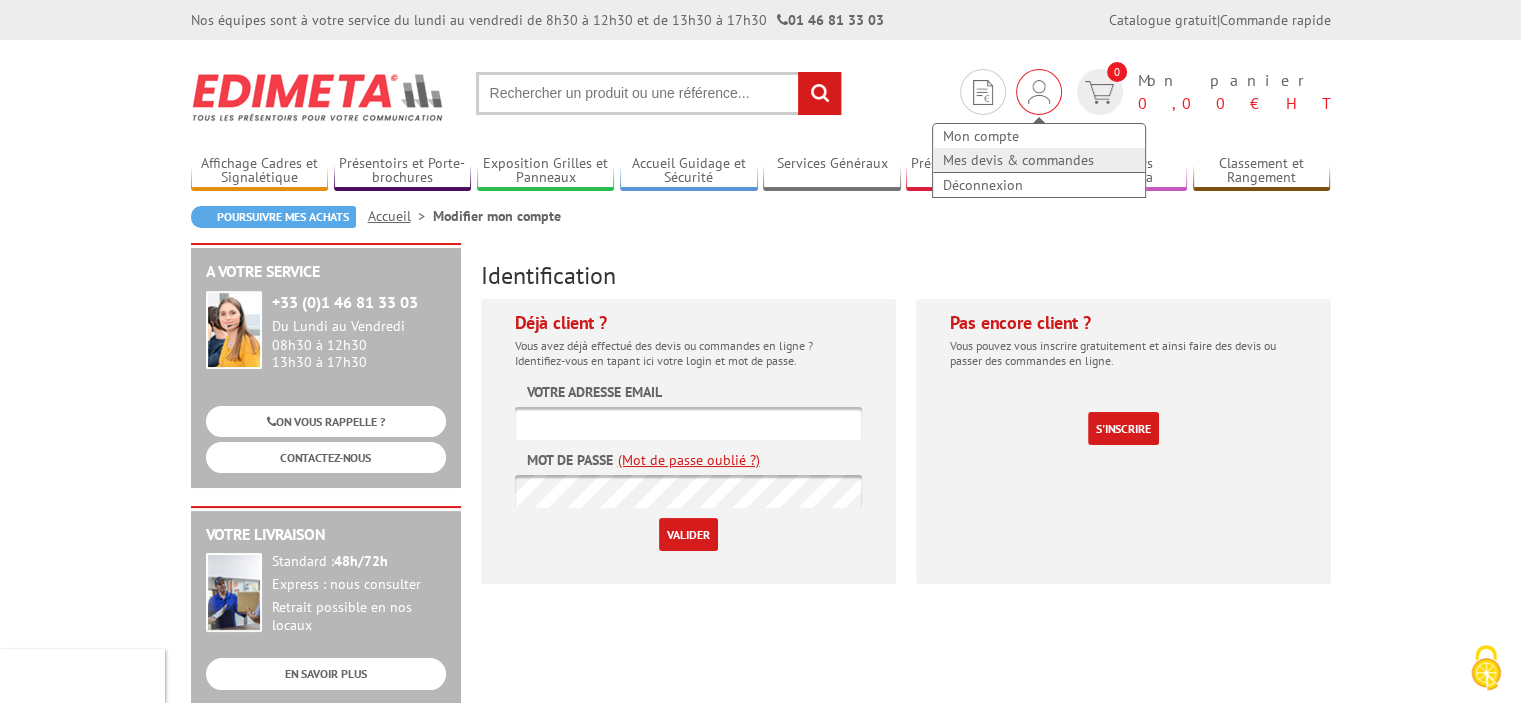 click on "Mes devis & commandes" at bounding box center (1039, 160) 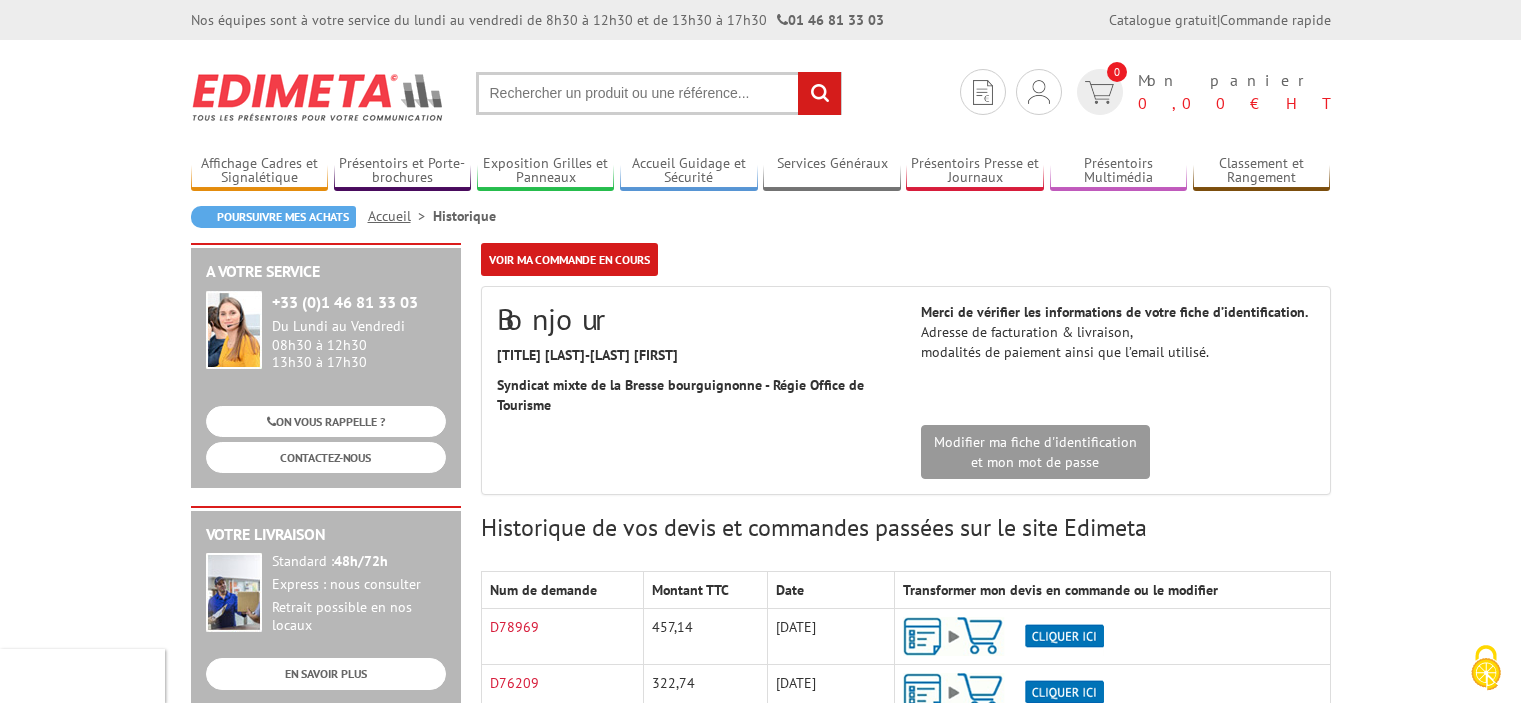 scroll, scrollTop: 0, scrollLeft: 0, axis: both 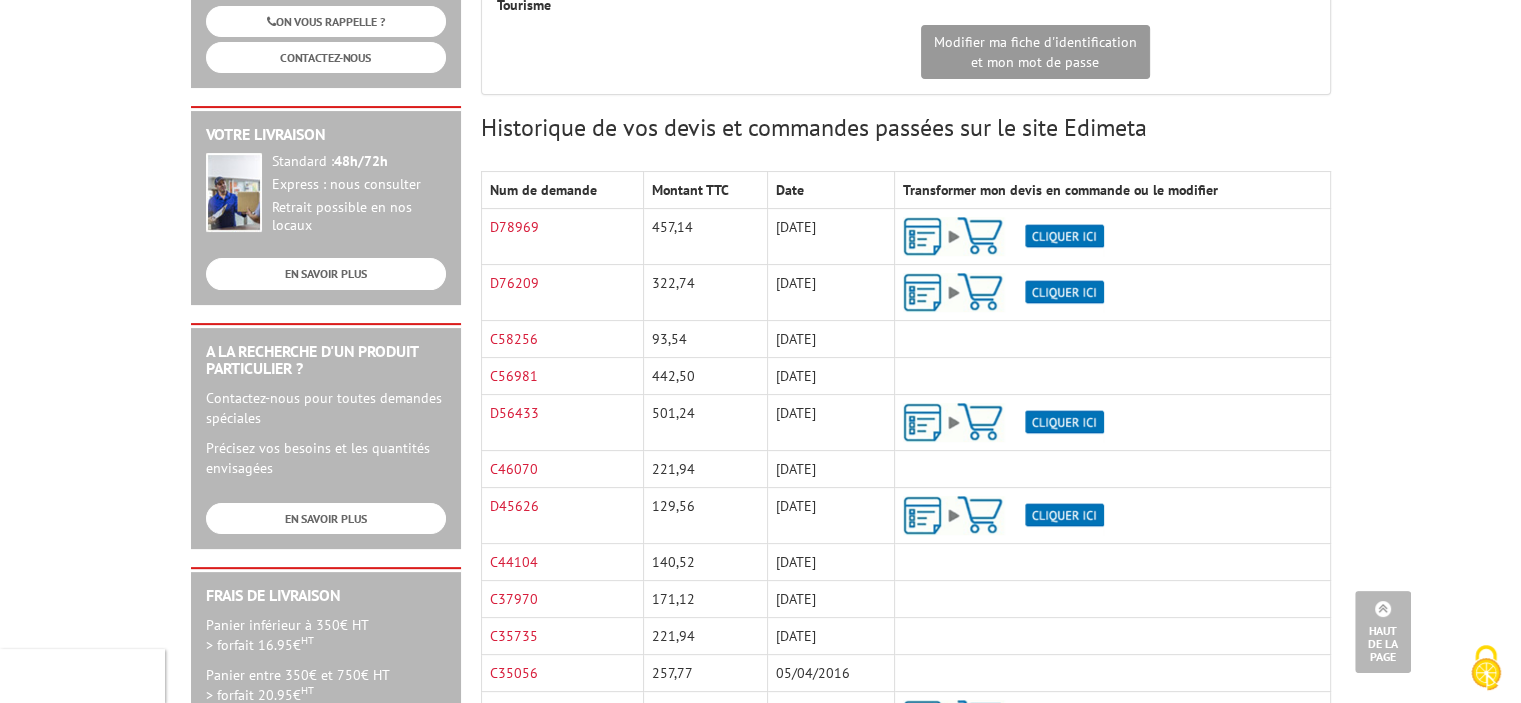 click at bounding box center (1003, 236) 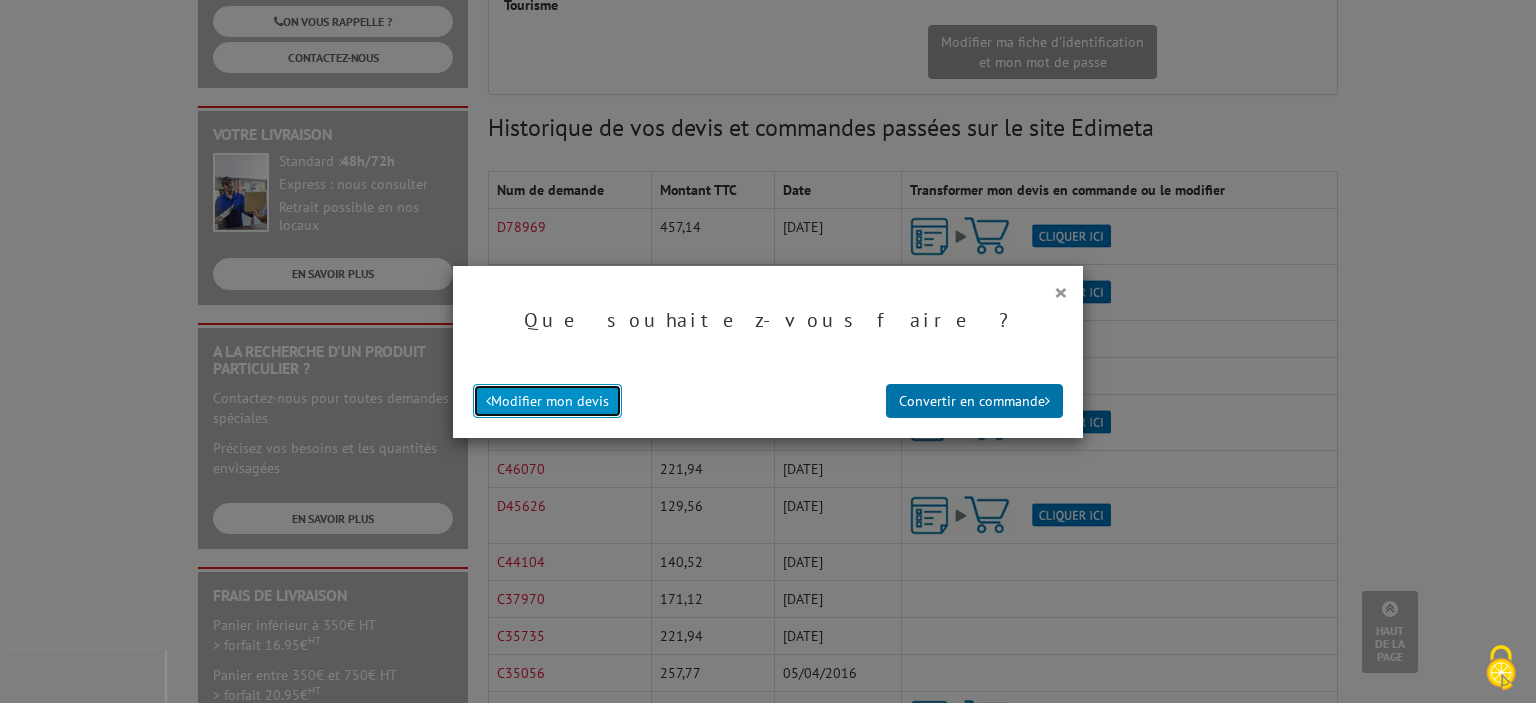 click on "Modifier mon devis" at bounding box center [547, 401] 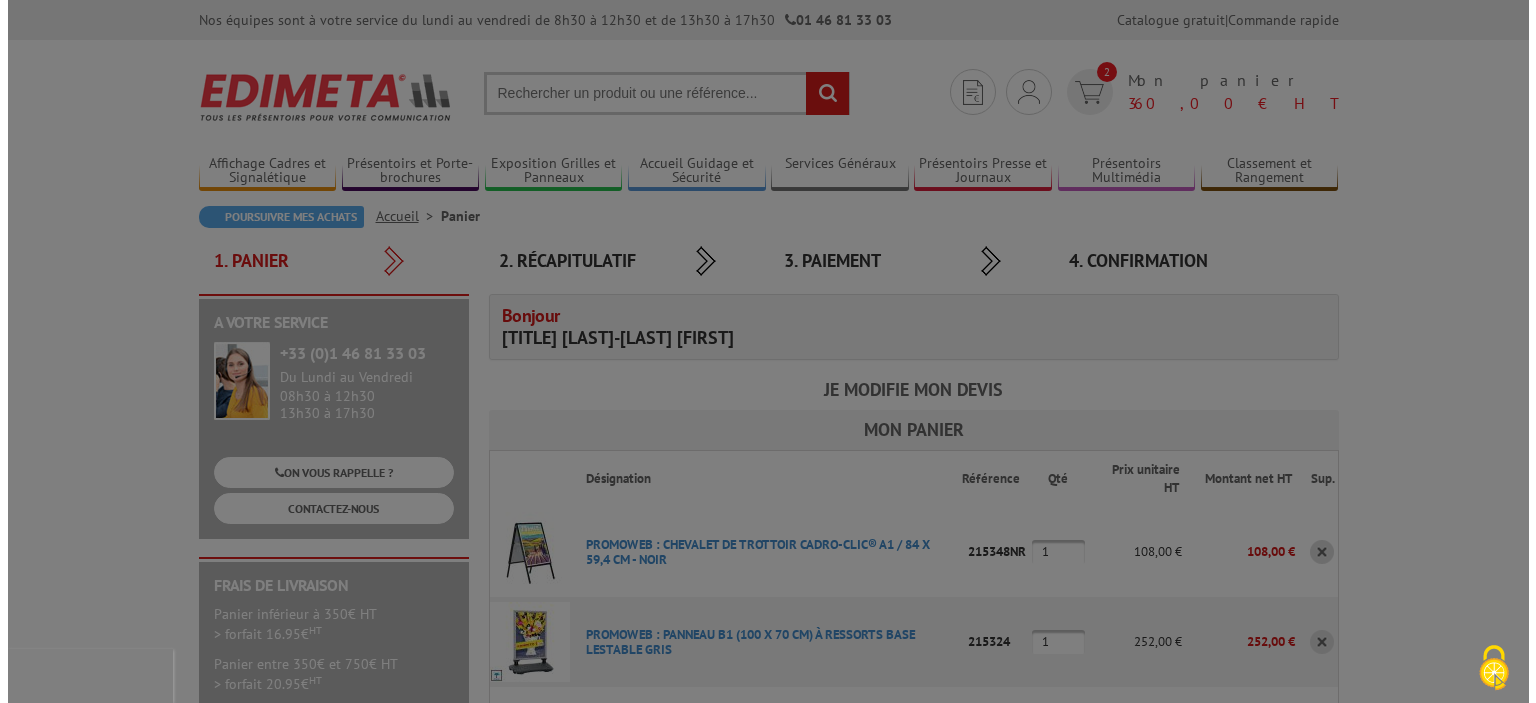 scroll, scrollTop: 0, scrollLeft: 0, axis: both 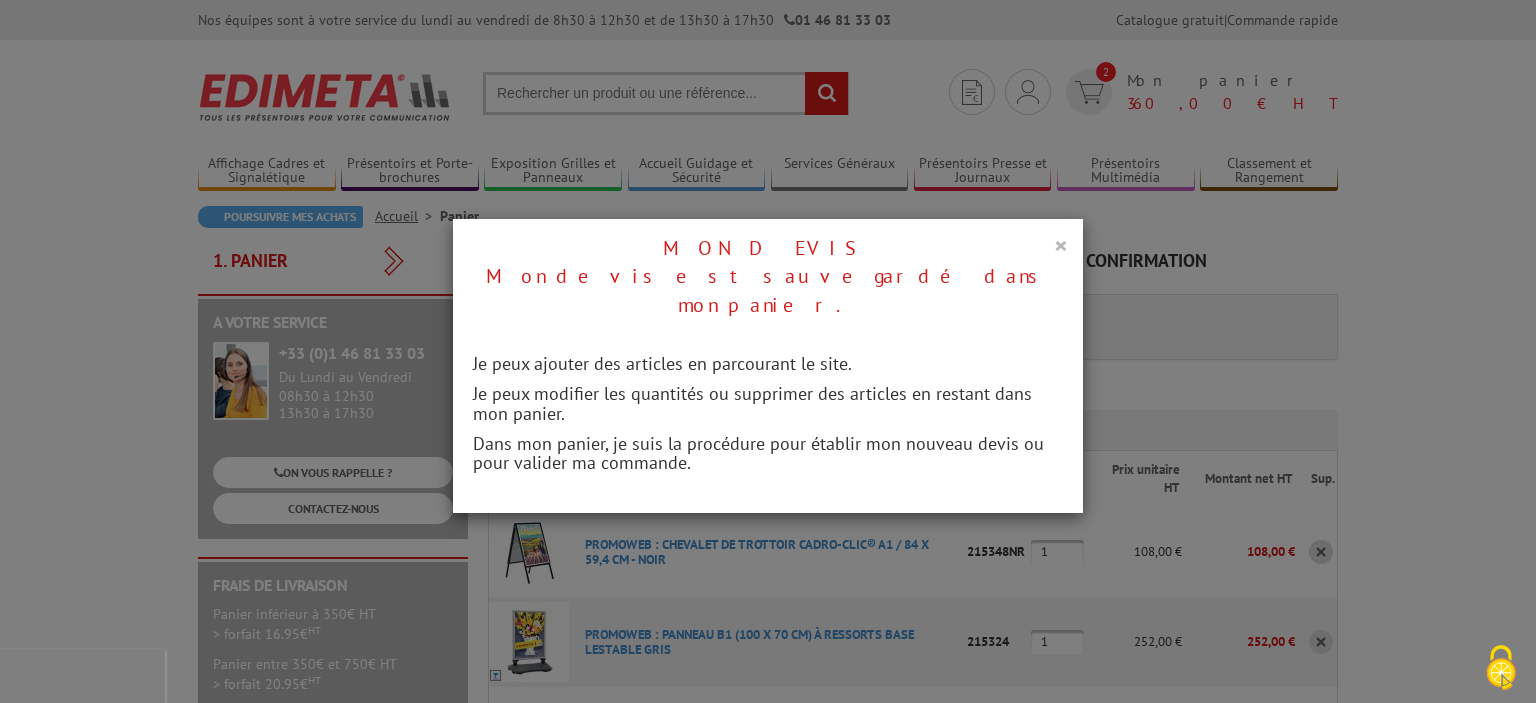 click on "×" at bounding box center [1061, 245] 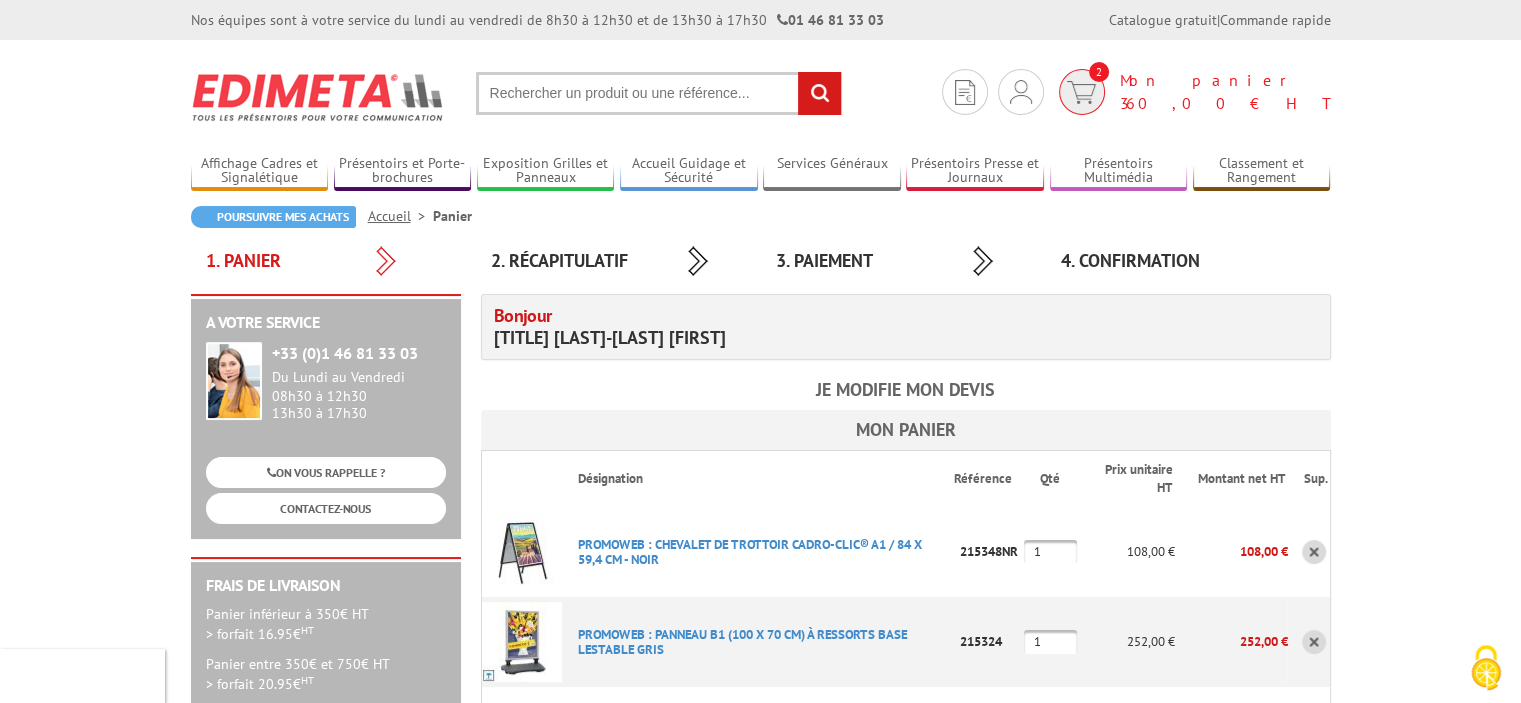 click on "360,00" at bounding box center (1185, 103) 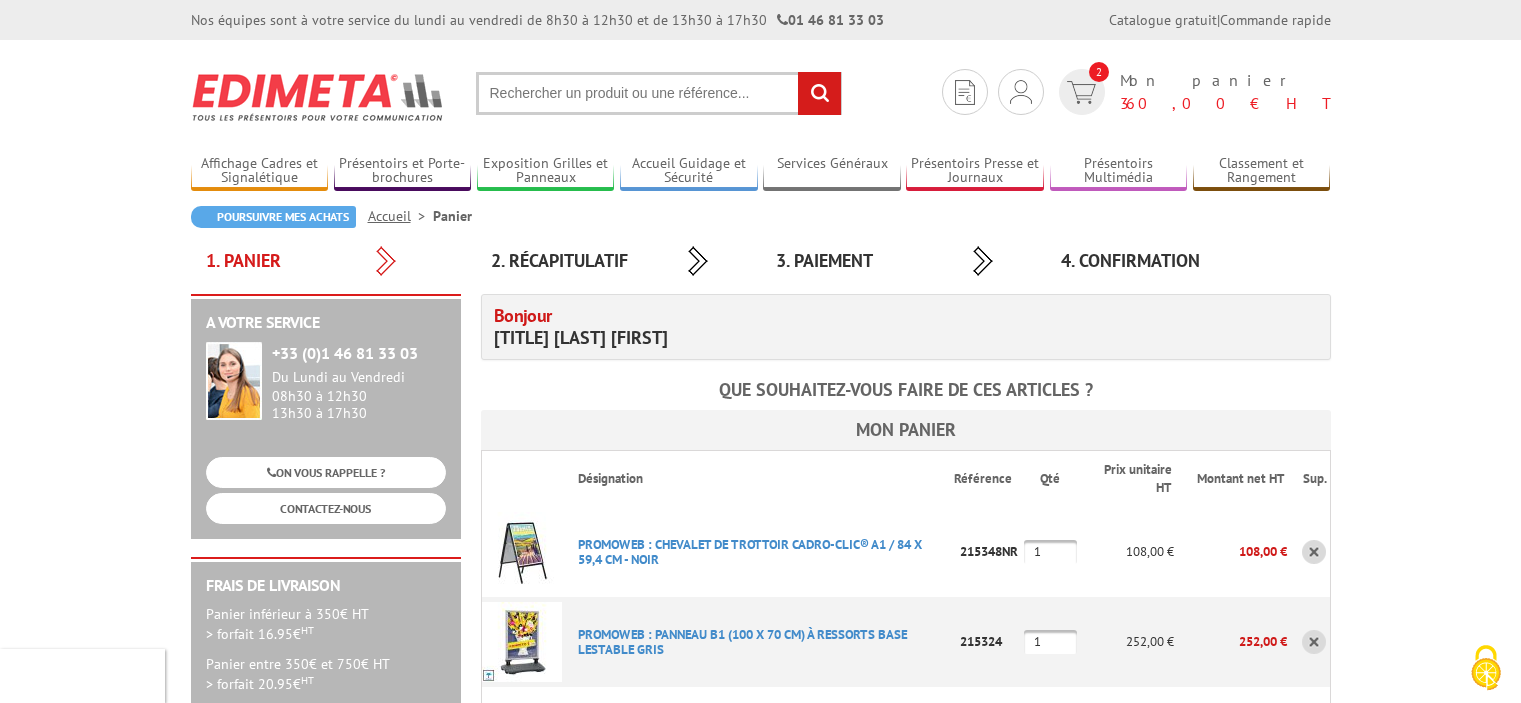 scroll, scrollTop: 0, scrollLeft: 0, axis: both 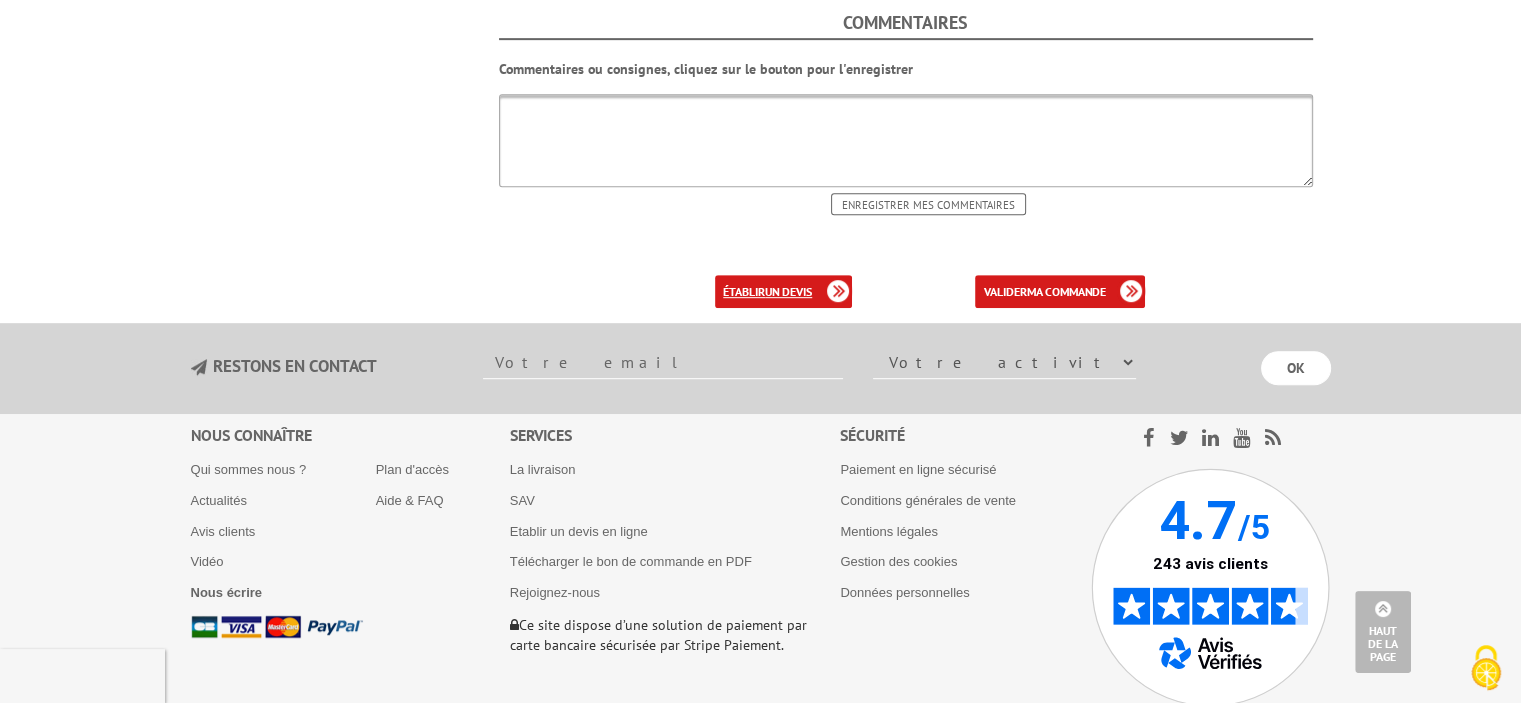 click on "établir  un devis" at bounding box center [783, 291] 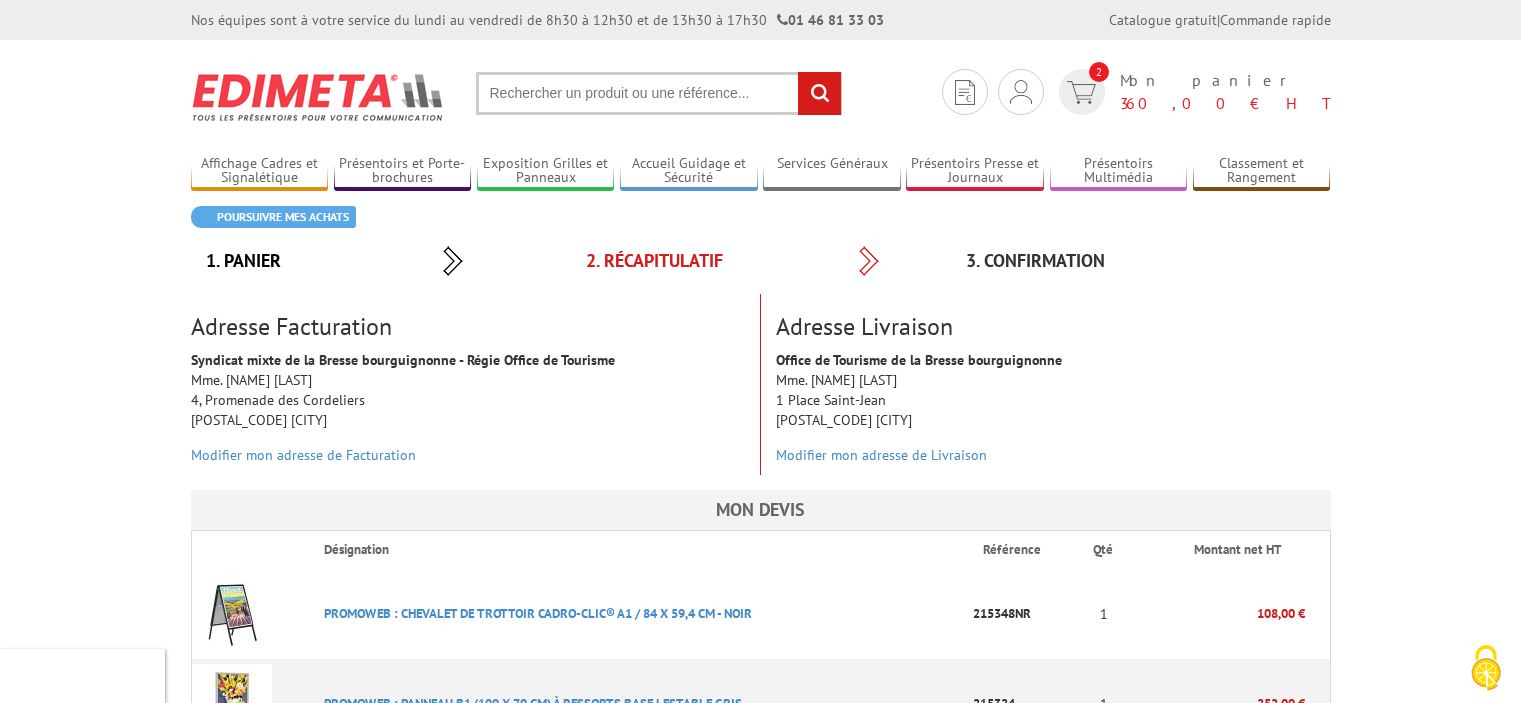 scroll, scrollTop: 0, scrollLeft: 0, axis: both 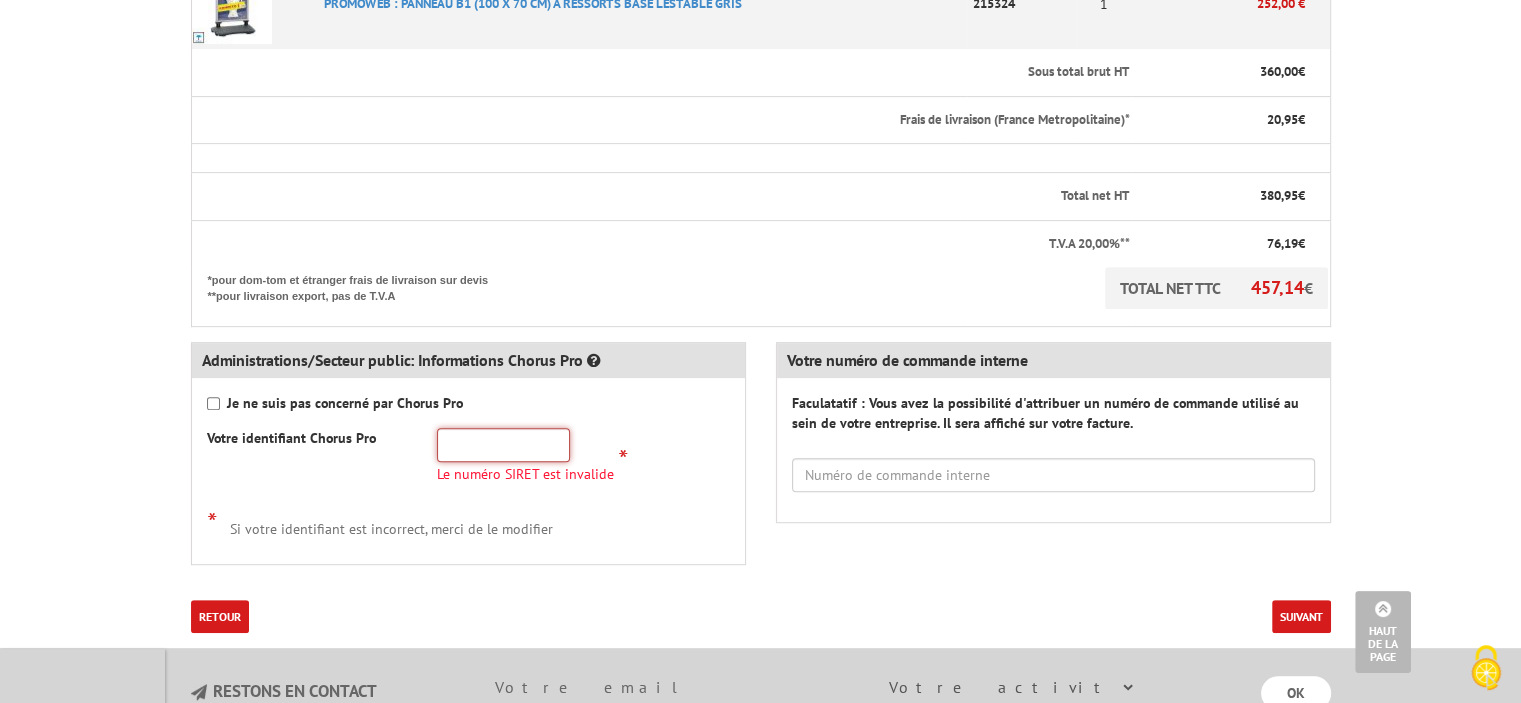 click at bounding box center (503, 445) 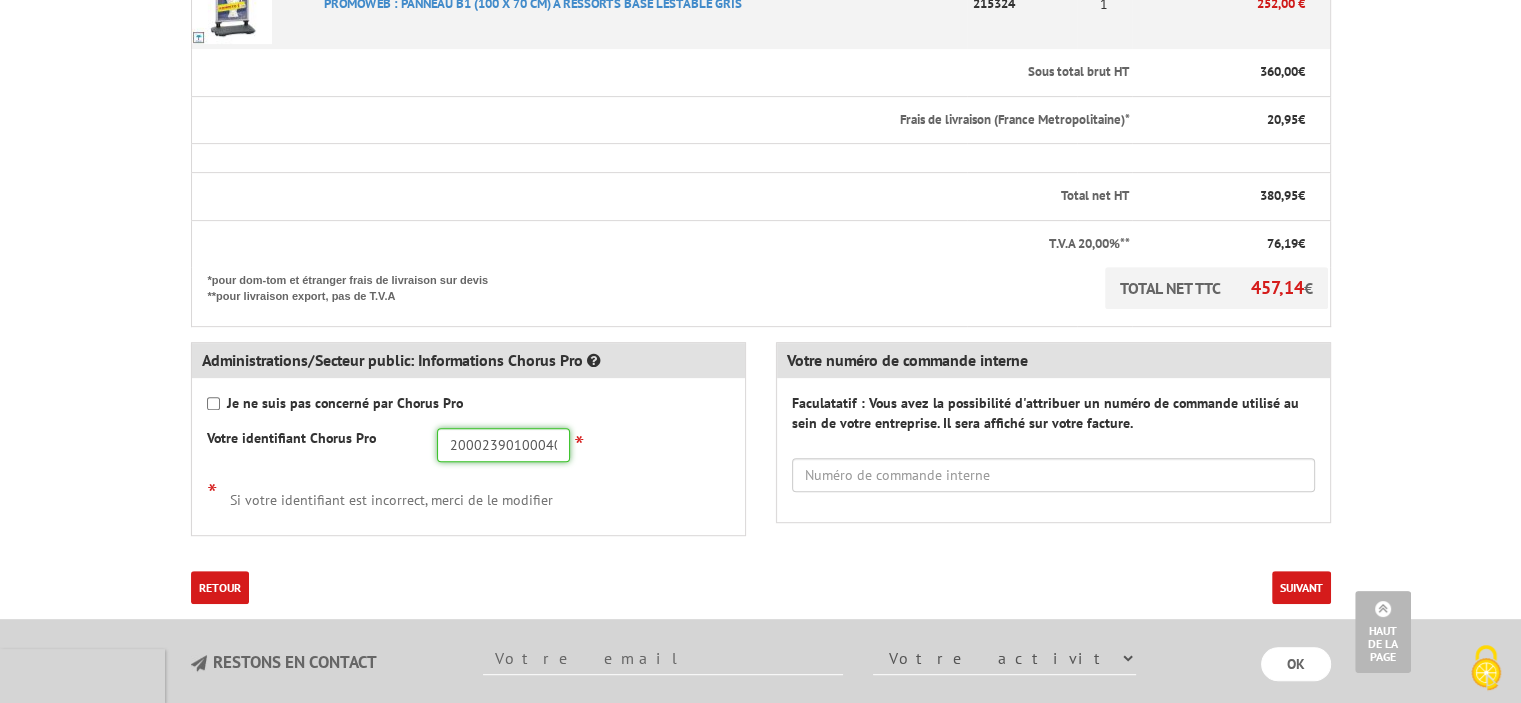 type on "20002390100040" 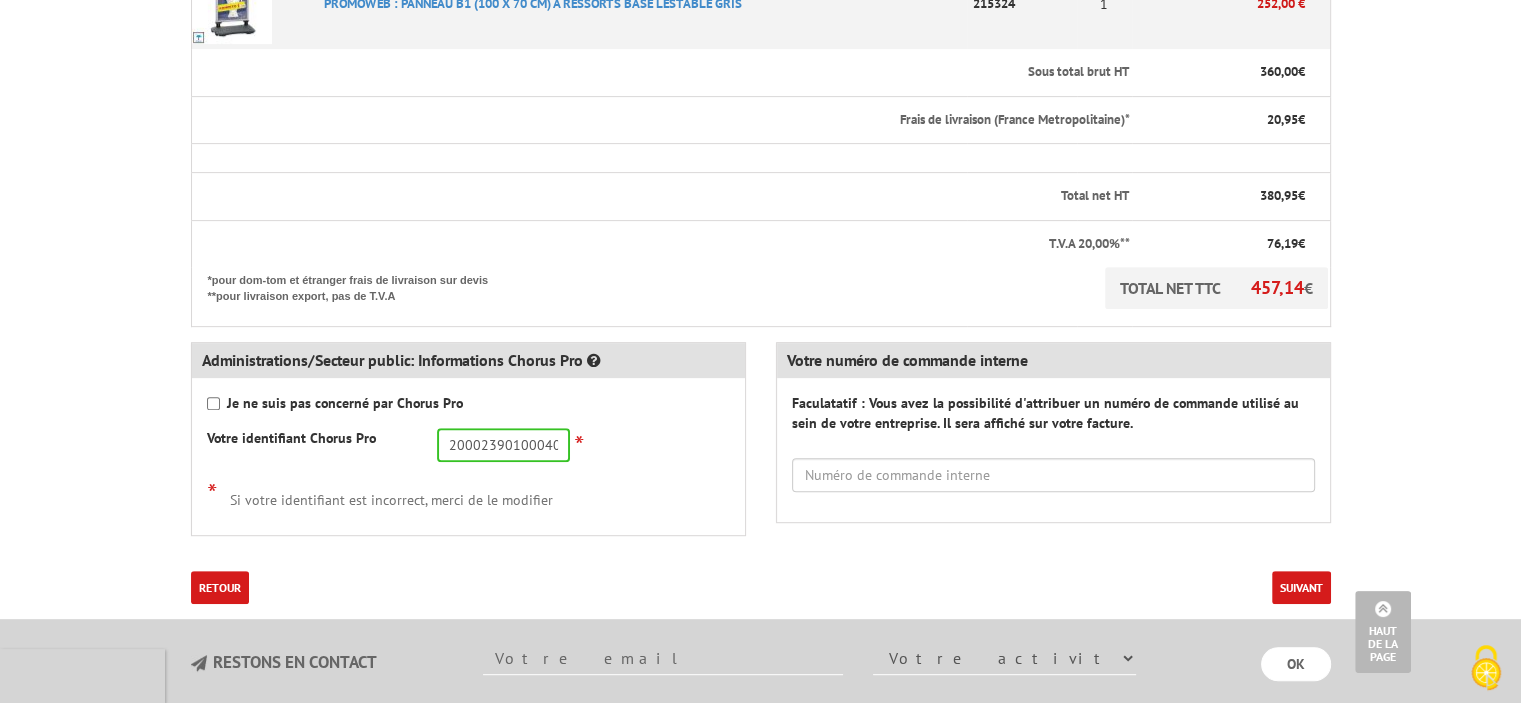 click on "Suivant" at bounding box center [1301, 587] 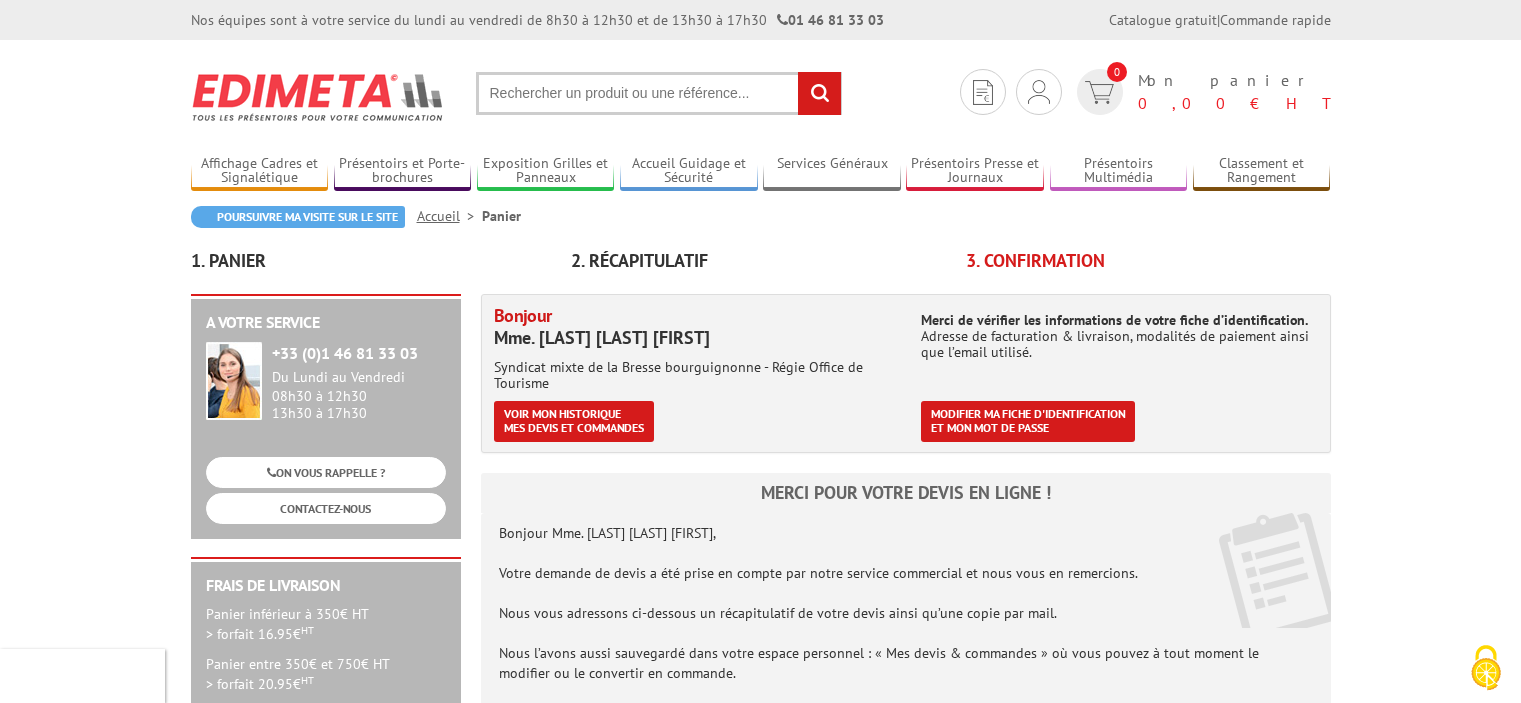 scroll, scrollTop: 0, scrollLeft: 0, axis: both 